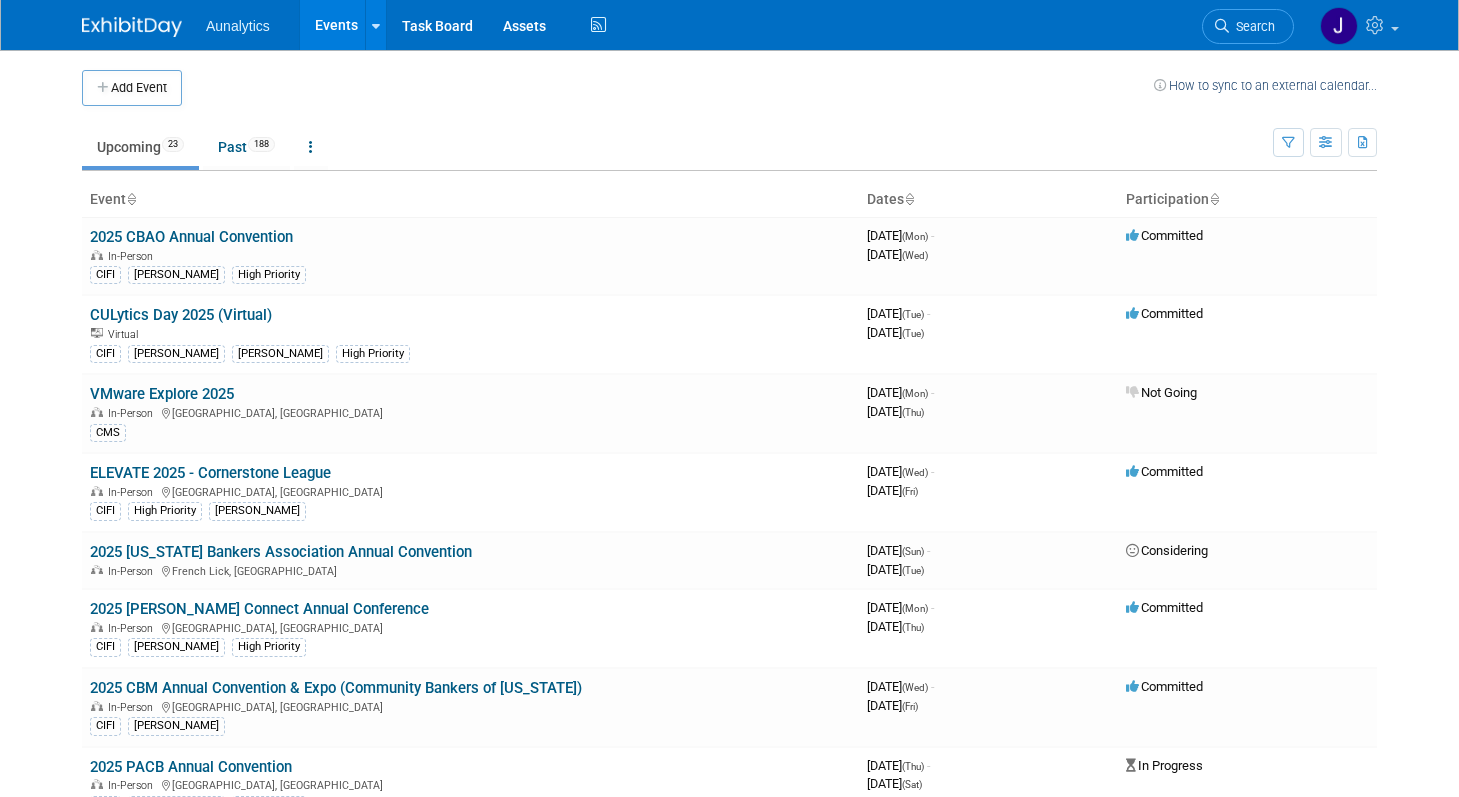 scroll, scrollTop: 0, scrollLeft: 0, axis: both 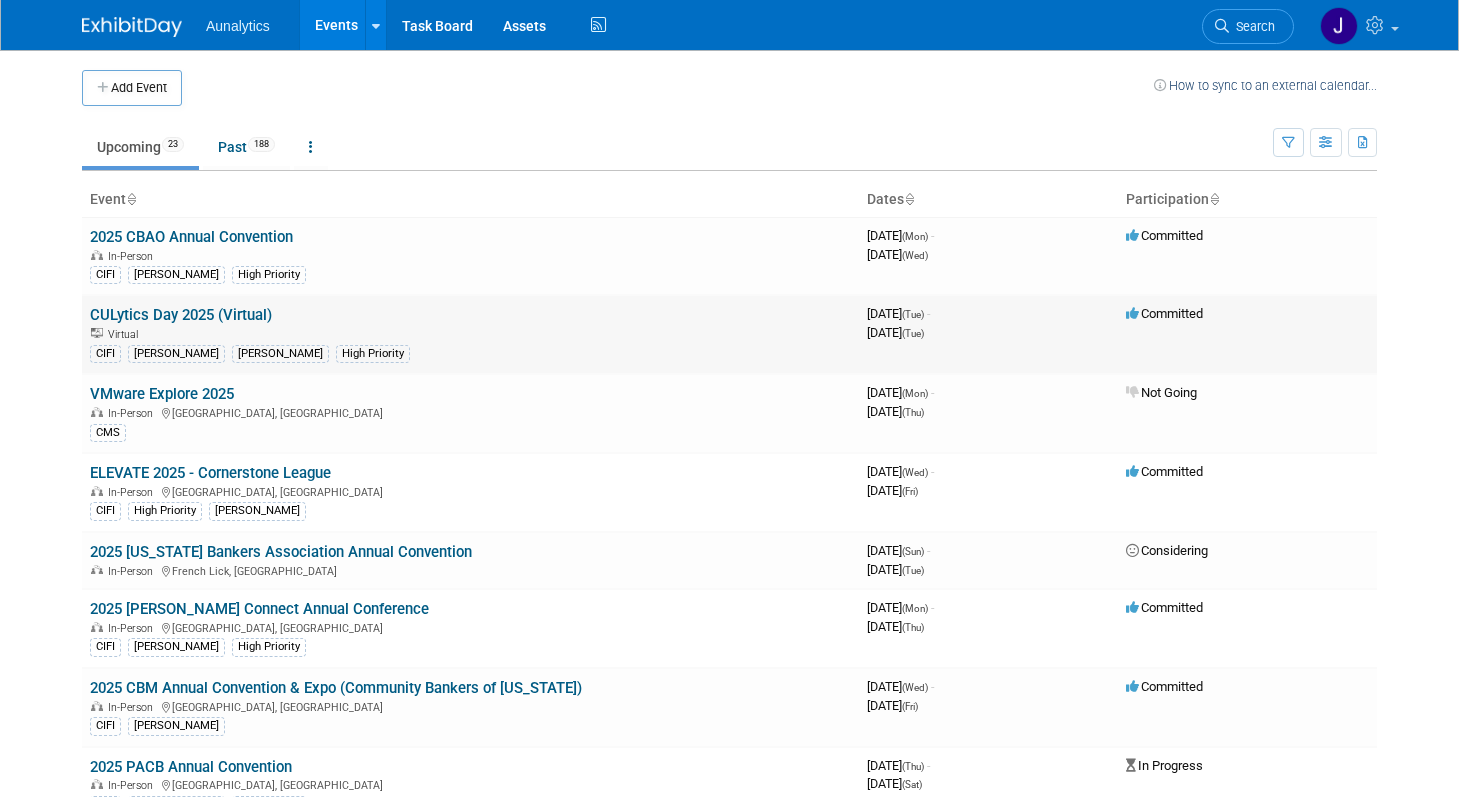 click on "CULytics Day 2025 (Virtual)" at bounding box center (181, 315) 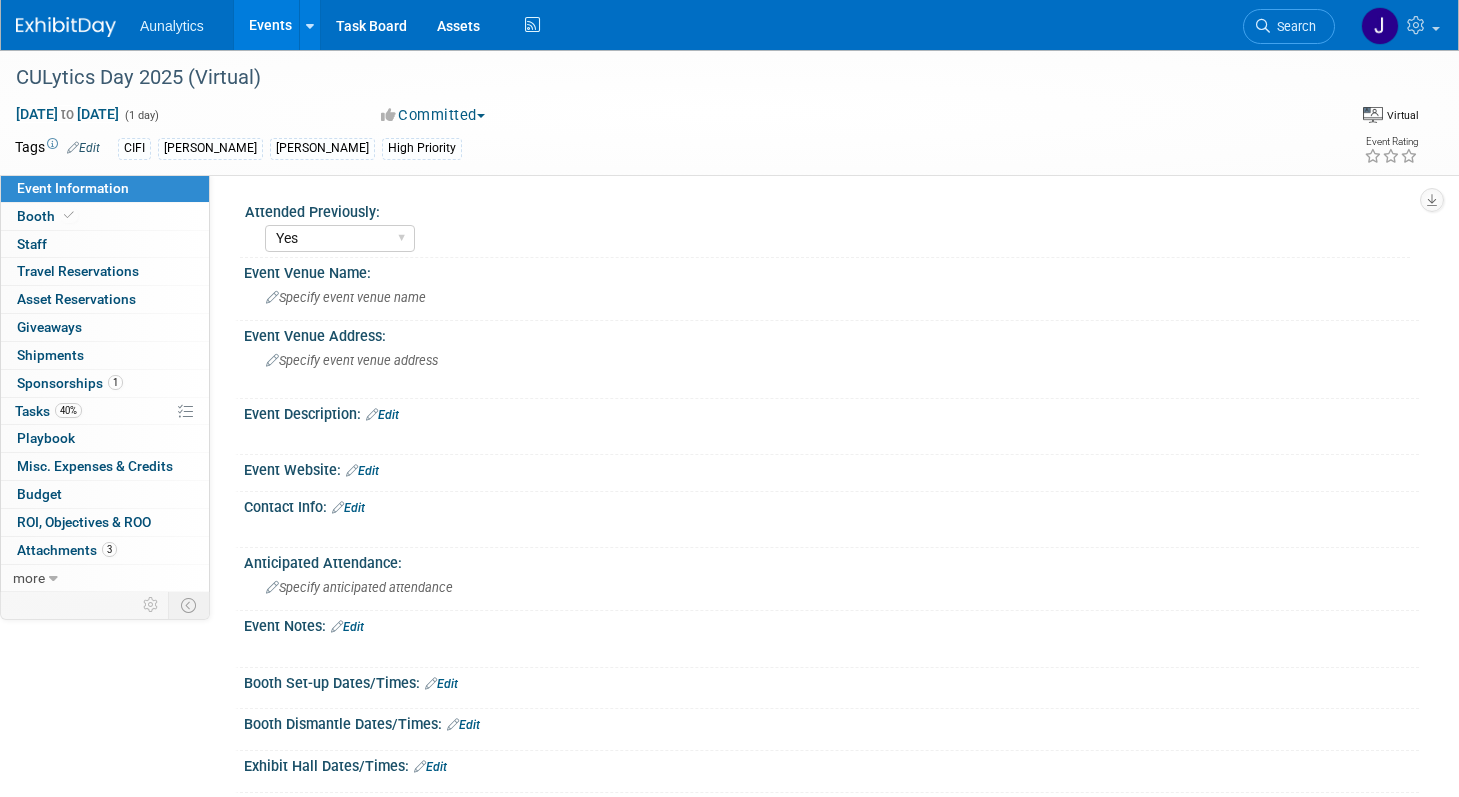select on "Yes" 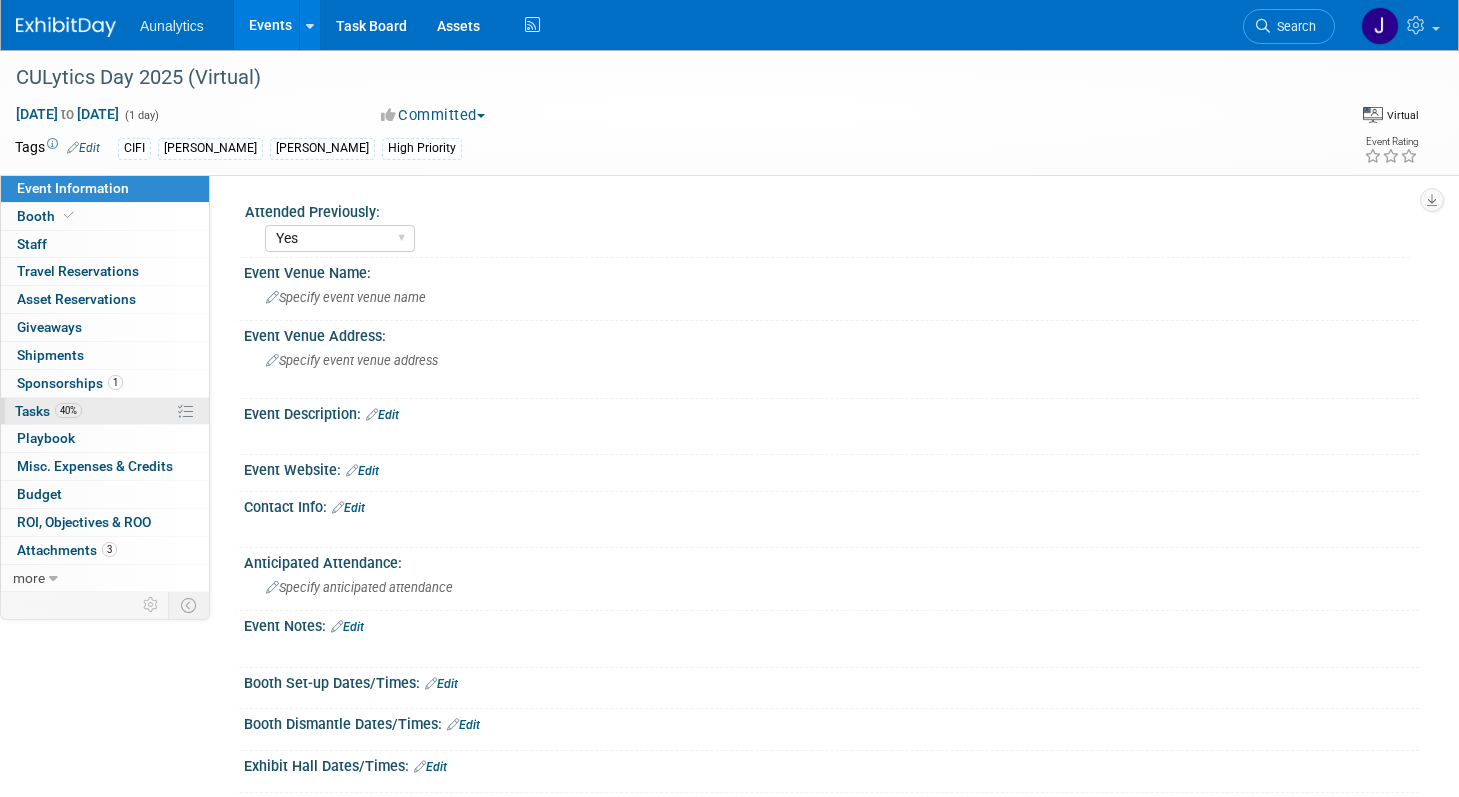 click on "40%
Tasks 40%" at bounding box center (105, 411) 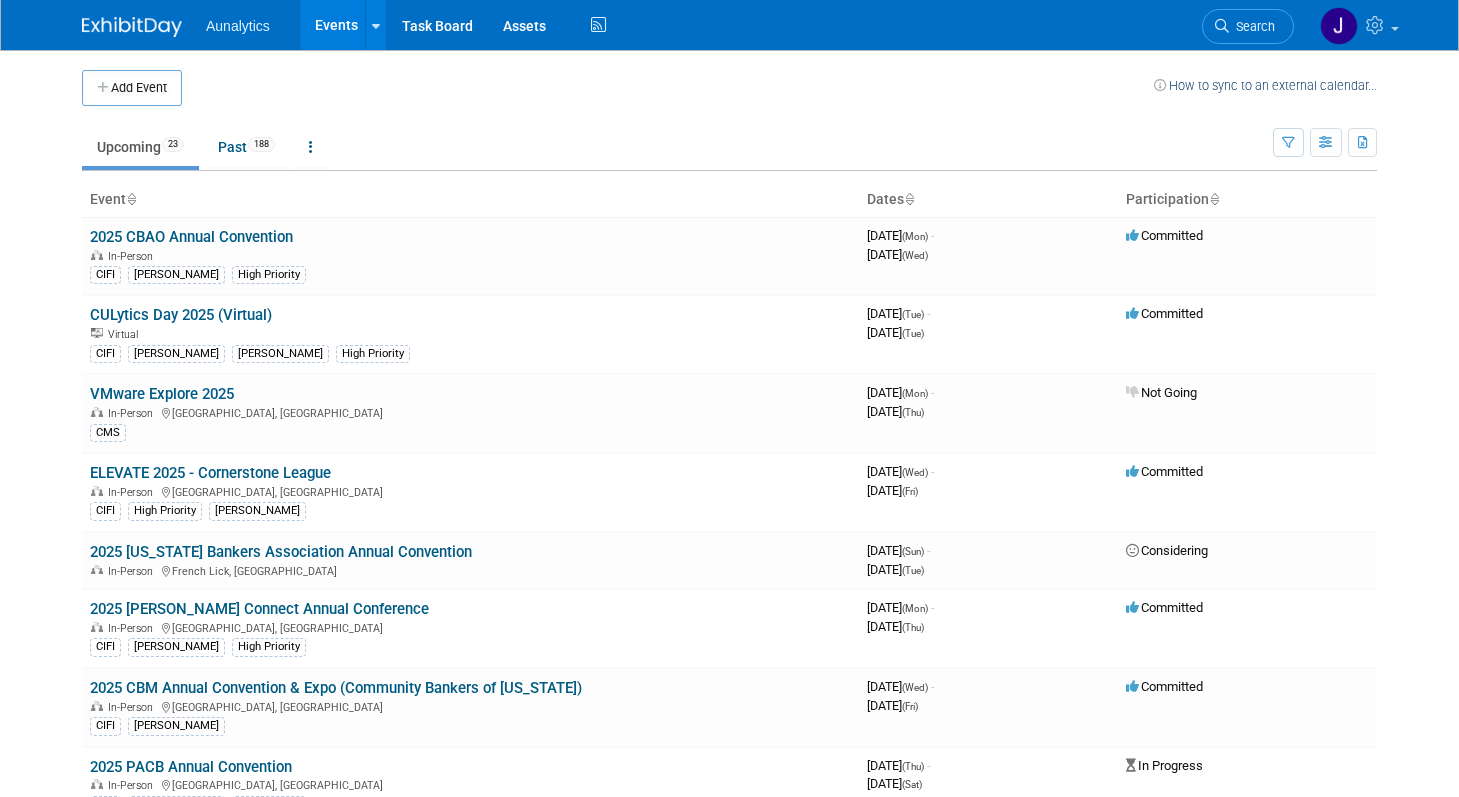 scroll, scrollTop: 0, scrollLeft: 0, axis: both 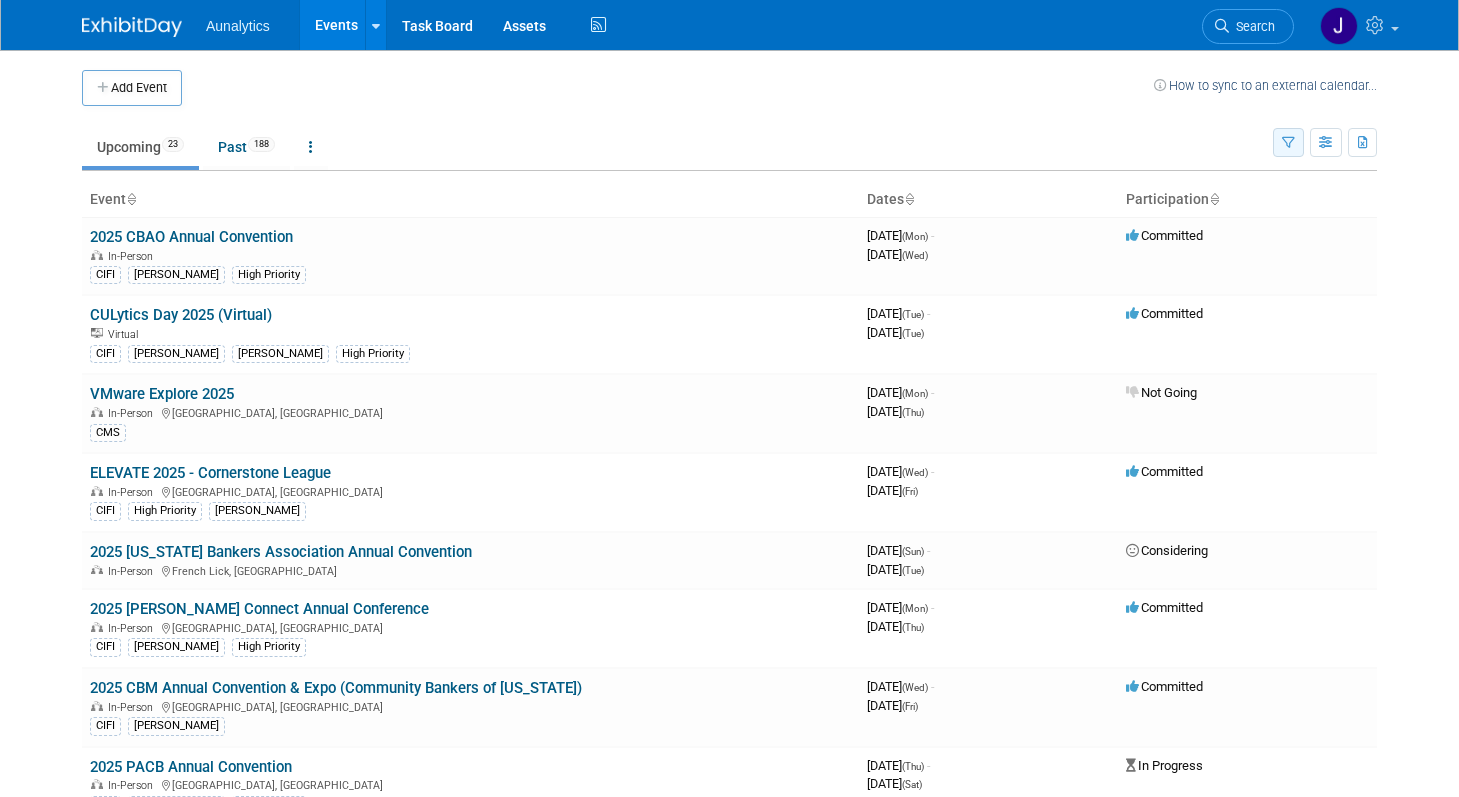 click at bounding box center [1288, 143] 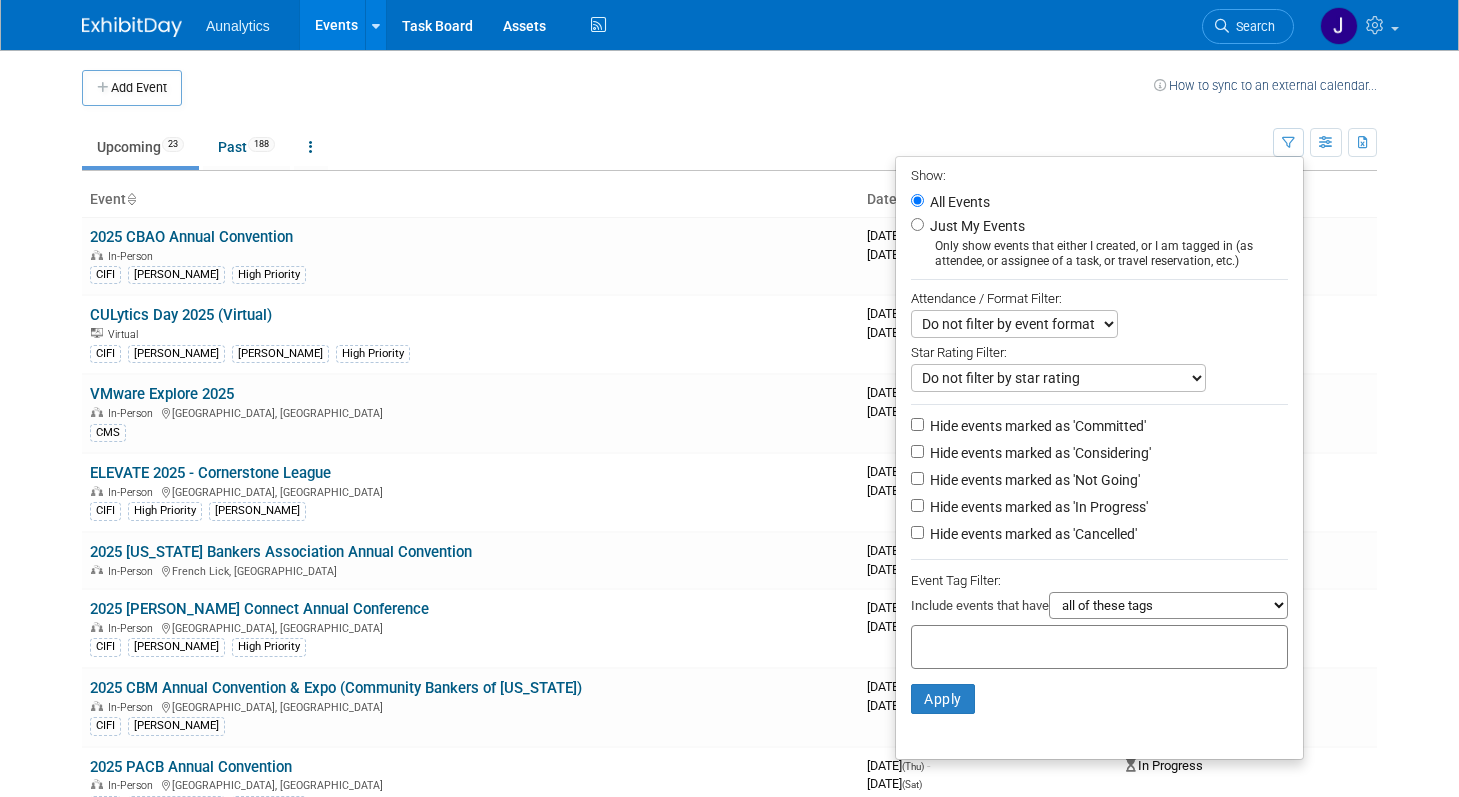 click on "Hide events marked as 'Not Going'" at bounding box center [1033, 480] 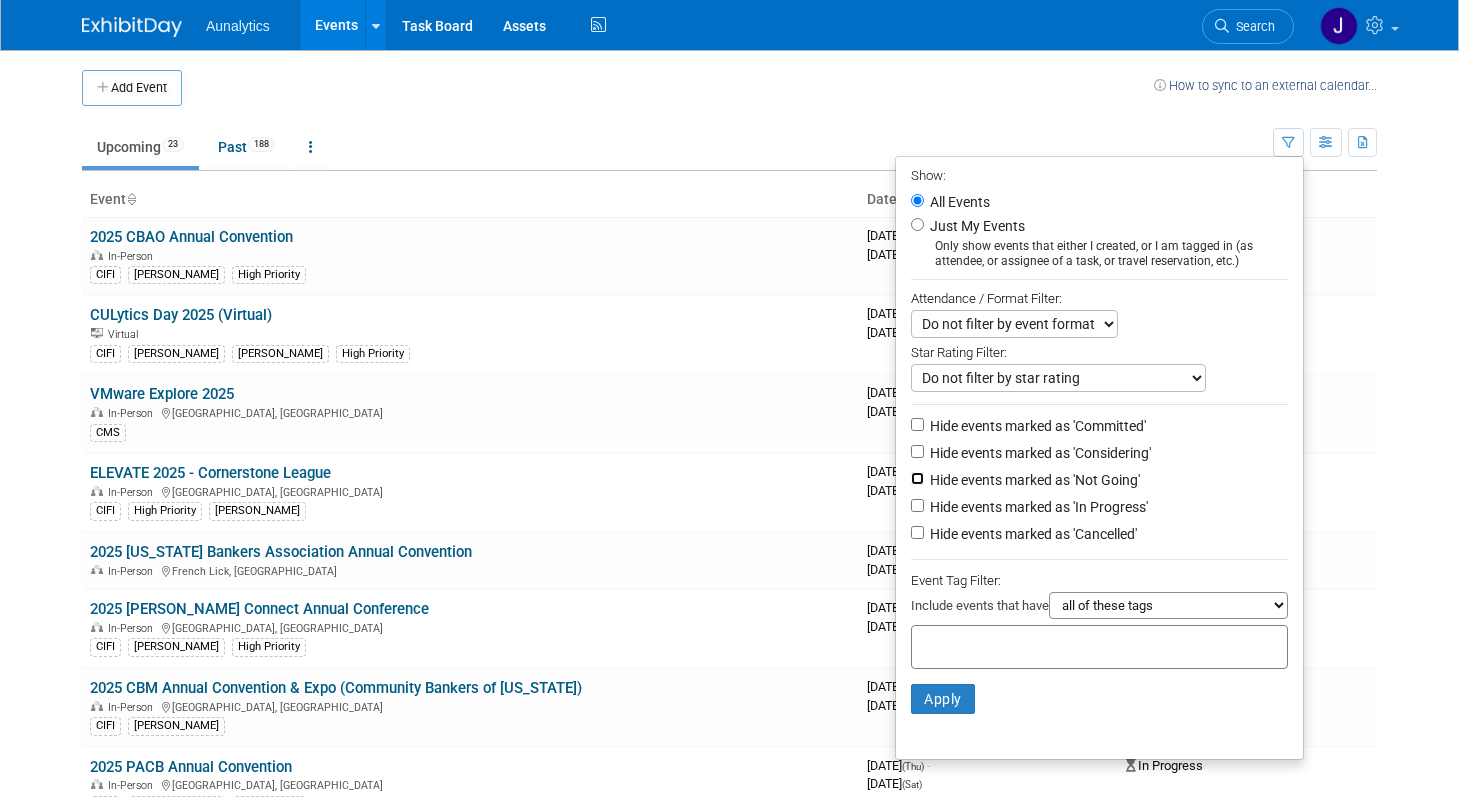 click on "Hide events marked as 'Not Going'" at bounding box center [917, 478] 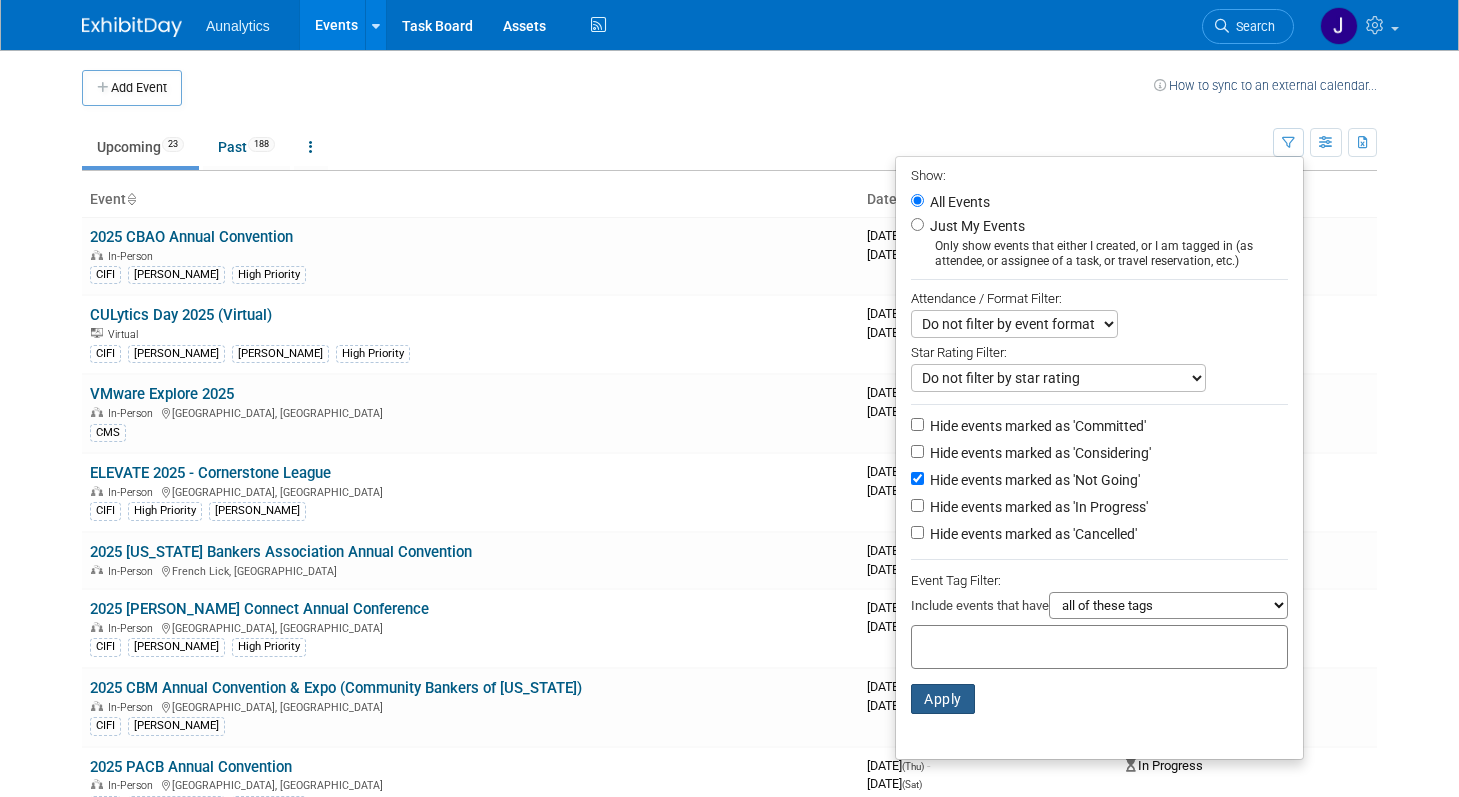 click on "Apply" at bounding box center [943, 699] 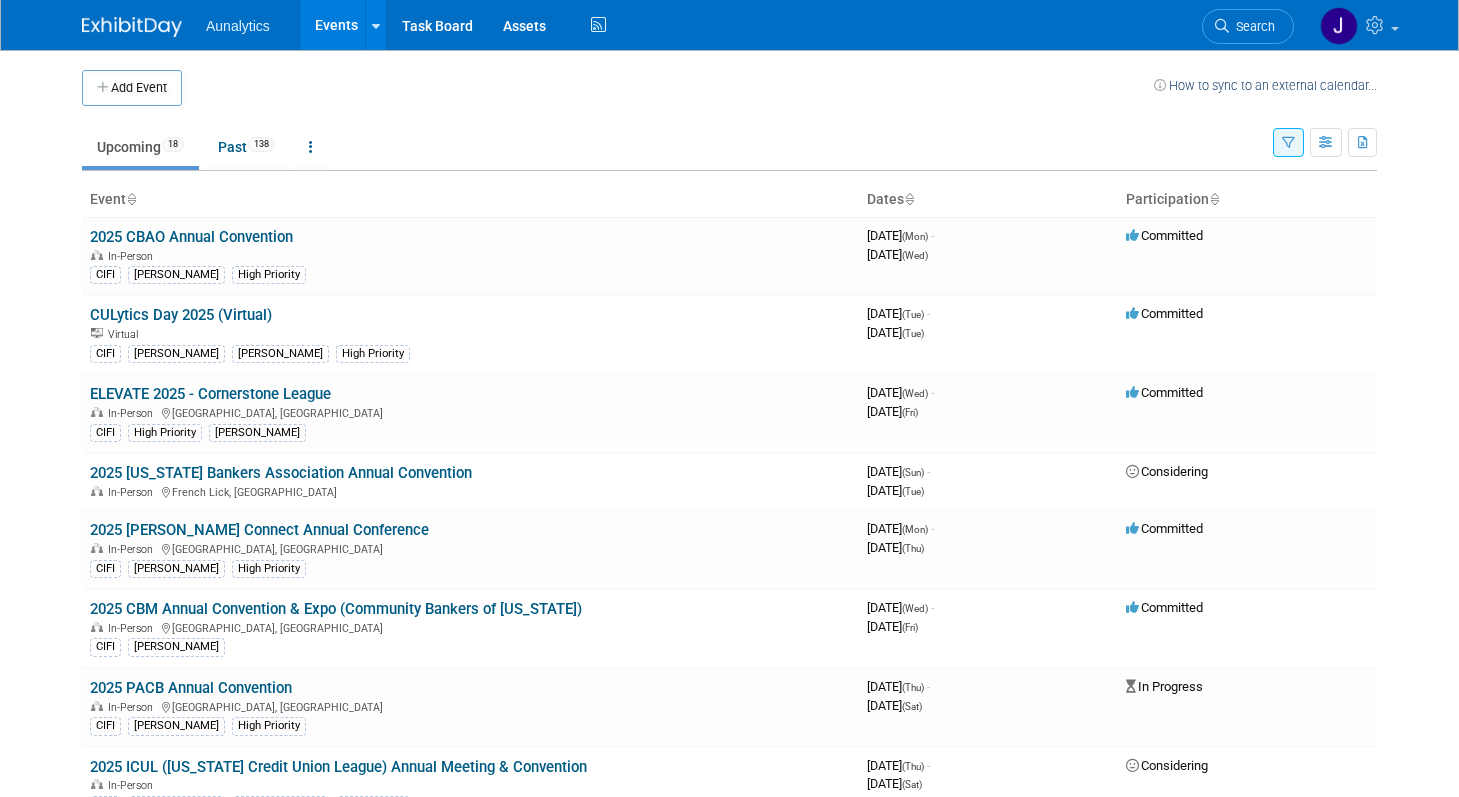scroll, scrollTop: 0, scrollLeft: 0, axis: both 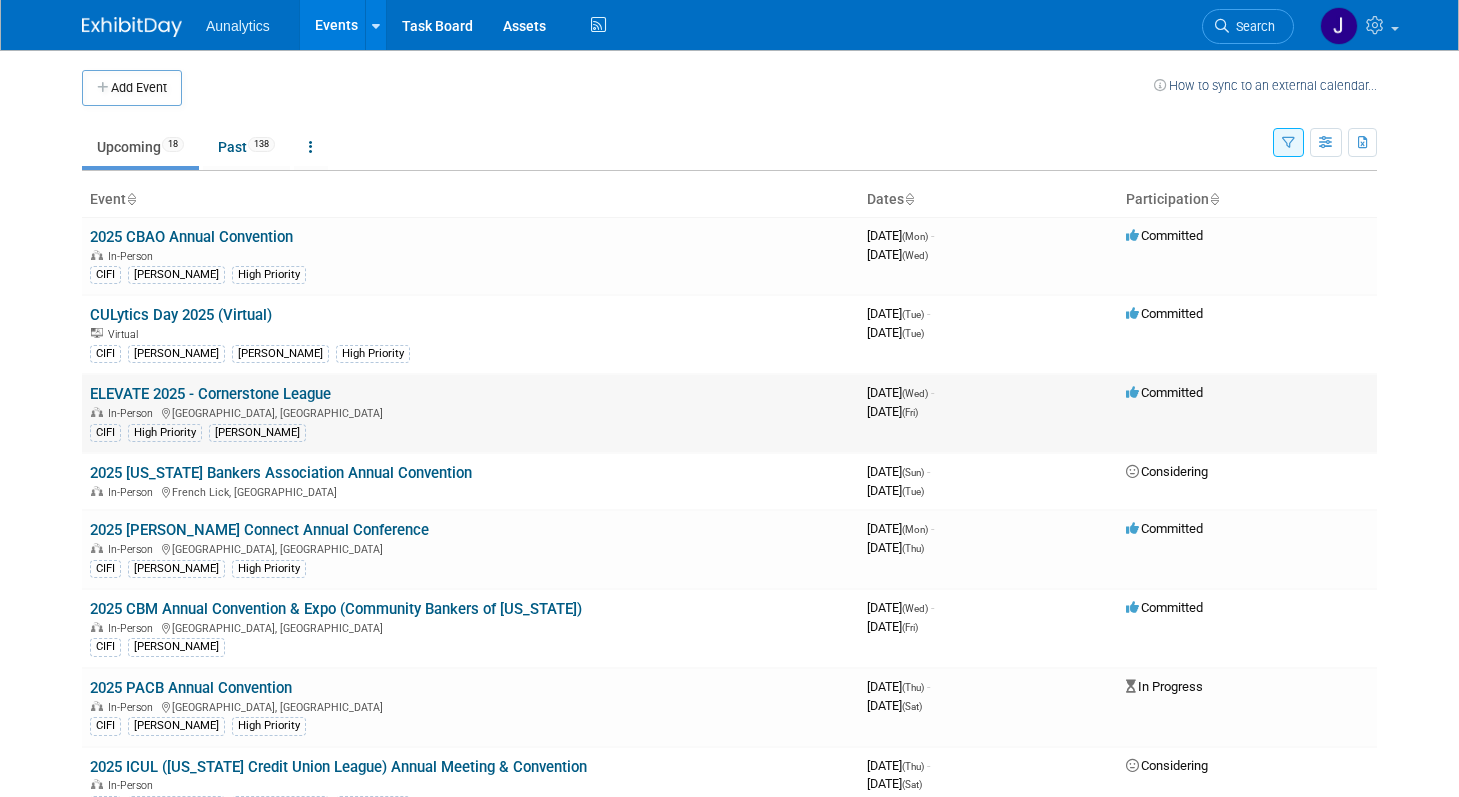 click on "In-Person
Dallas, TX" at bounding box center (470, 412) 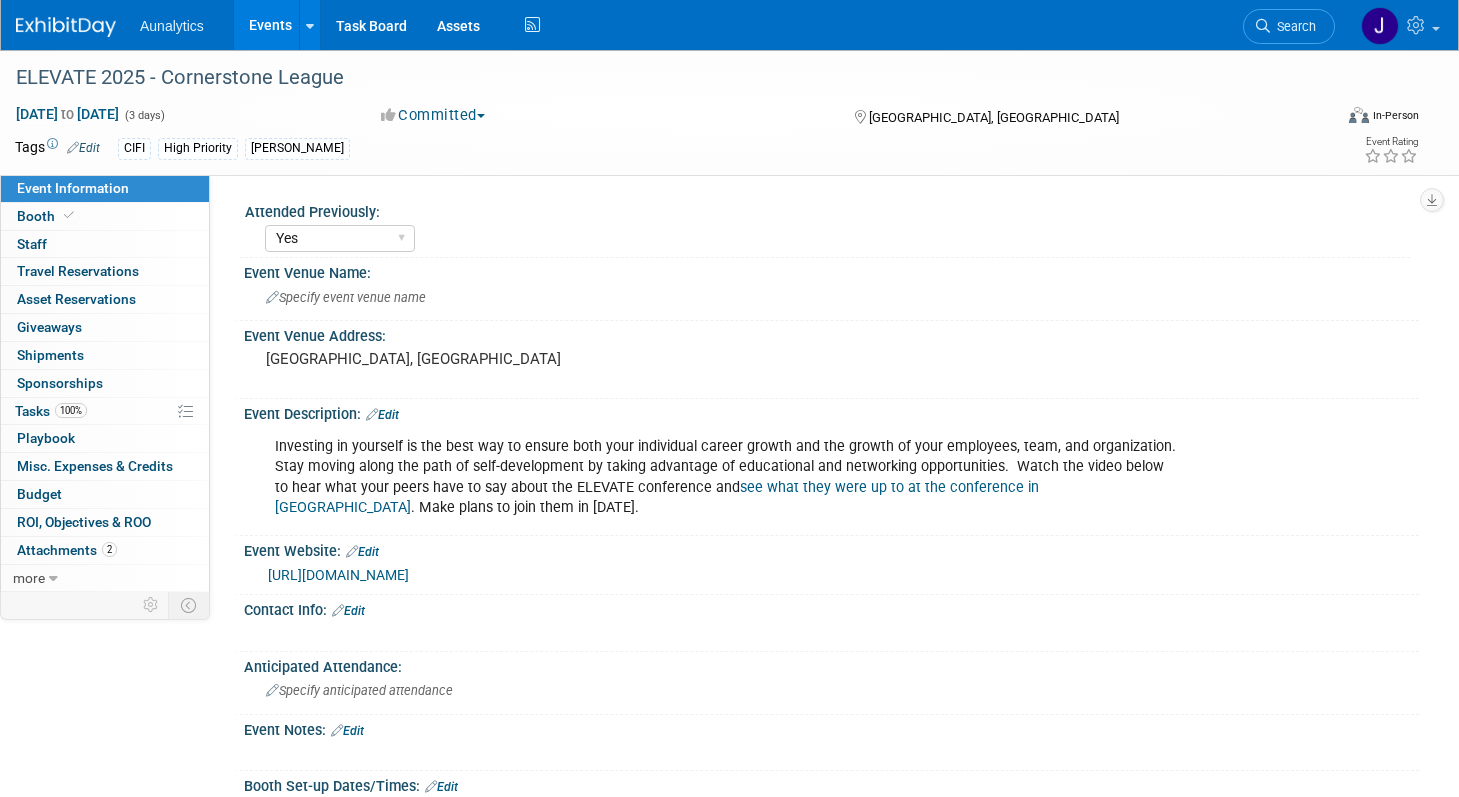 select on "Yes" 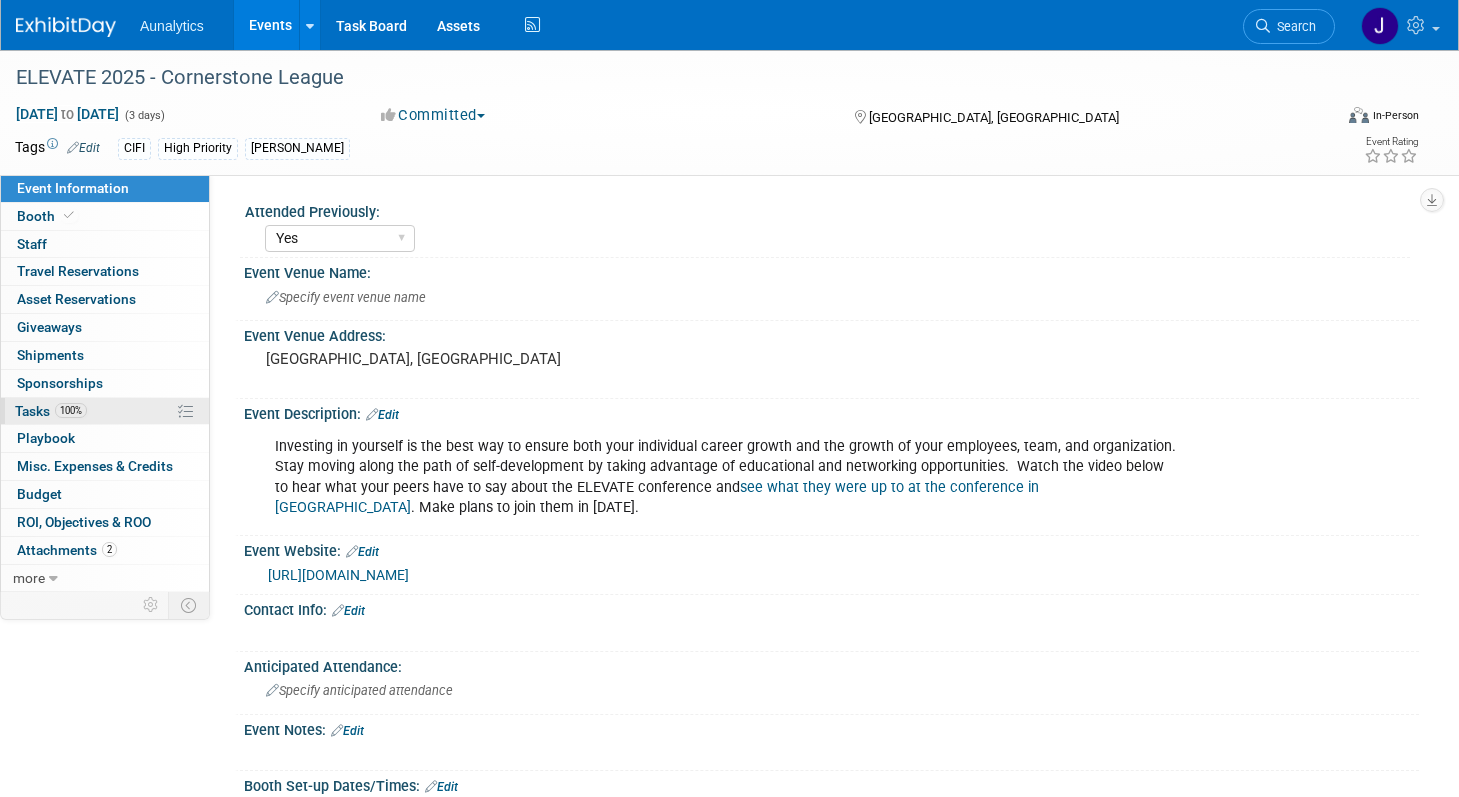 click on "100%
Tasks 100%" at bounding box center [105, 411] 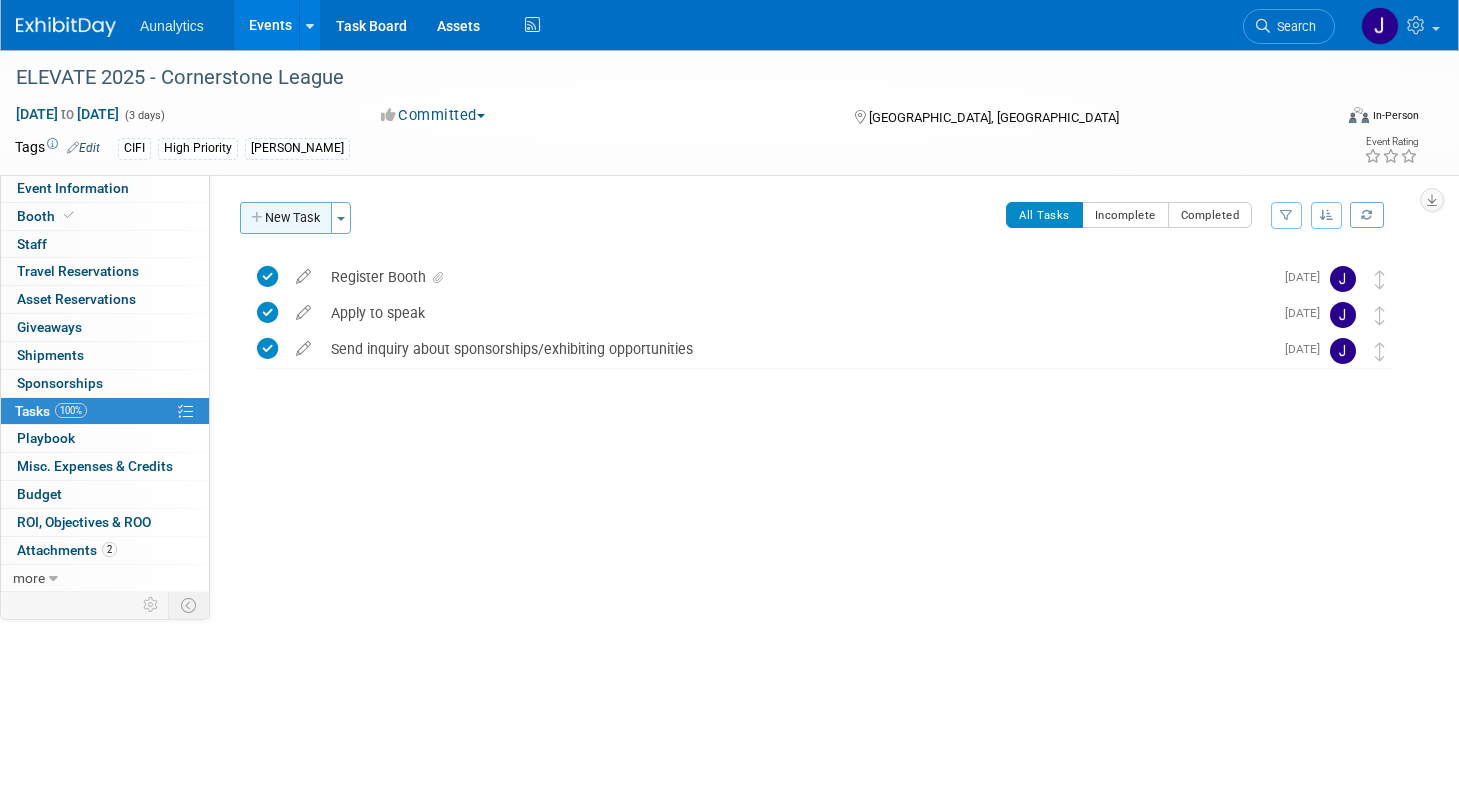 click on "New Task" at bounding box center (286, 218) 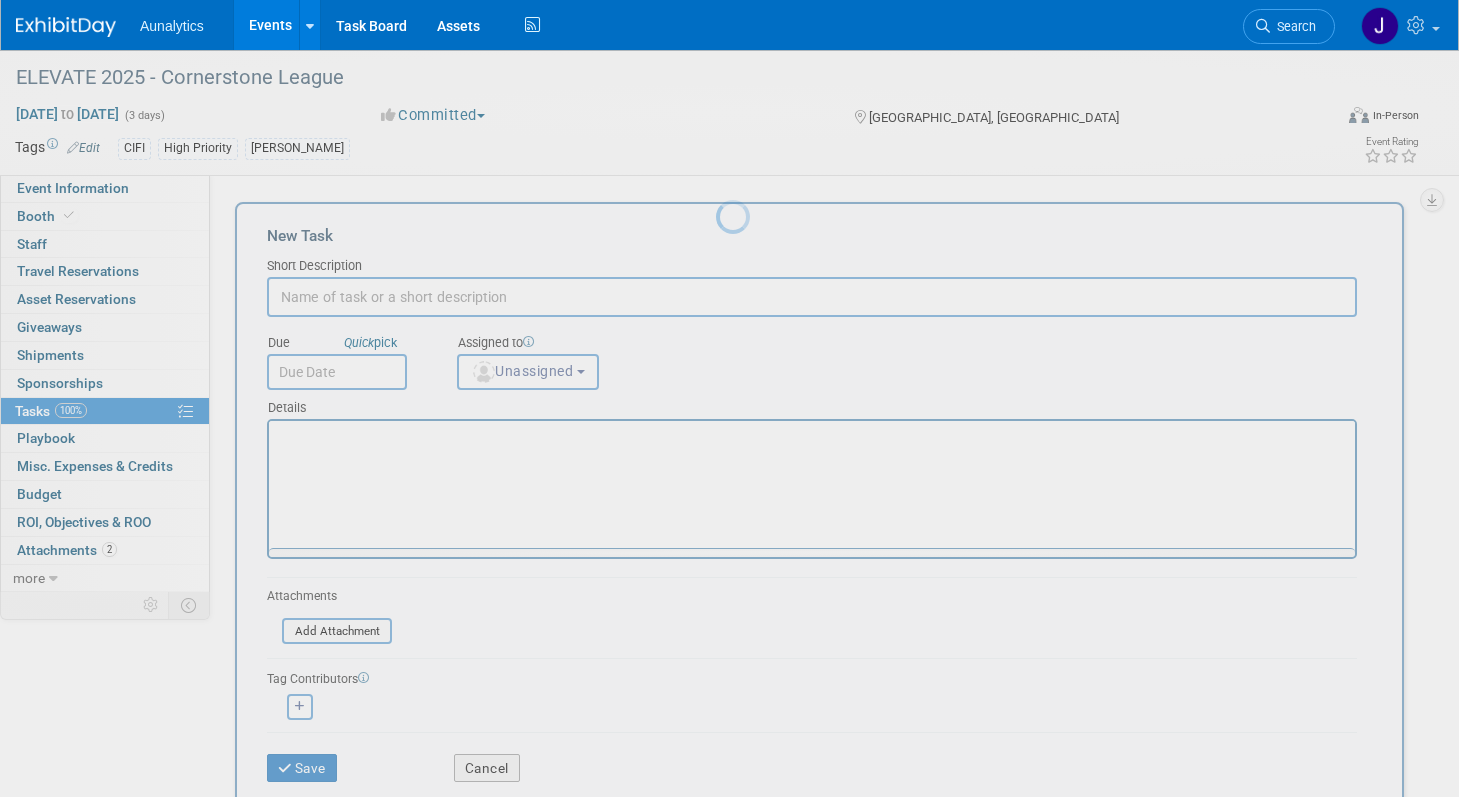 scroll, scrollTop: 0, scrollLeft: 0, axis: both 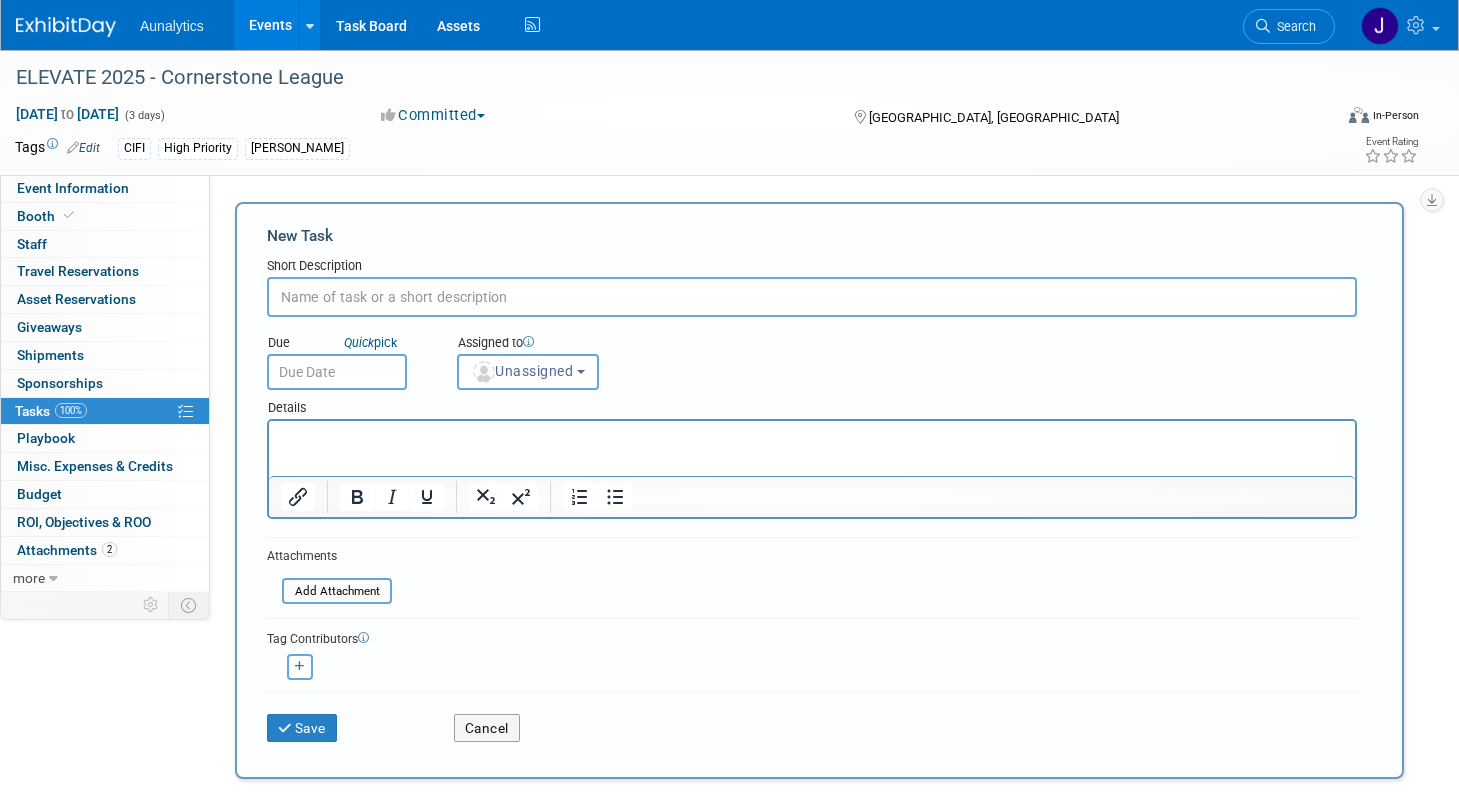 paste on "Register Attendees" 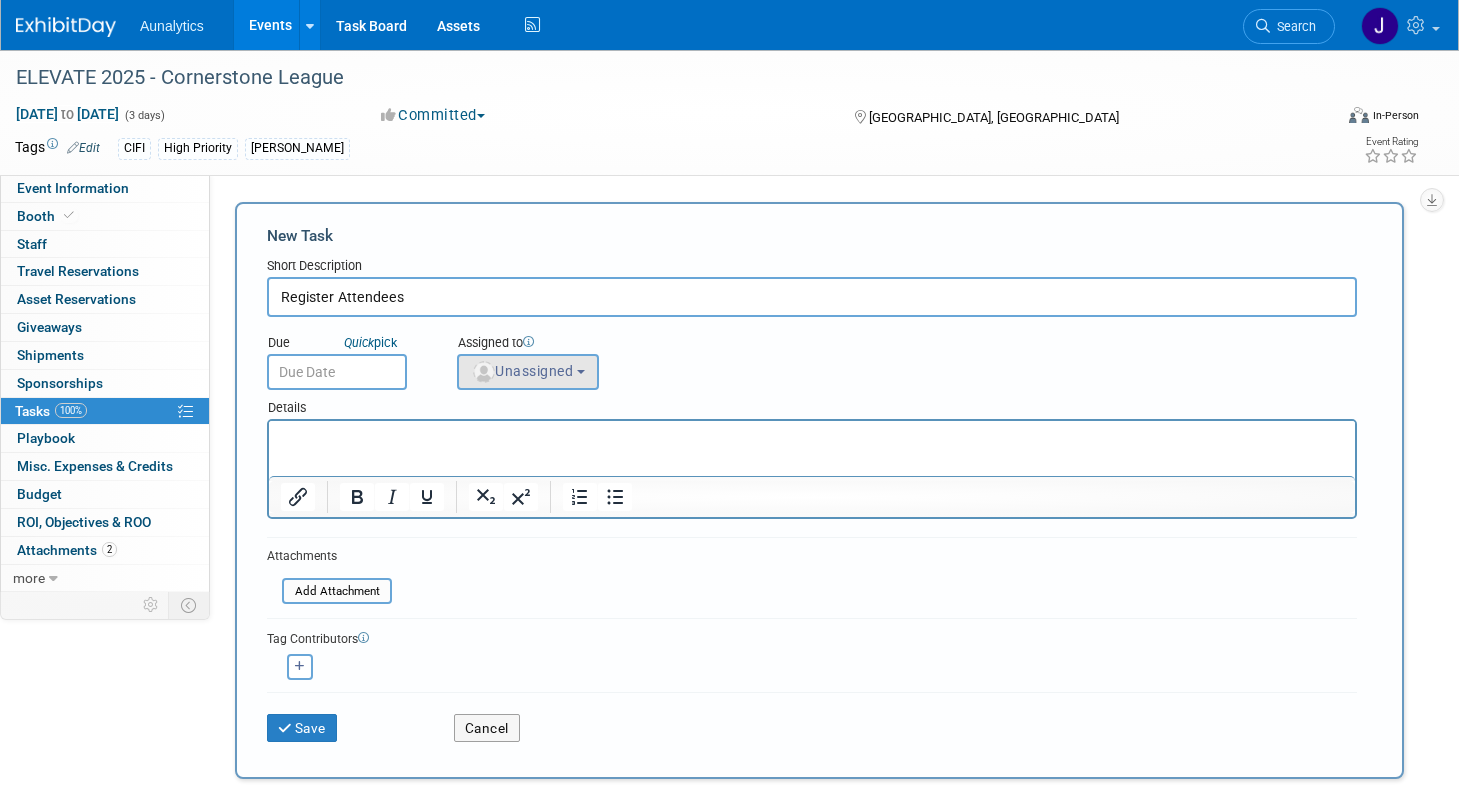 type on "Register Attendees" 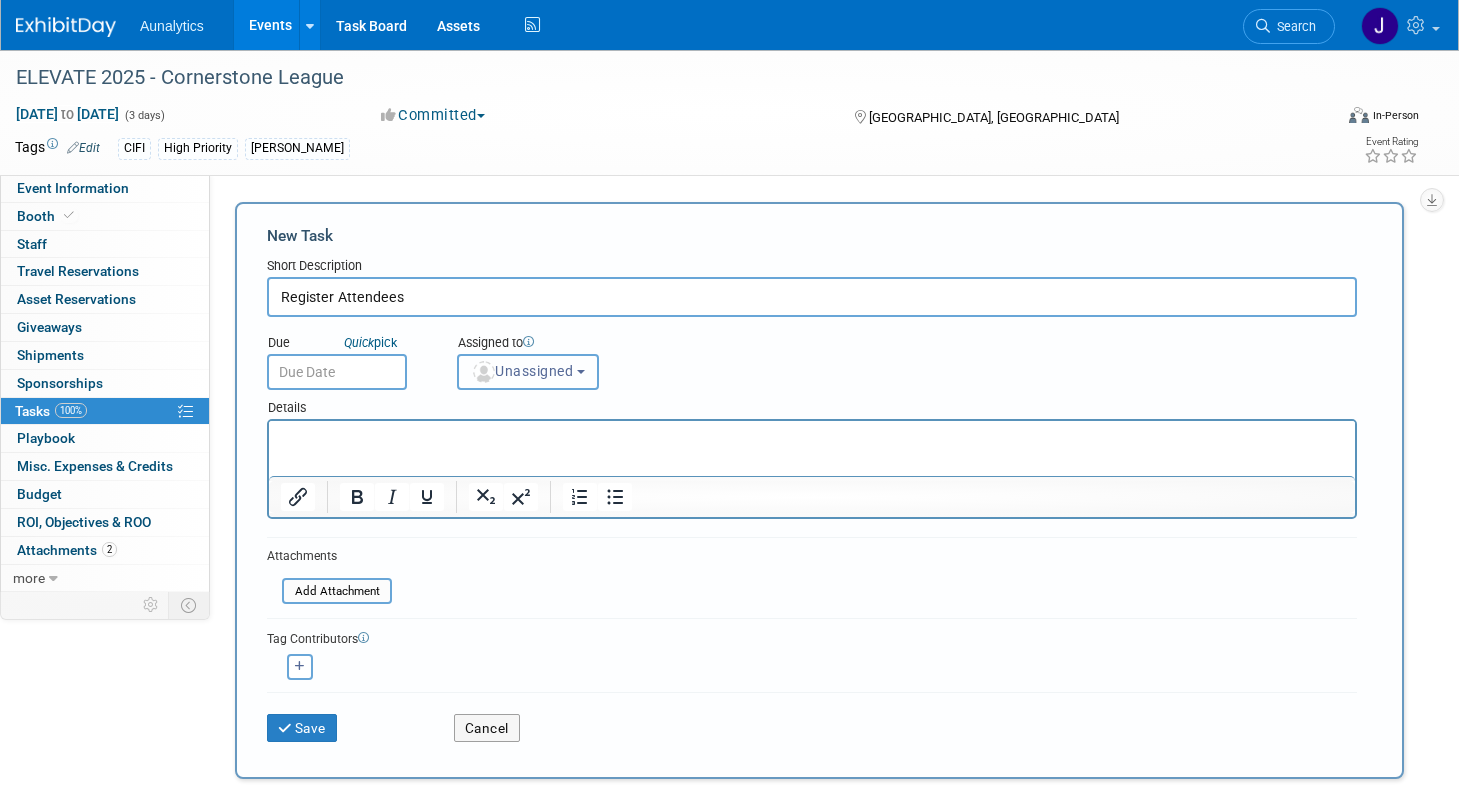 click on "Unassigned" at bounding box center [522, 371] 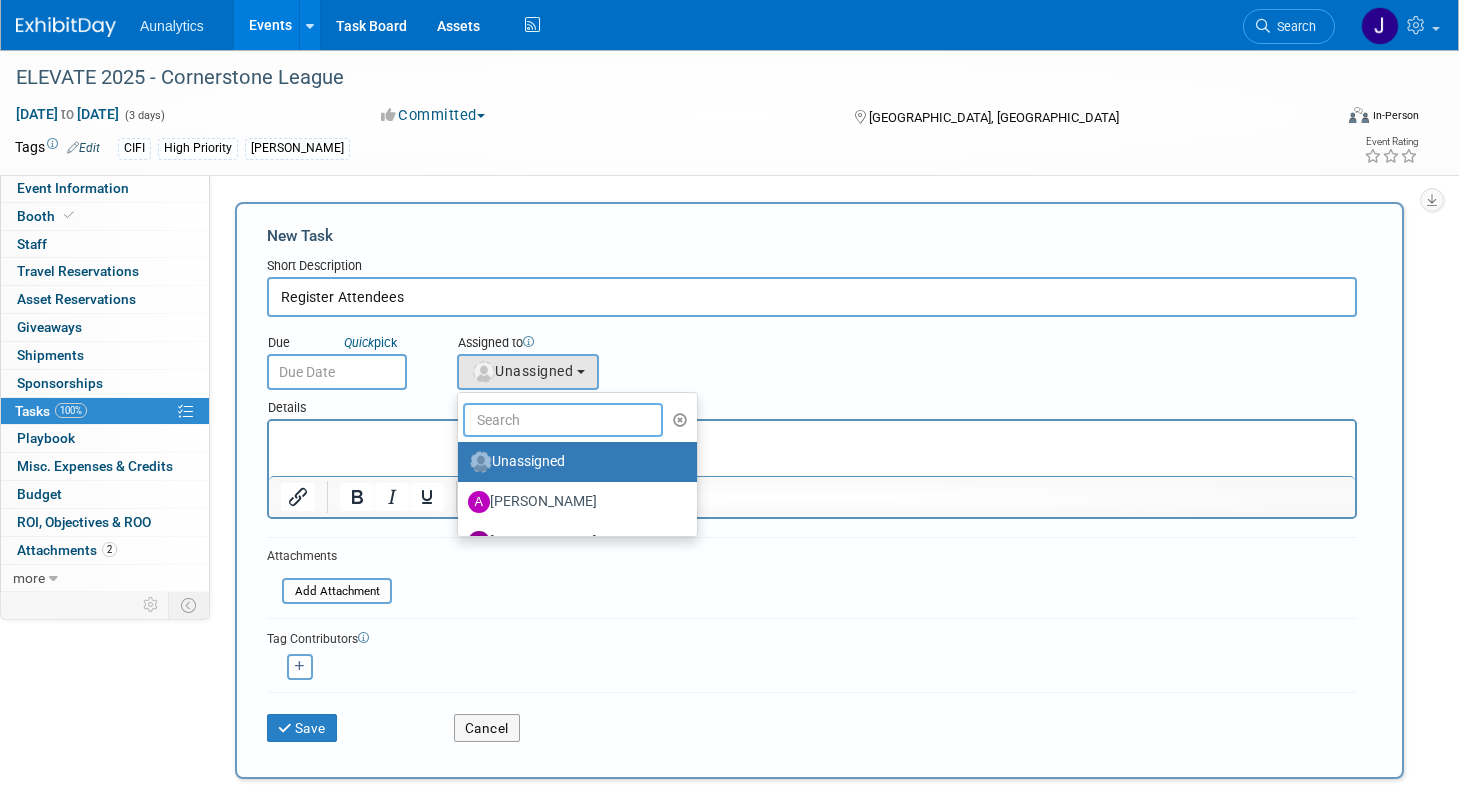 click at bounding box center (563, 420) 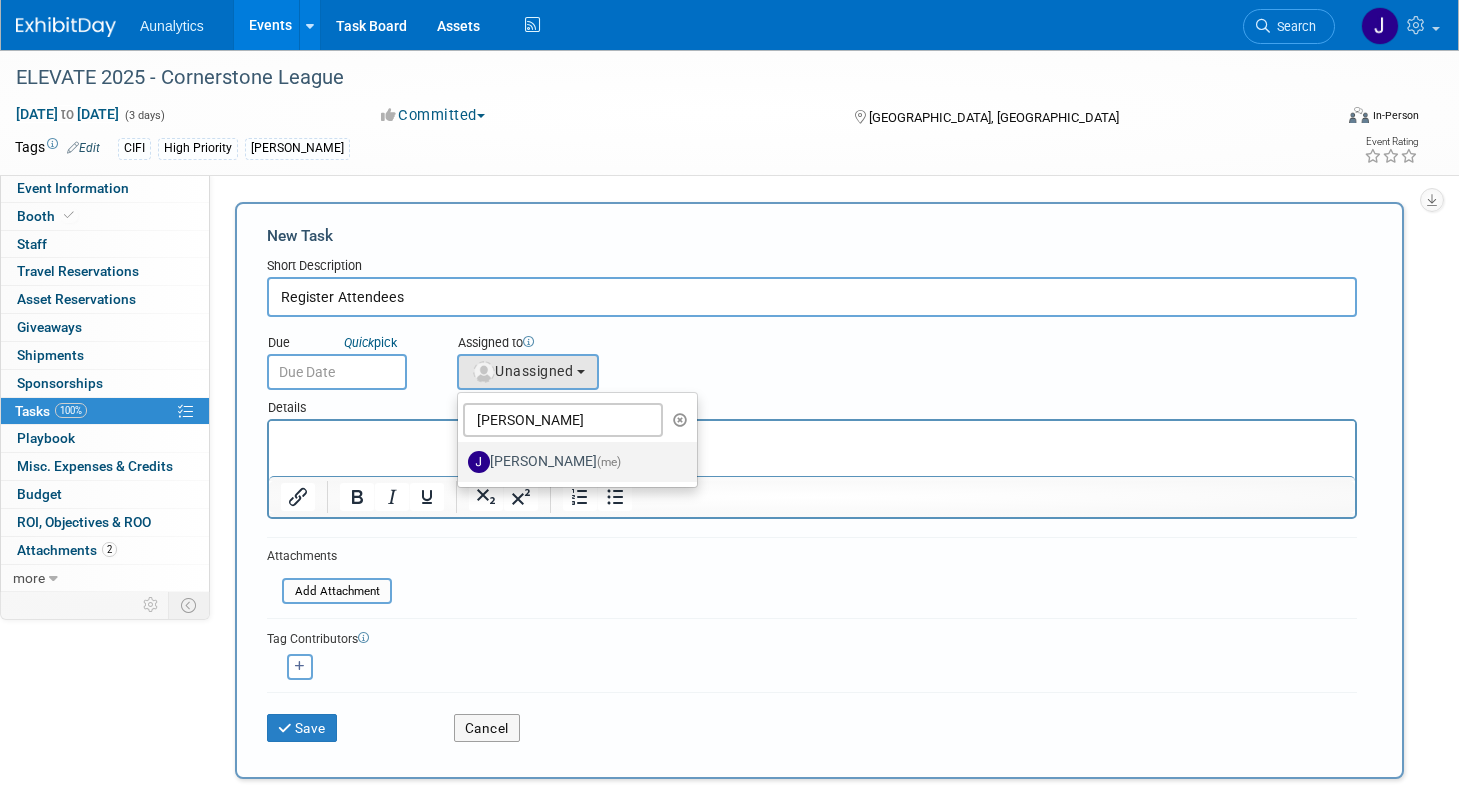 click on "Julie Grisanti-Cieslak
(me)" at bounding box center (572, 462) 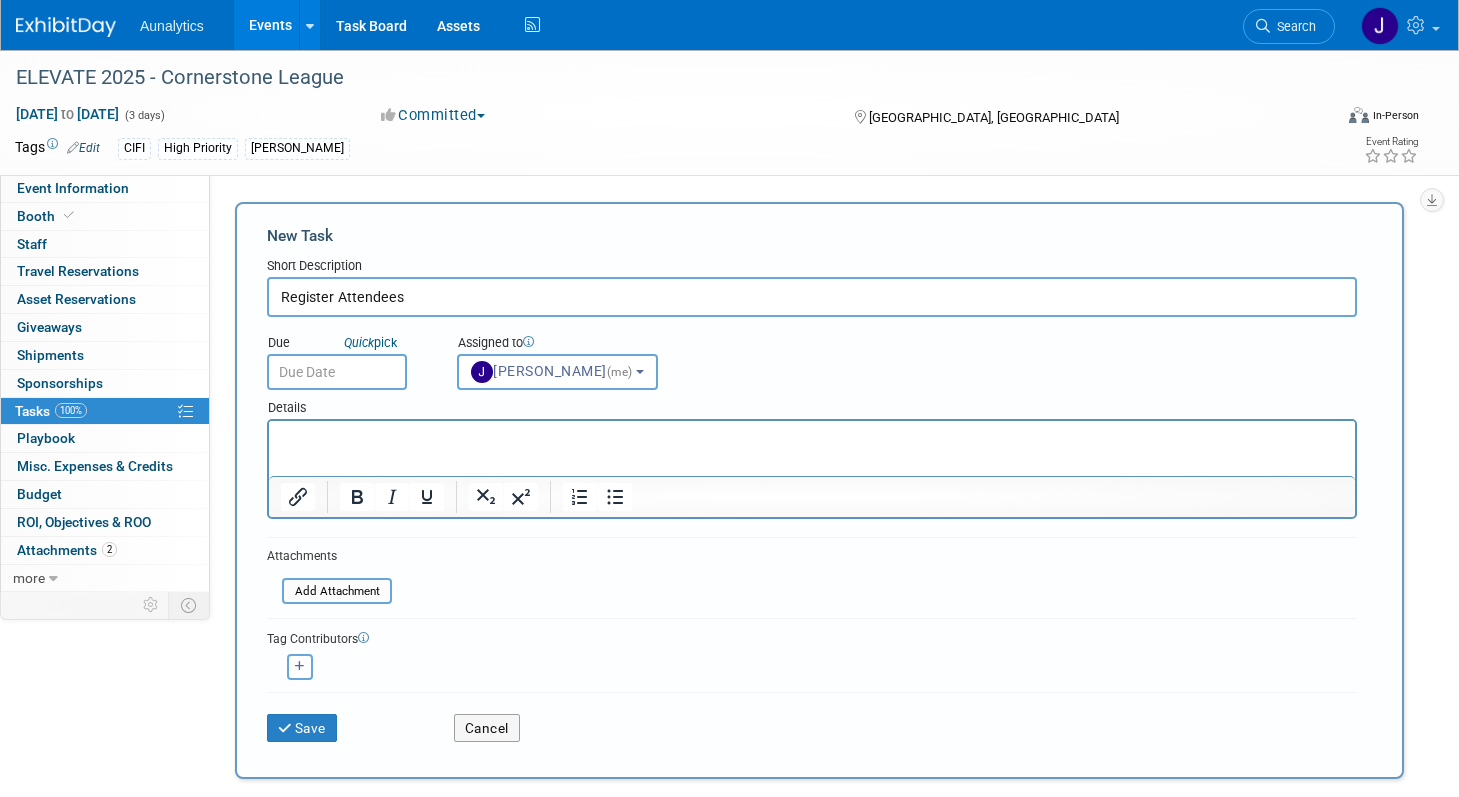 click at bounding box center (337, 372) 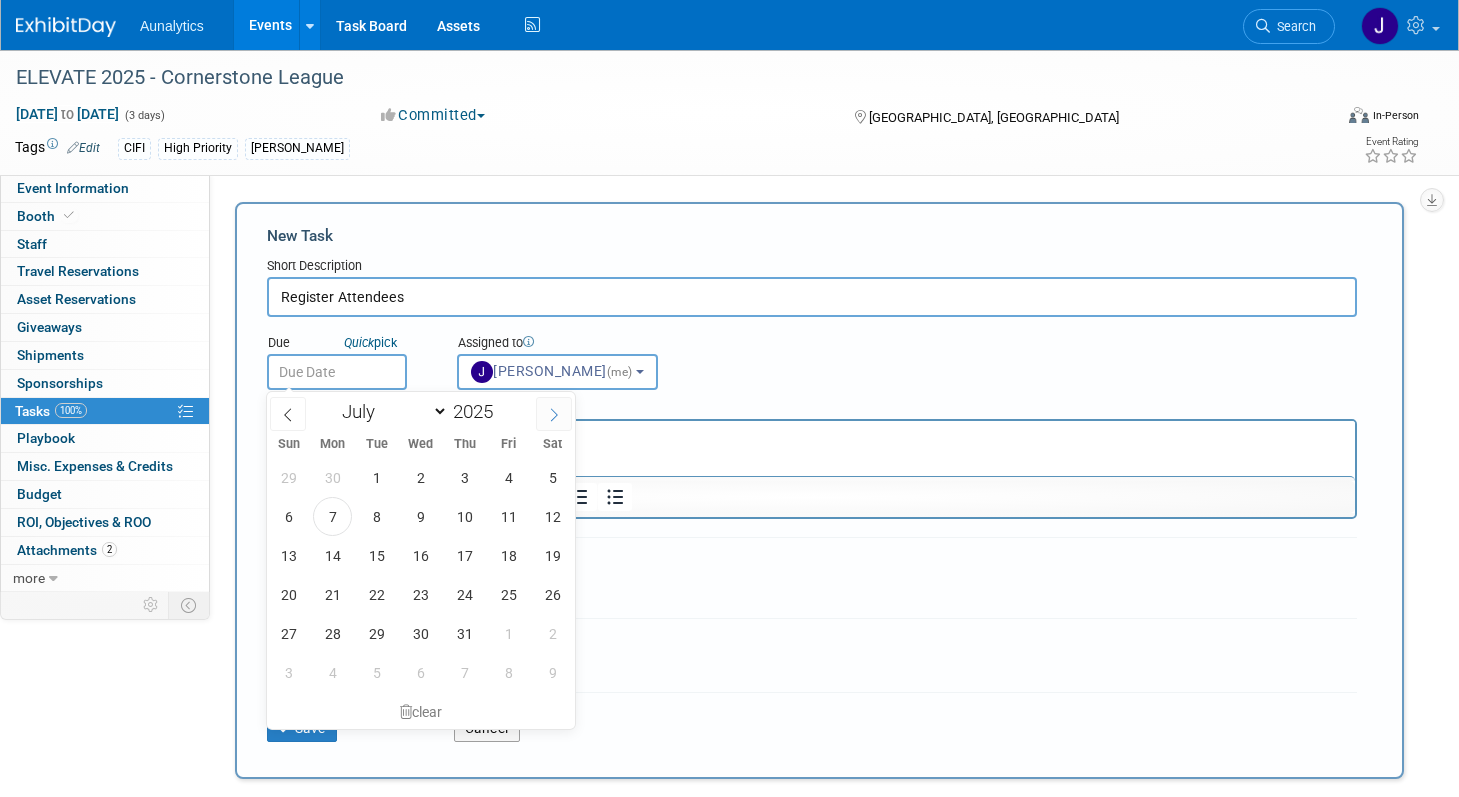 click 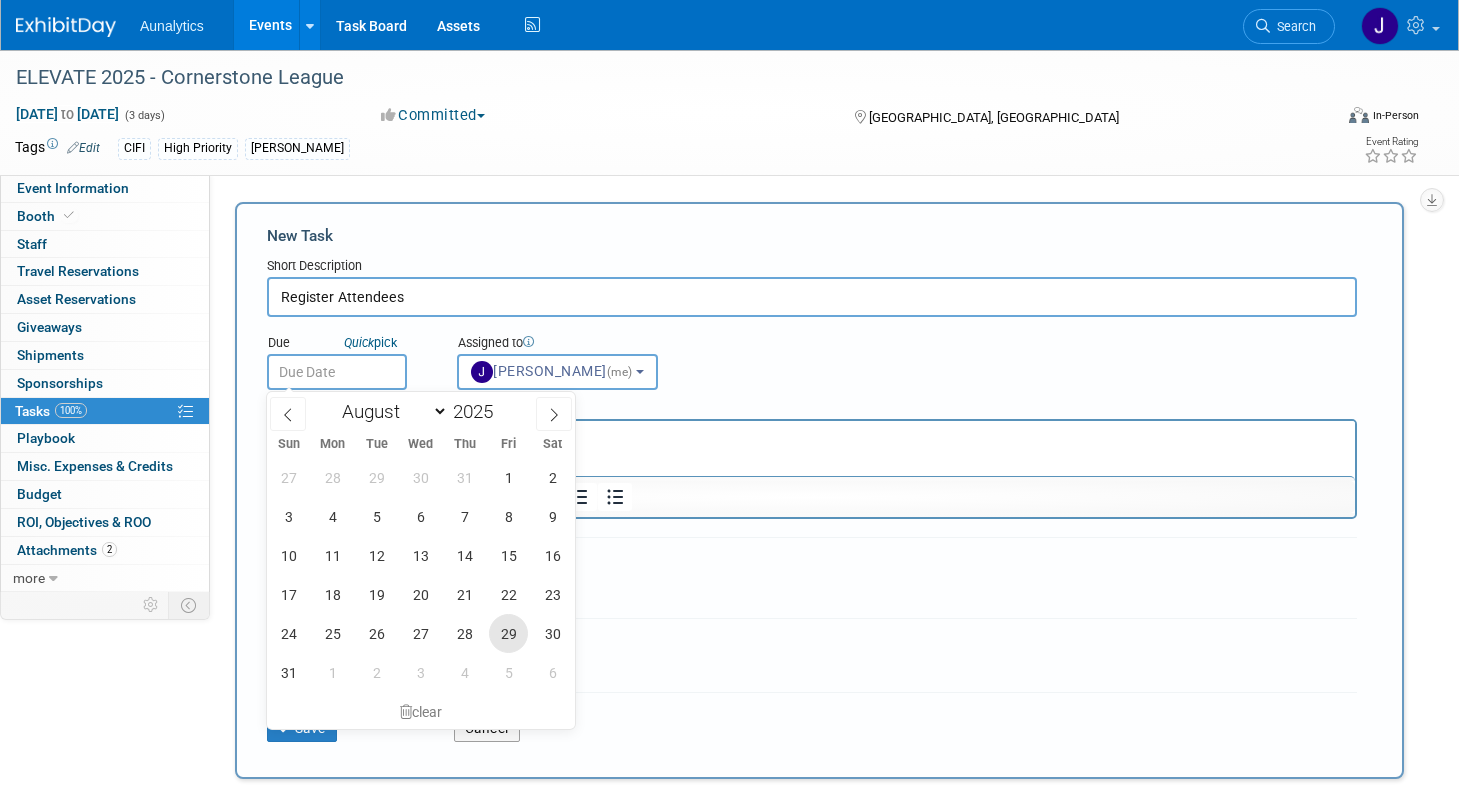 click on "29" at bounding box center (508, 633) 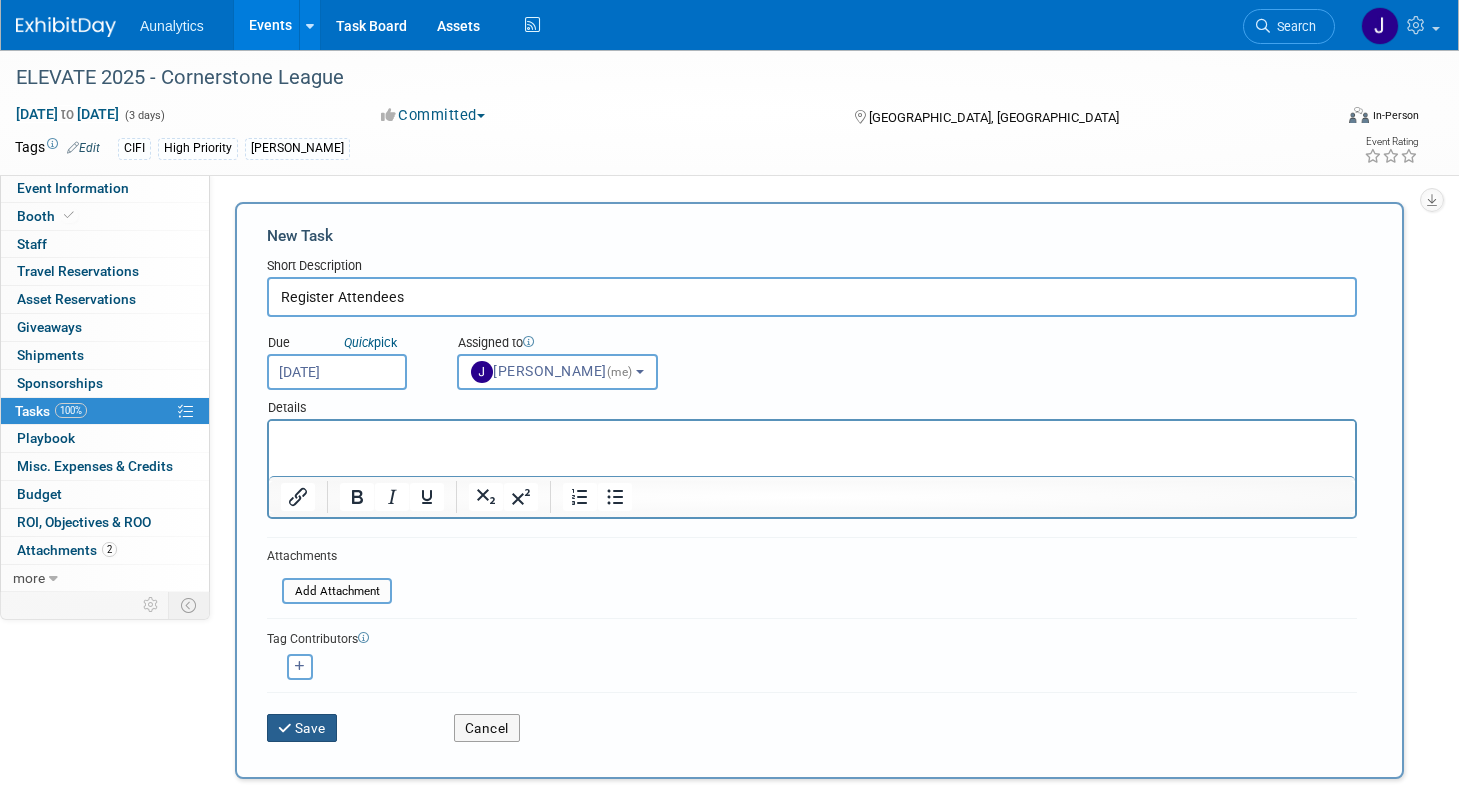 click on "Save" at bounding box center [302, 728] 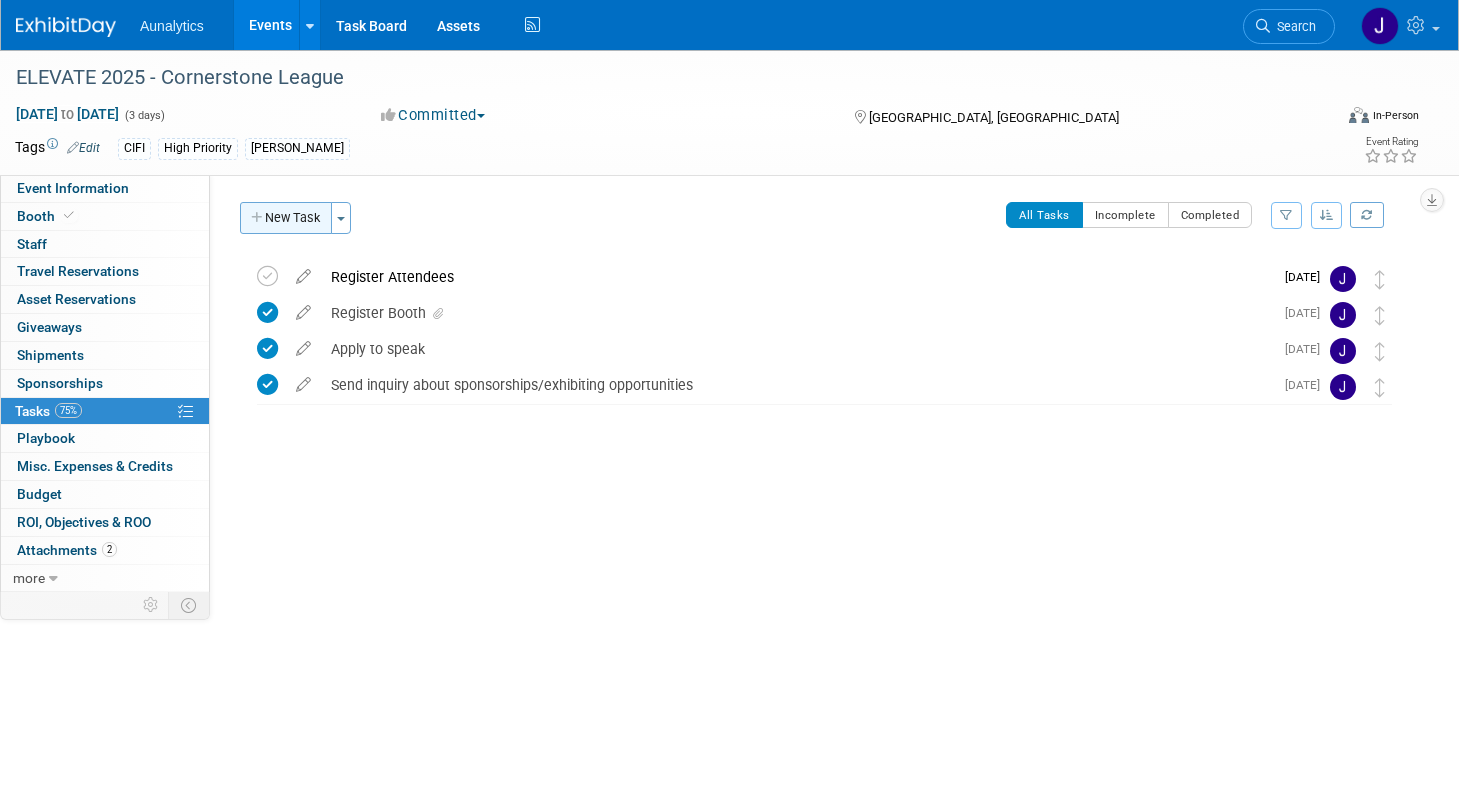 click on "New Task" at bounding box center (286, 218) 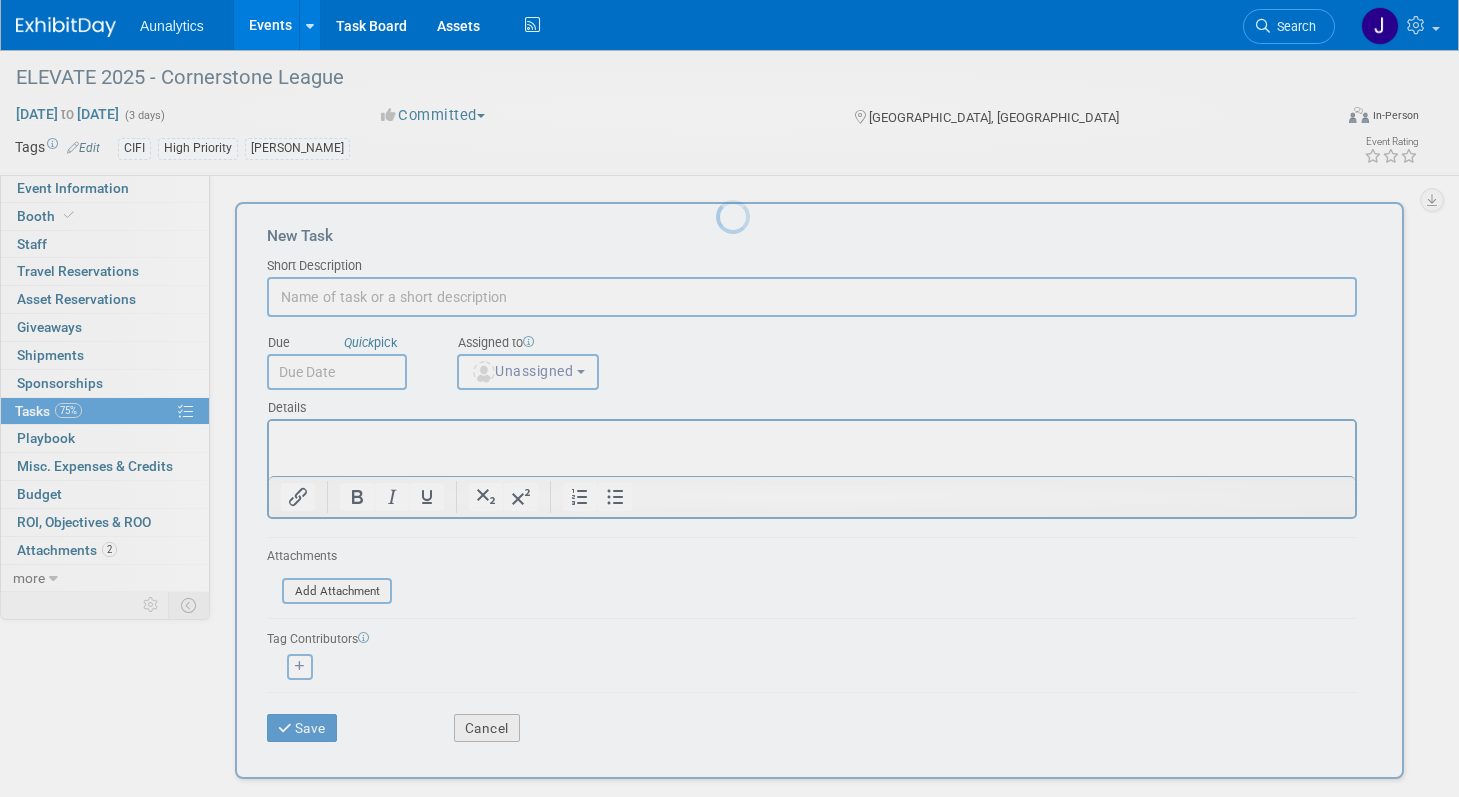 scroll, scrollTop: 0, scrollLeft: 0, axis: both 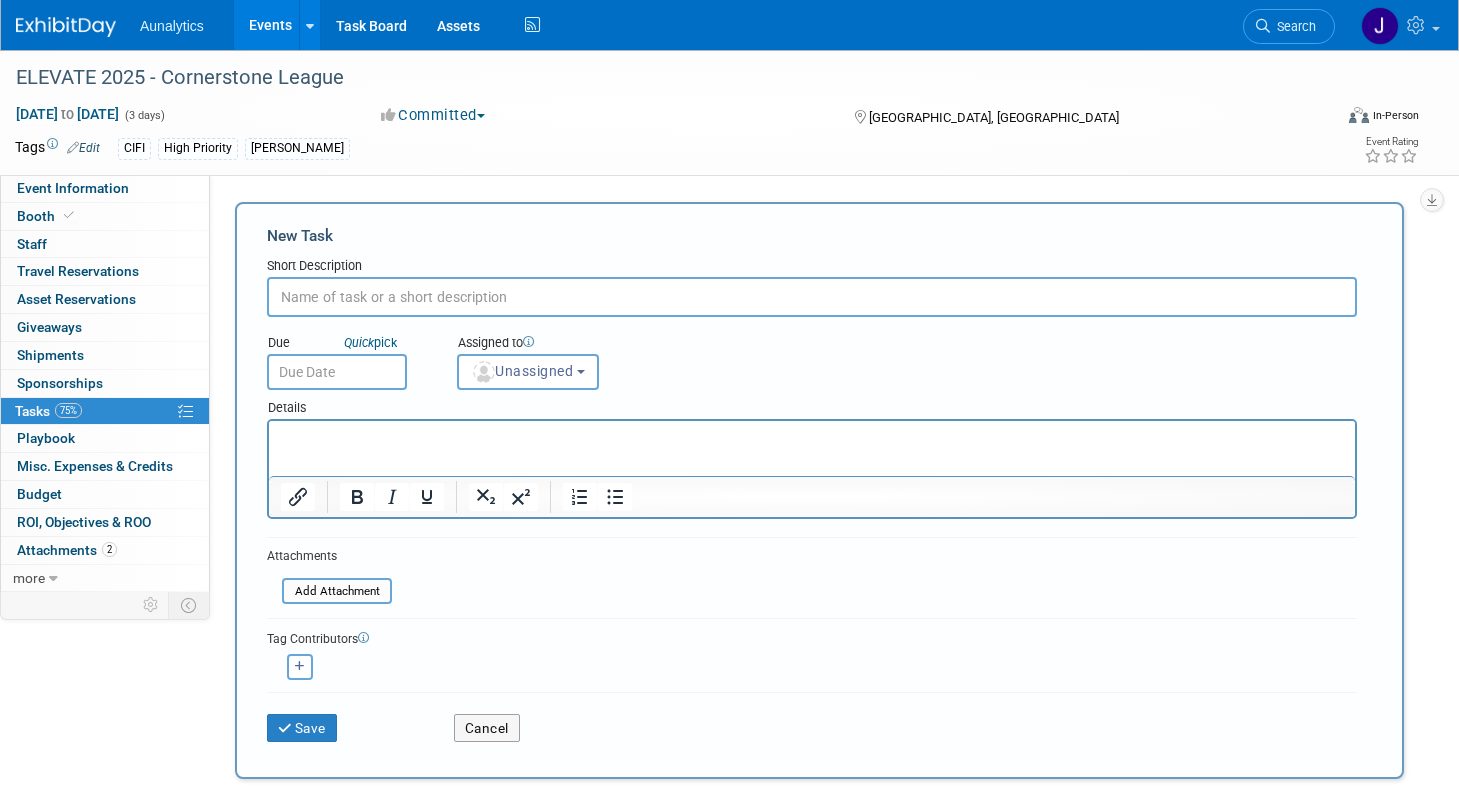 click at bounding box center [812, 297] 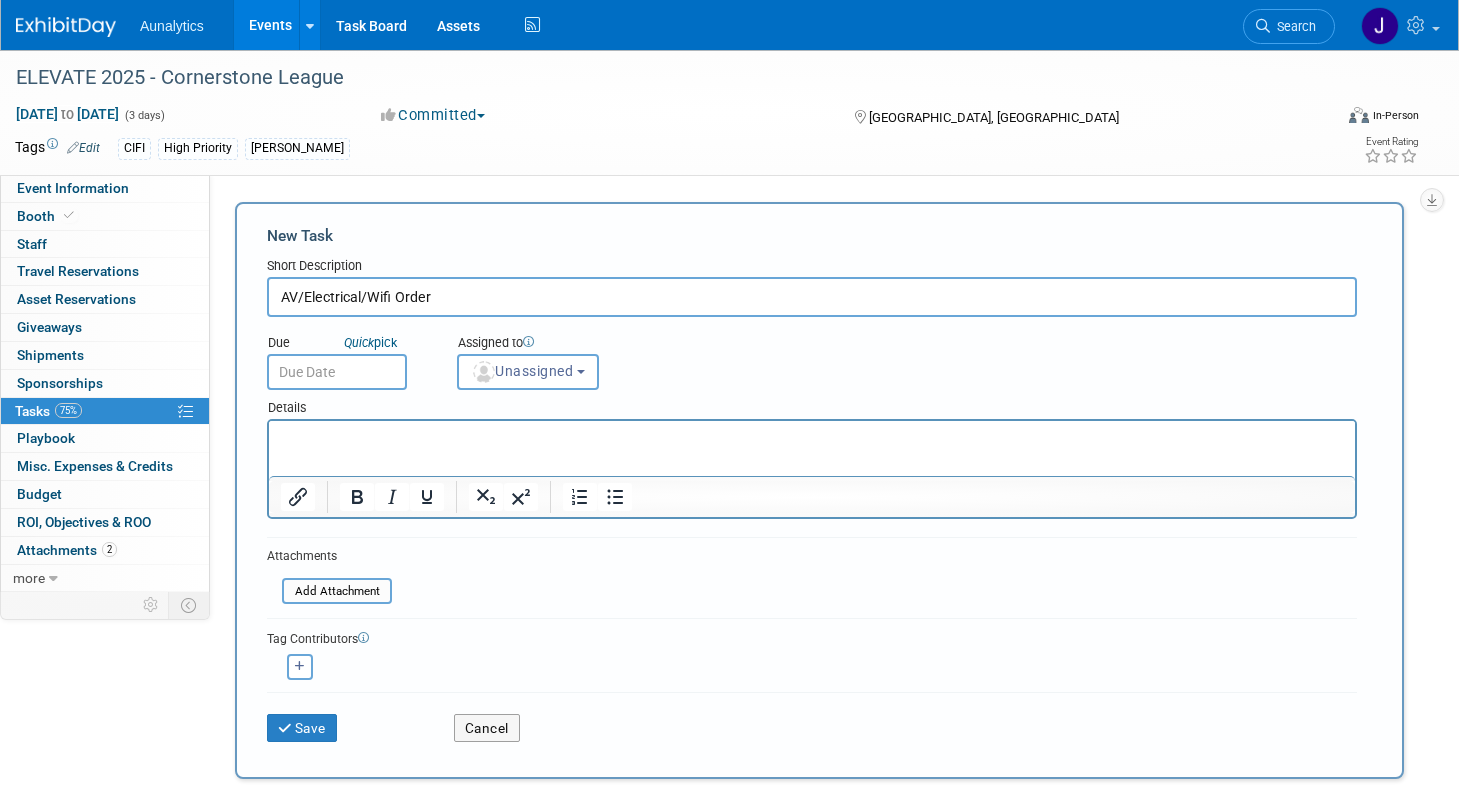 type on "AV/Electrical/Wifi Order" 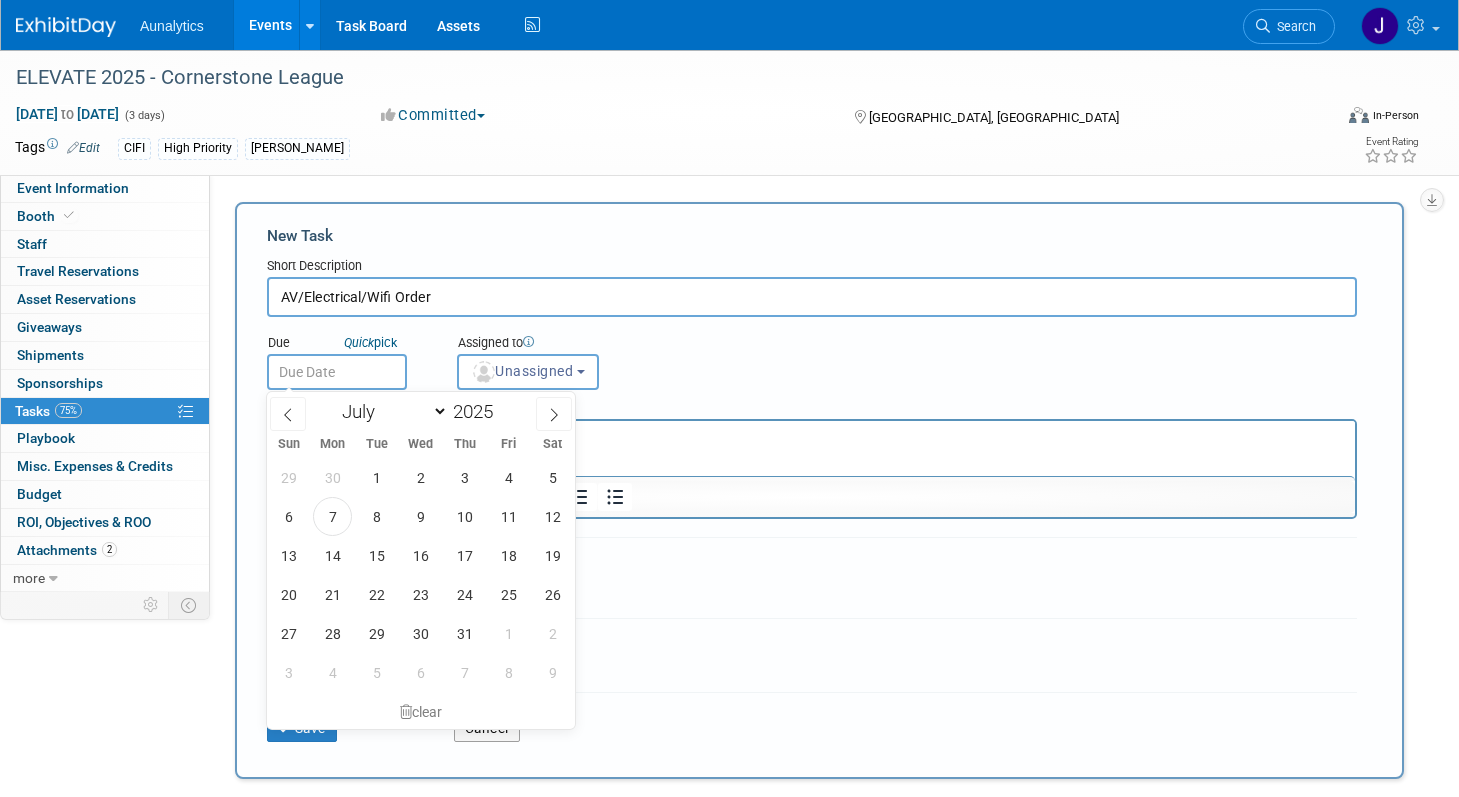 click at bounding box center [337, 372] 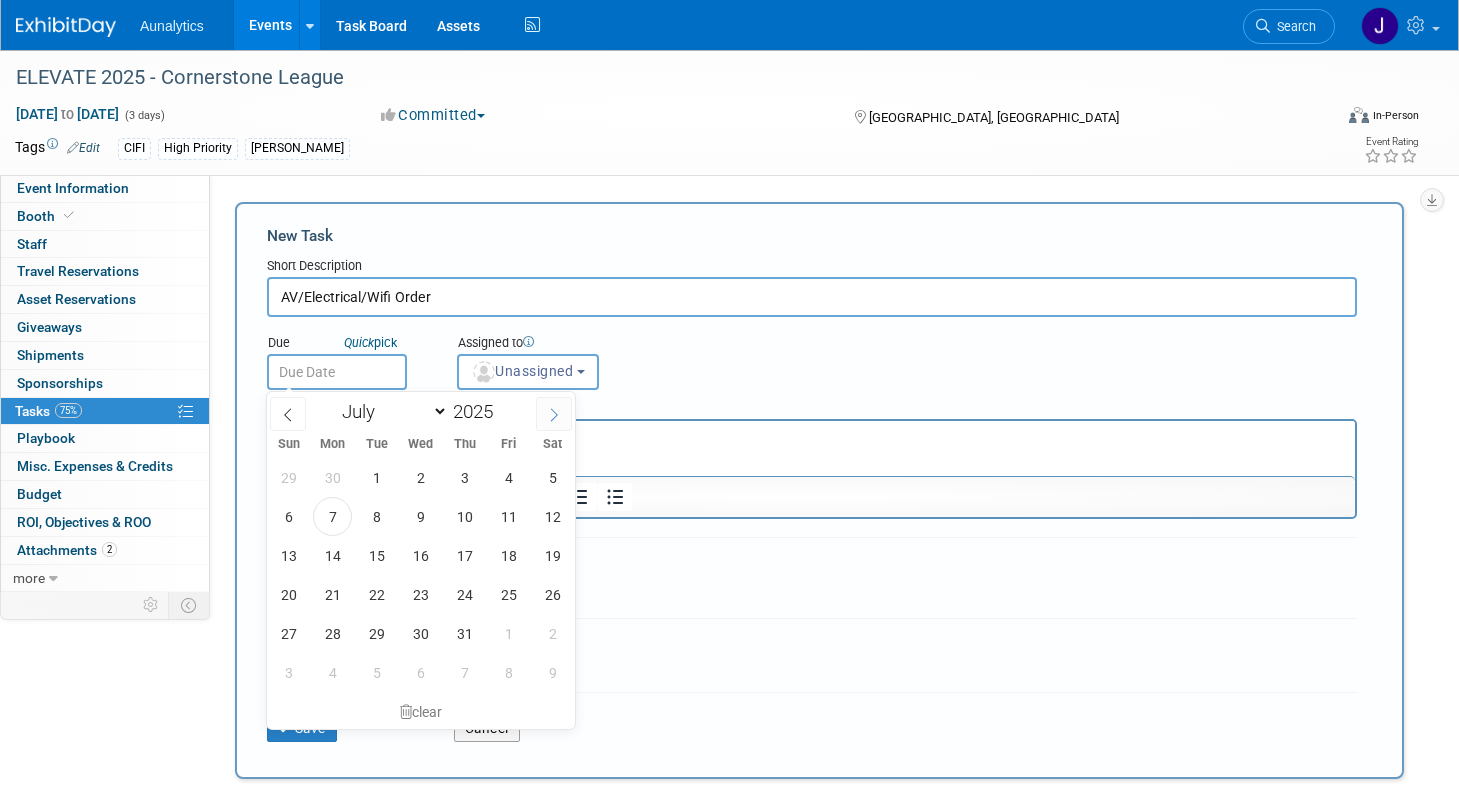 click 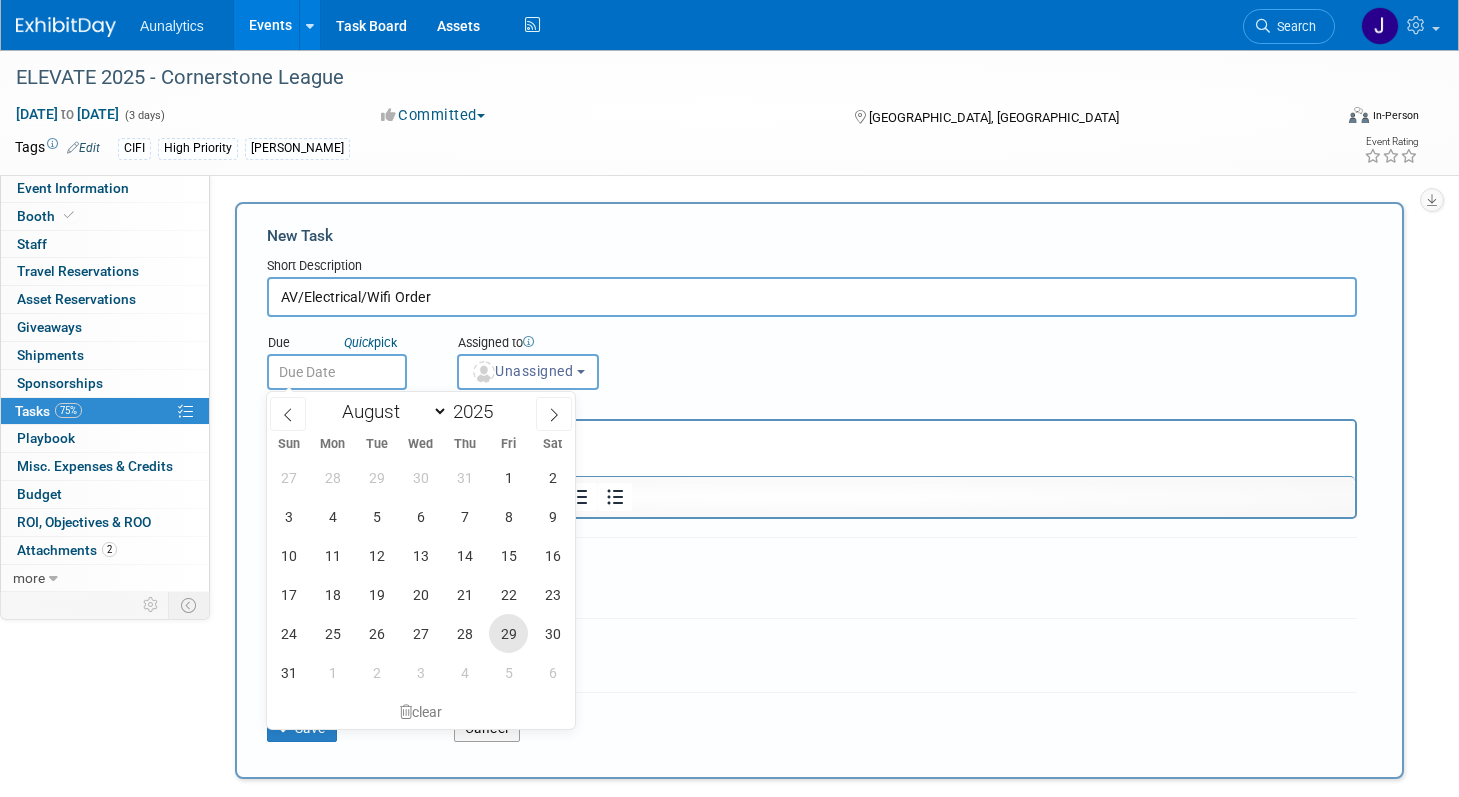 click on "29" at bounding box center [508, 633] 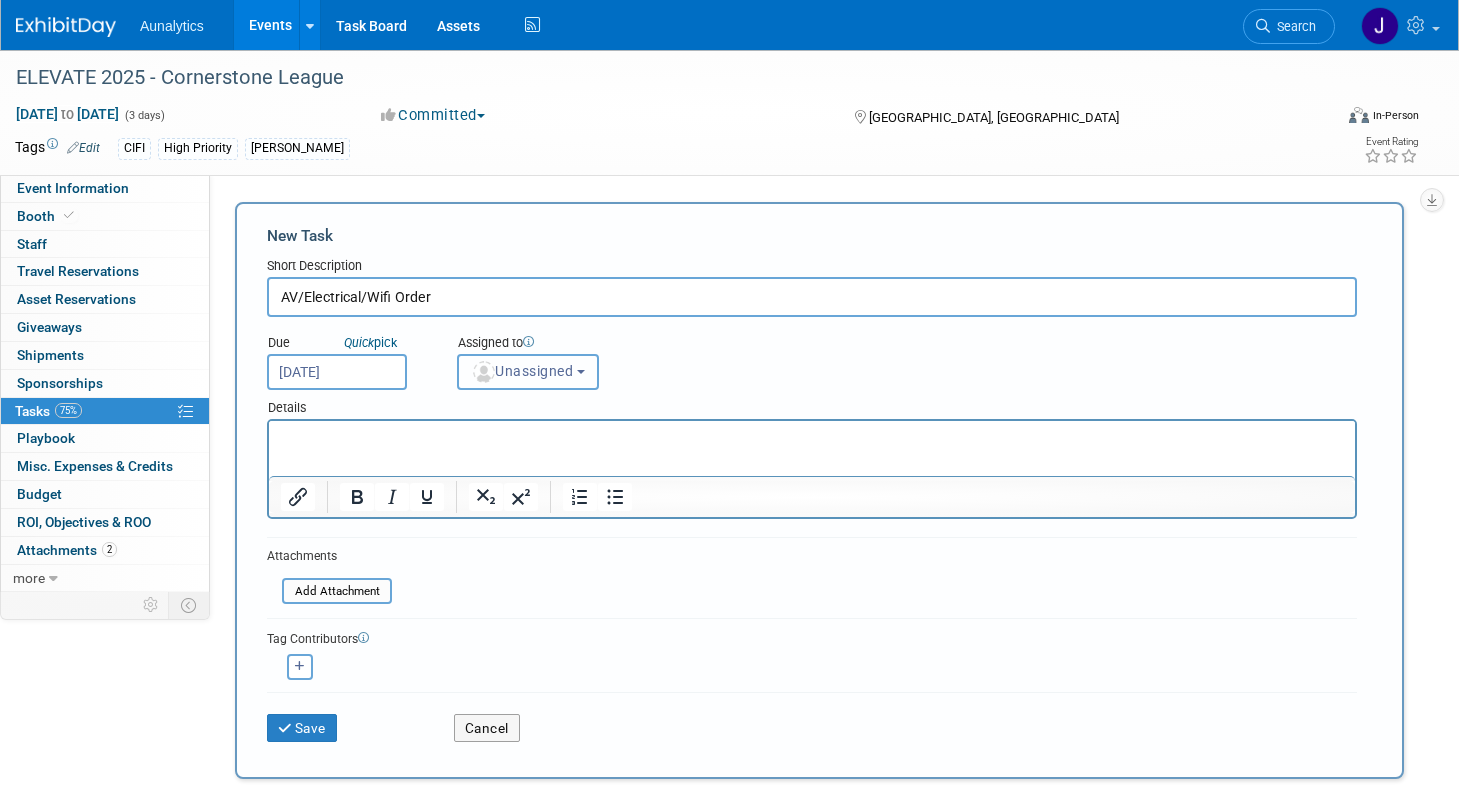 click on "Unassigned" at bounding box center (528, 372) 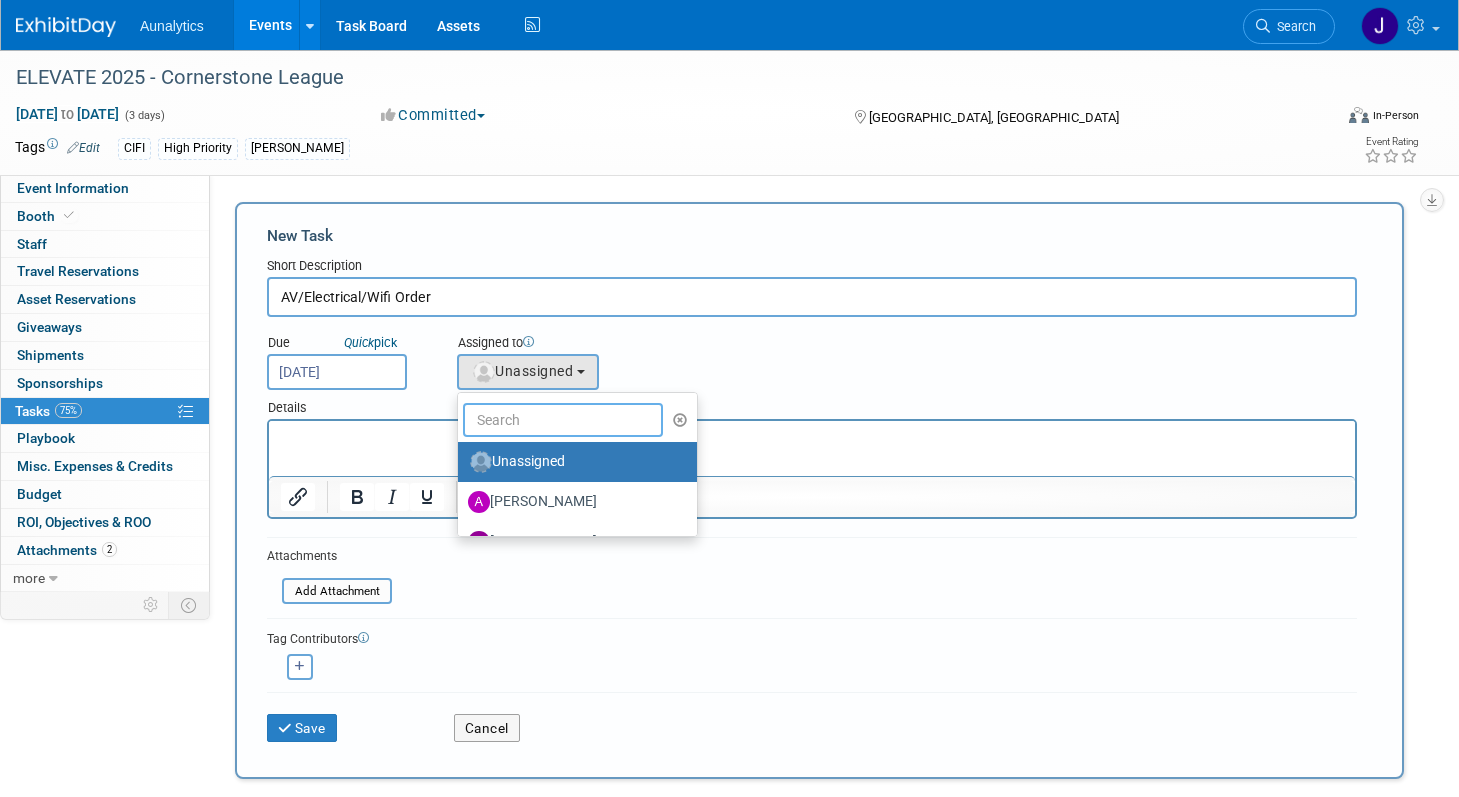 click at bounding box center (563, 420) 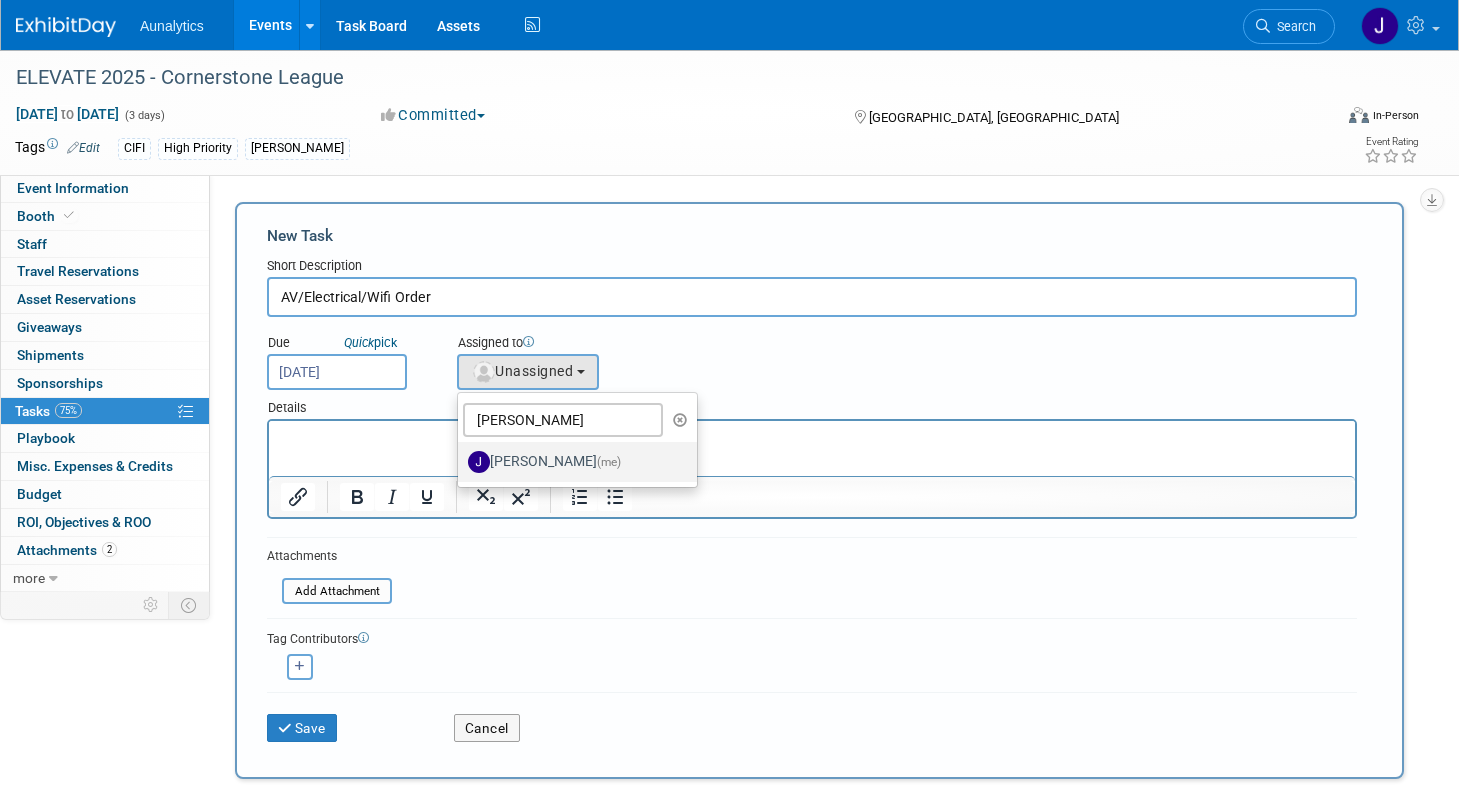 click on "Julie Grisanti-Cieslak
(me)" at bounding box center [572, 462] 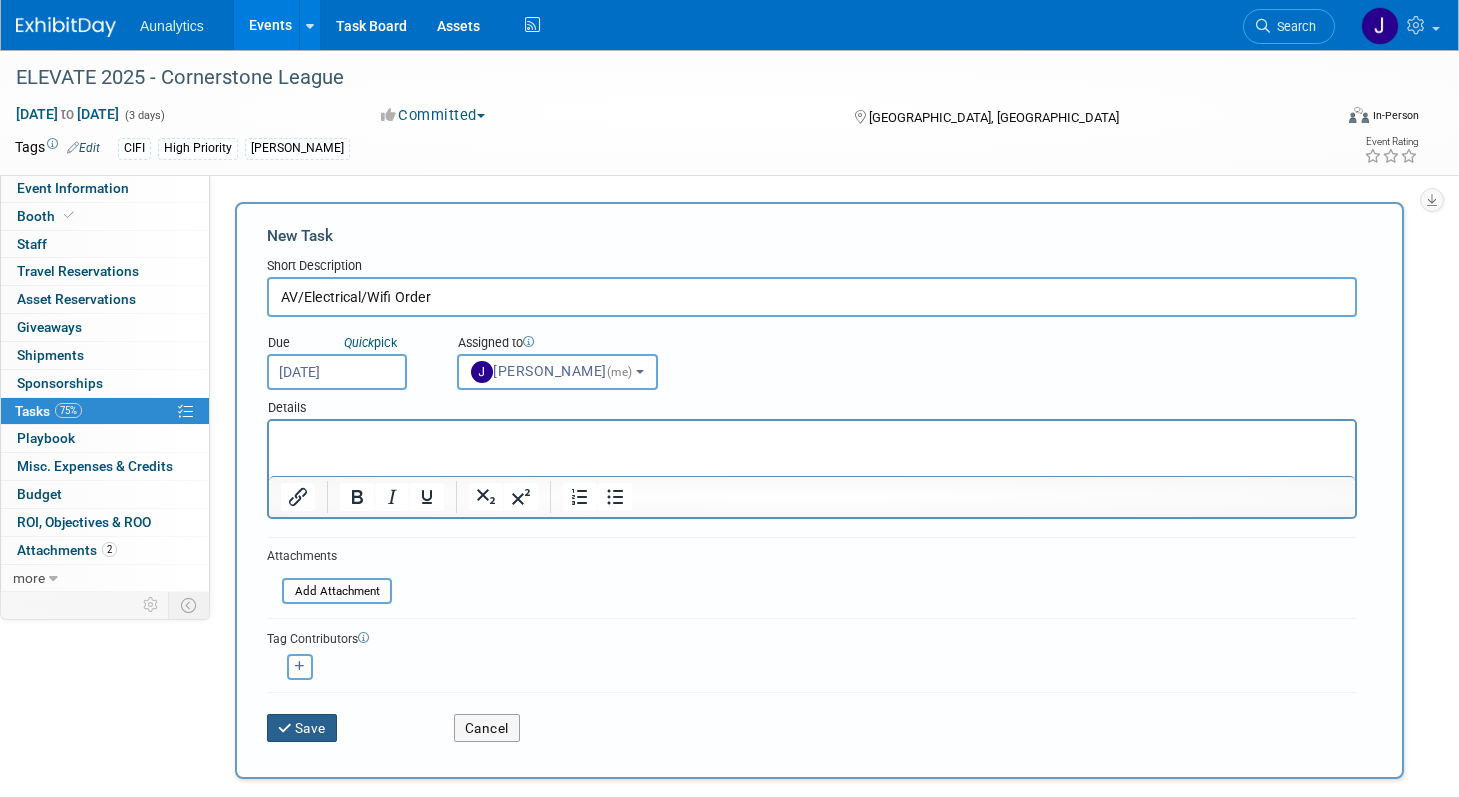 click on "Save" at bounding box center [302, 728] 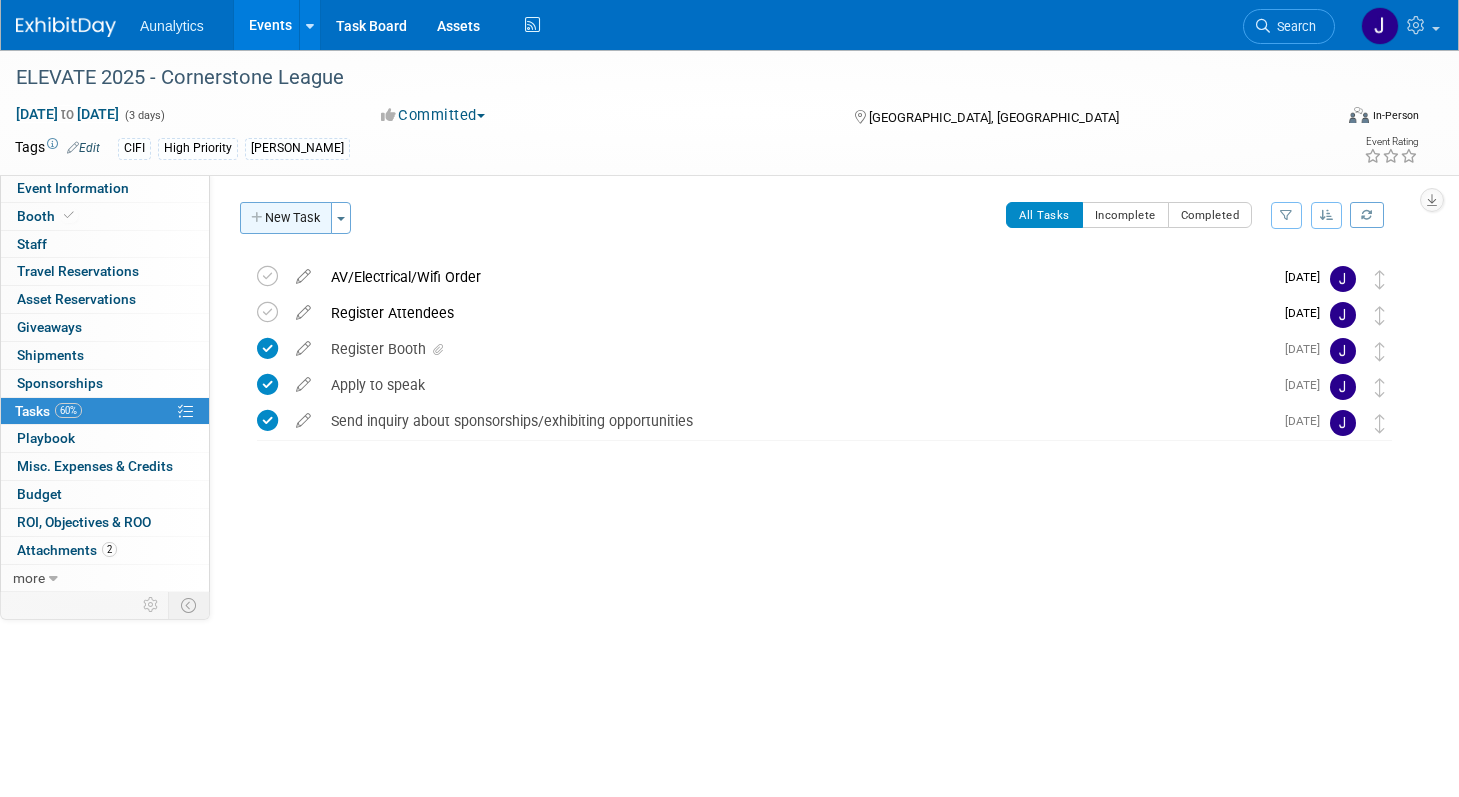 click on "New Task" at bounding box center [286, 218] 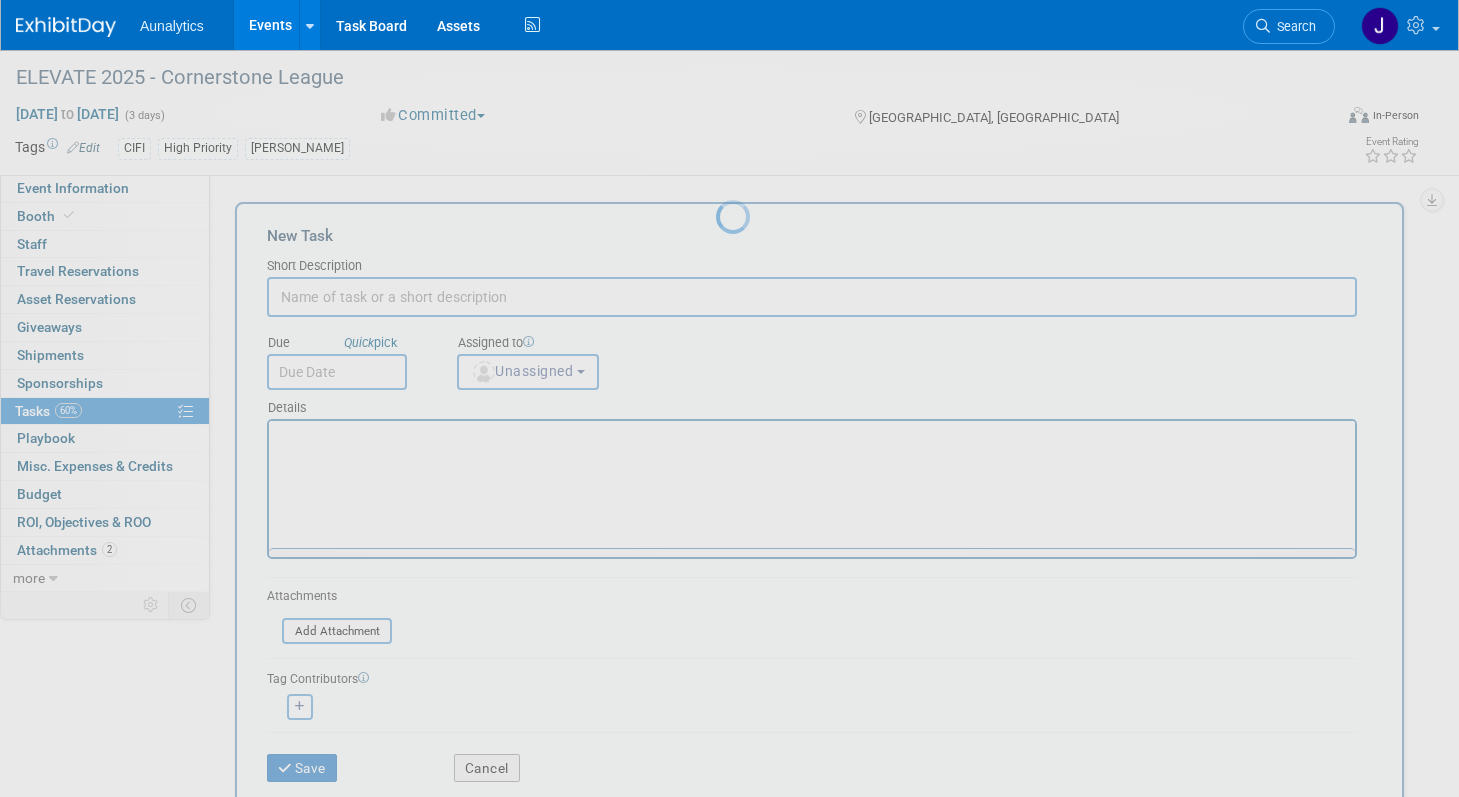 scroll, scrollTop: 0, scrollLeft: 0, axis: both 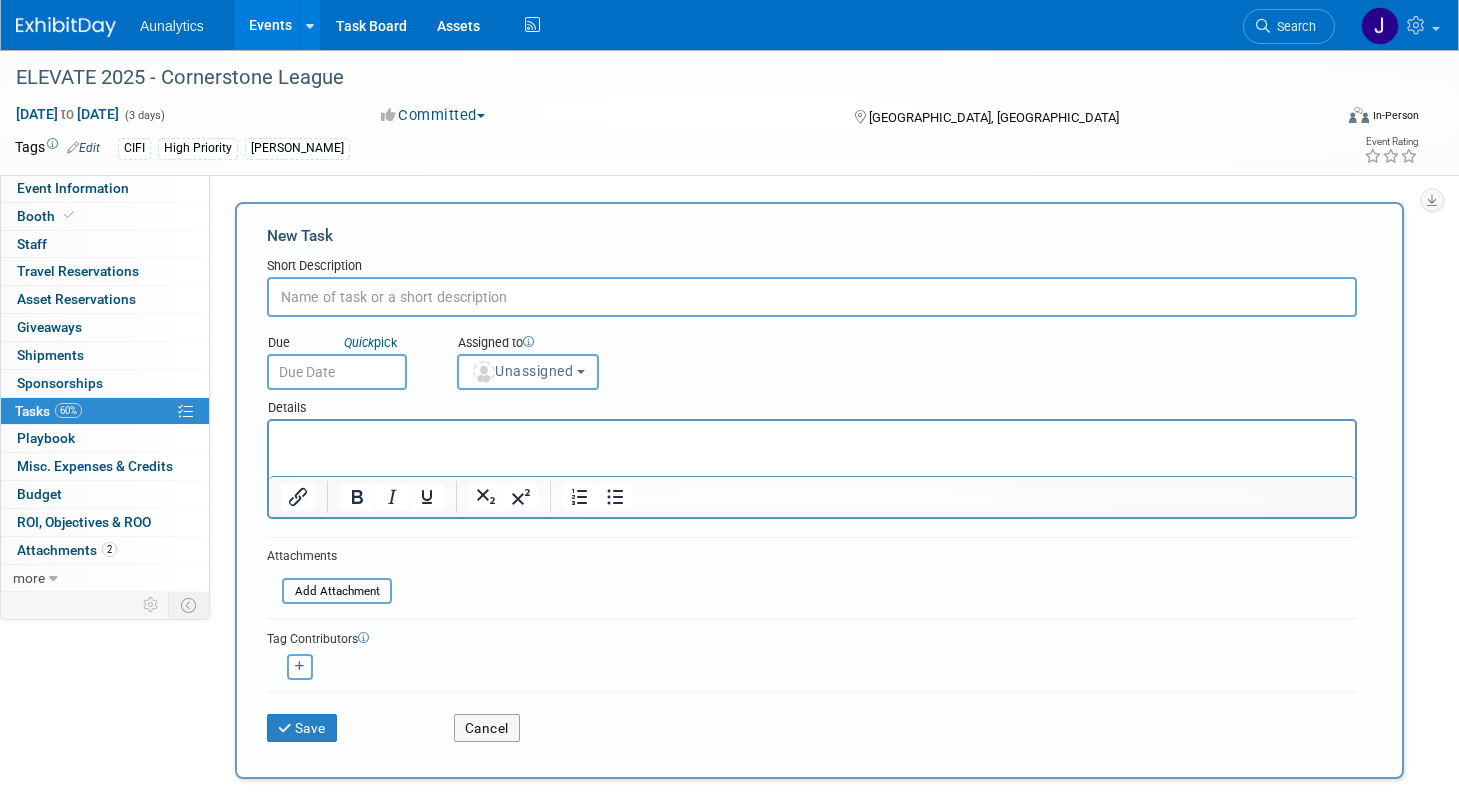 paste on "Send or upload logos/collateral" 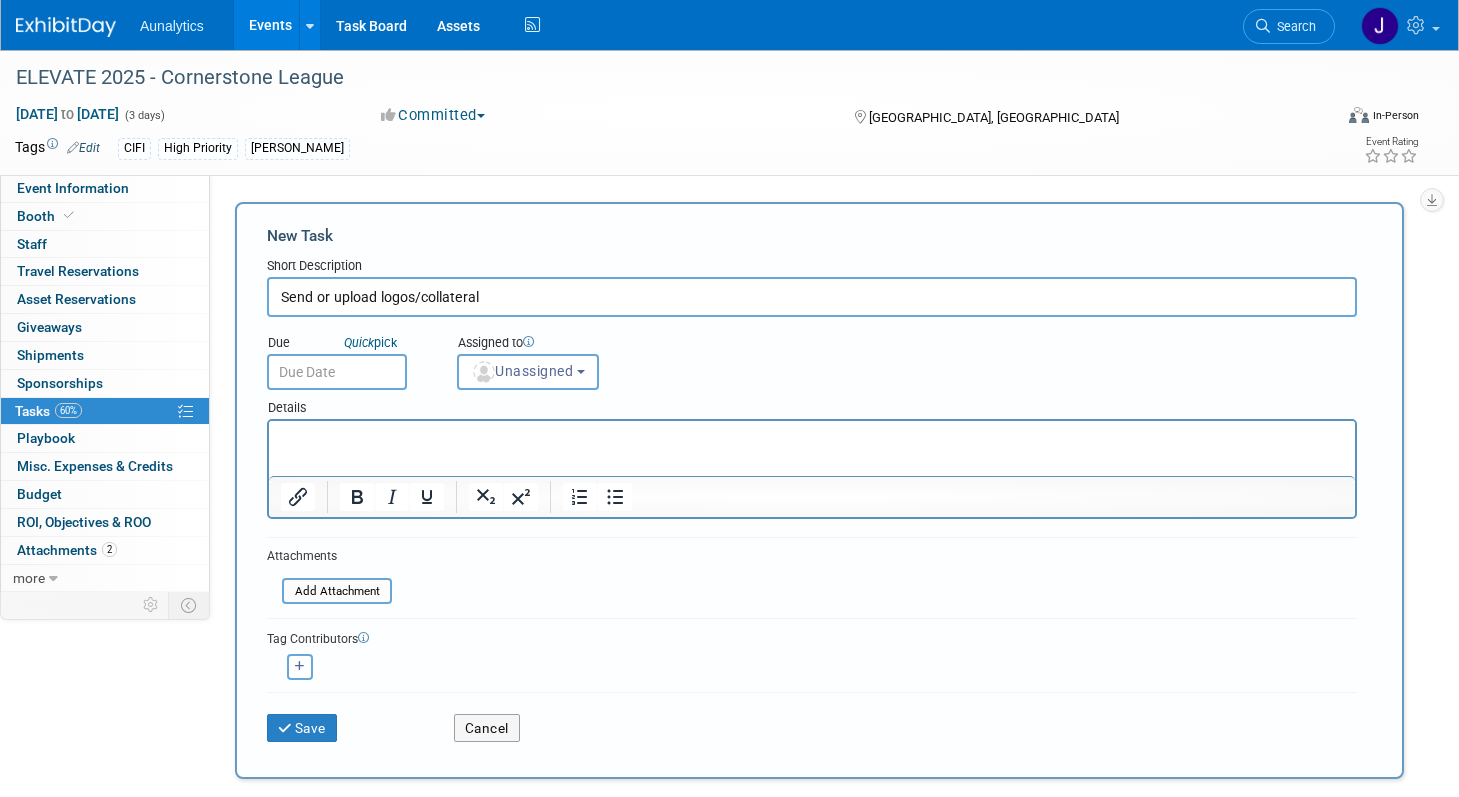 type on "Send or upload logos/collateral" 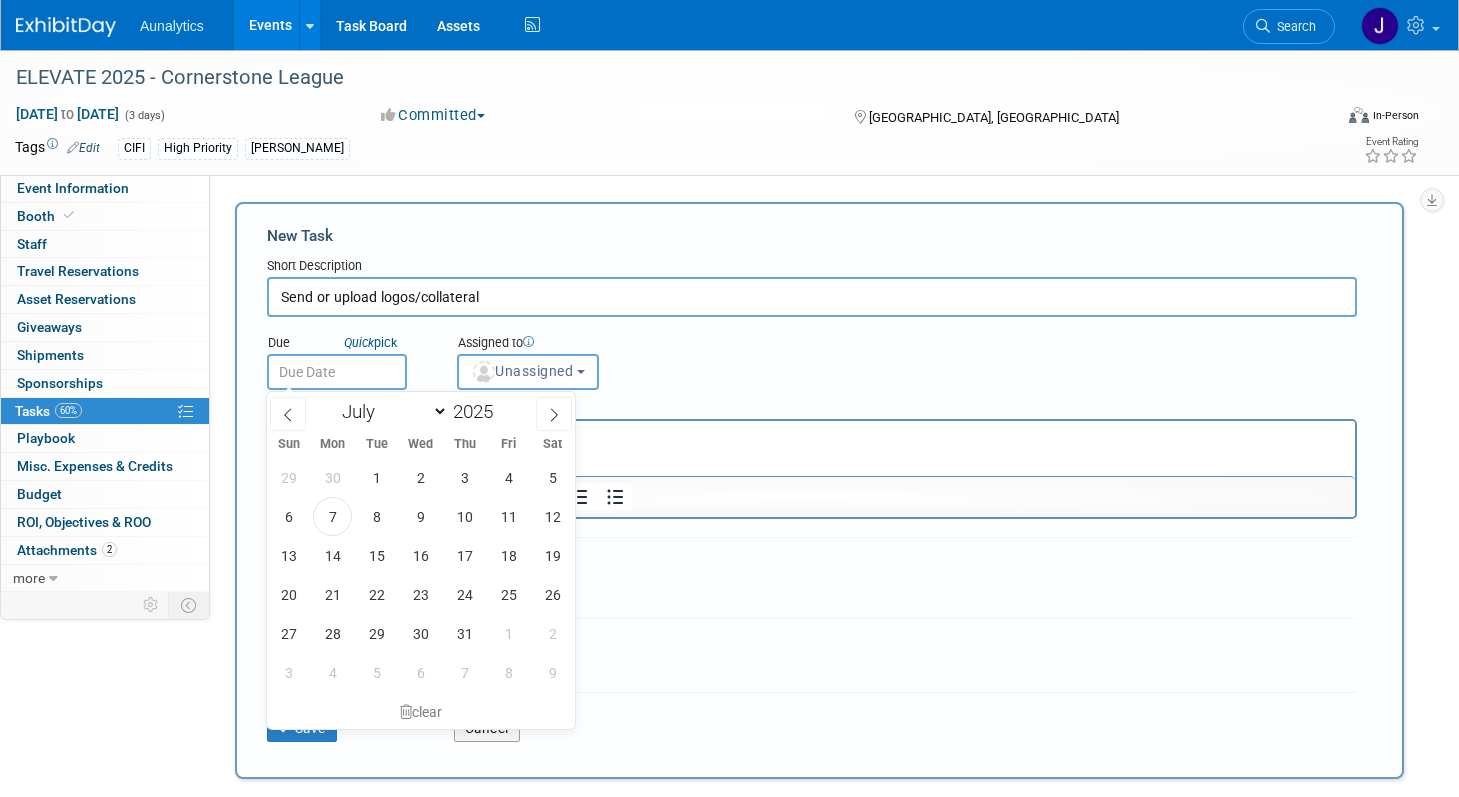 click at bounding box center [337, 372] 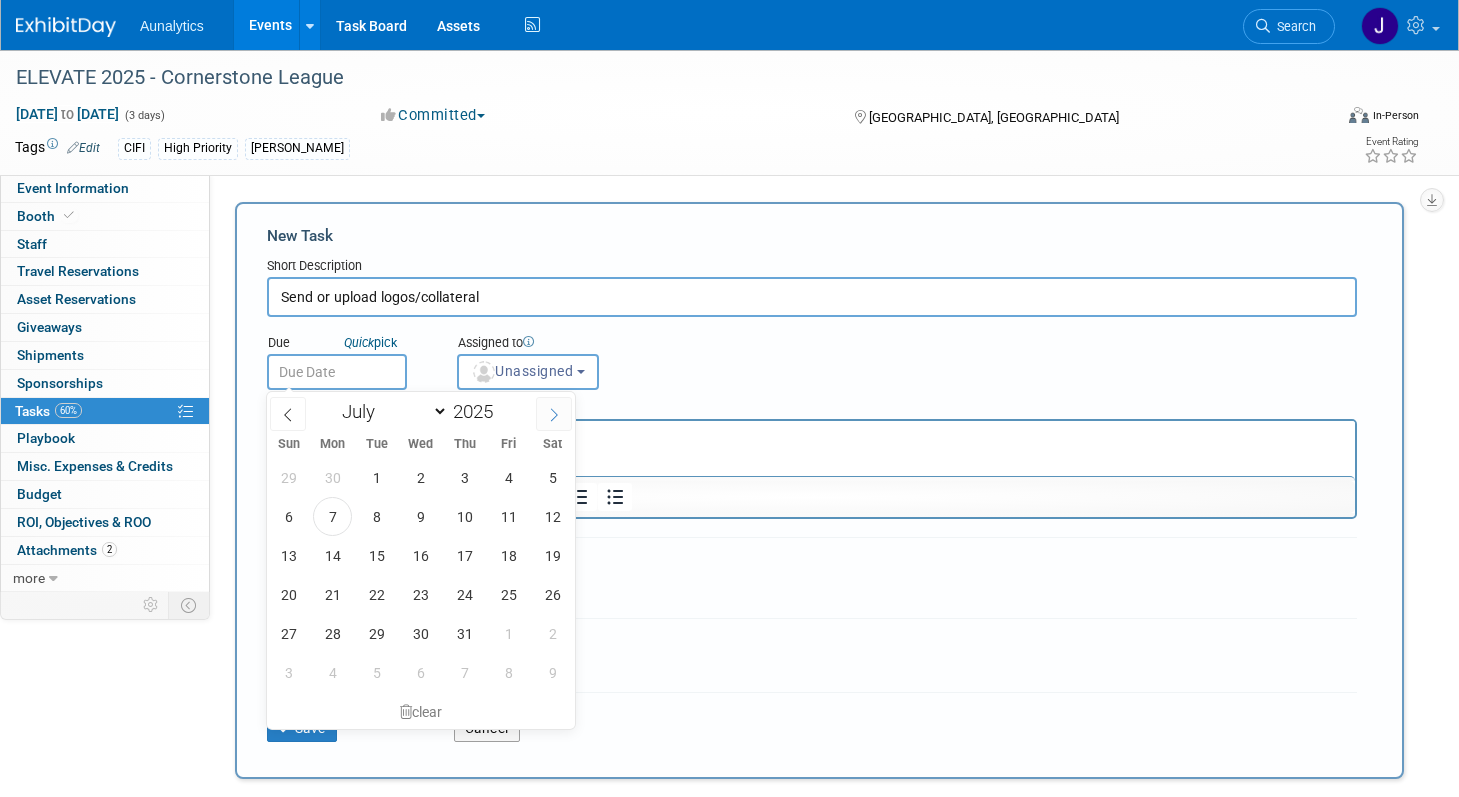 click 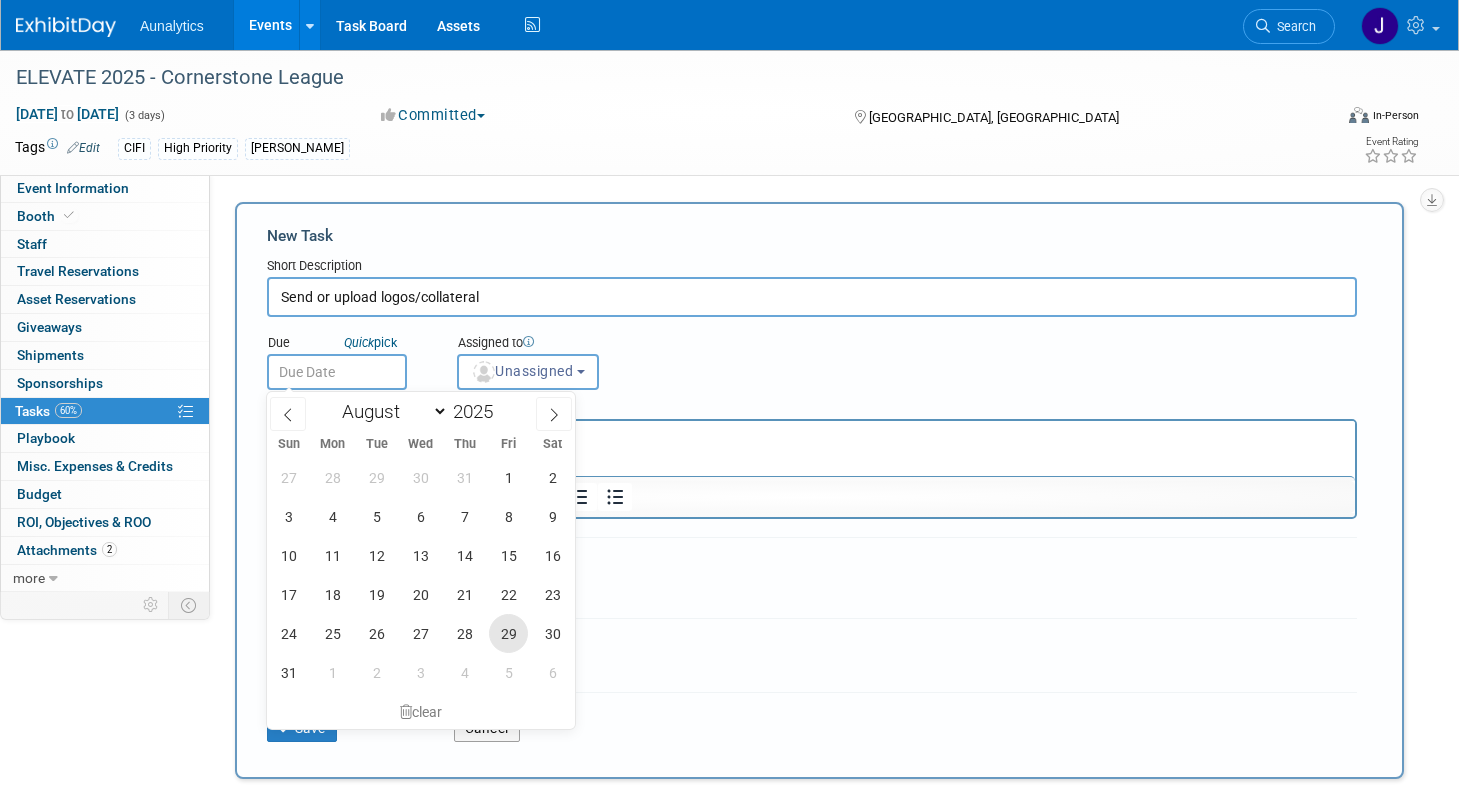 click on "29" at bounding box center [508, 633] 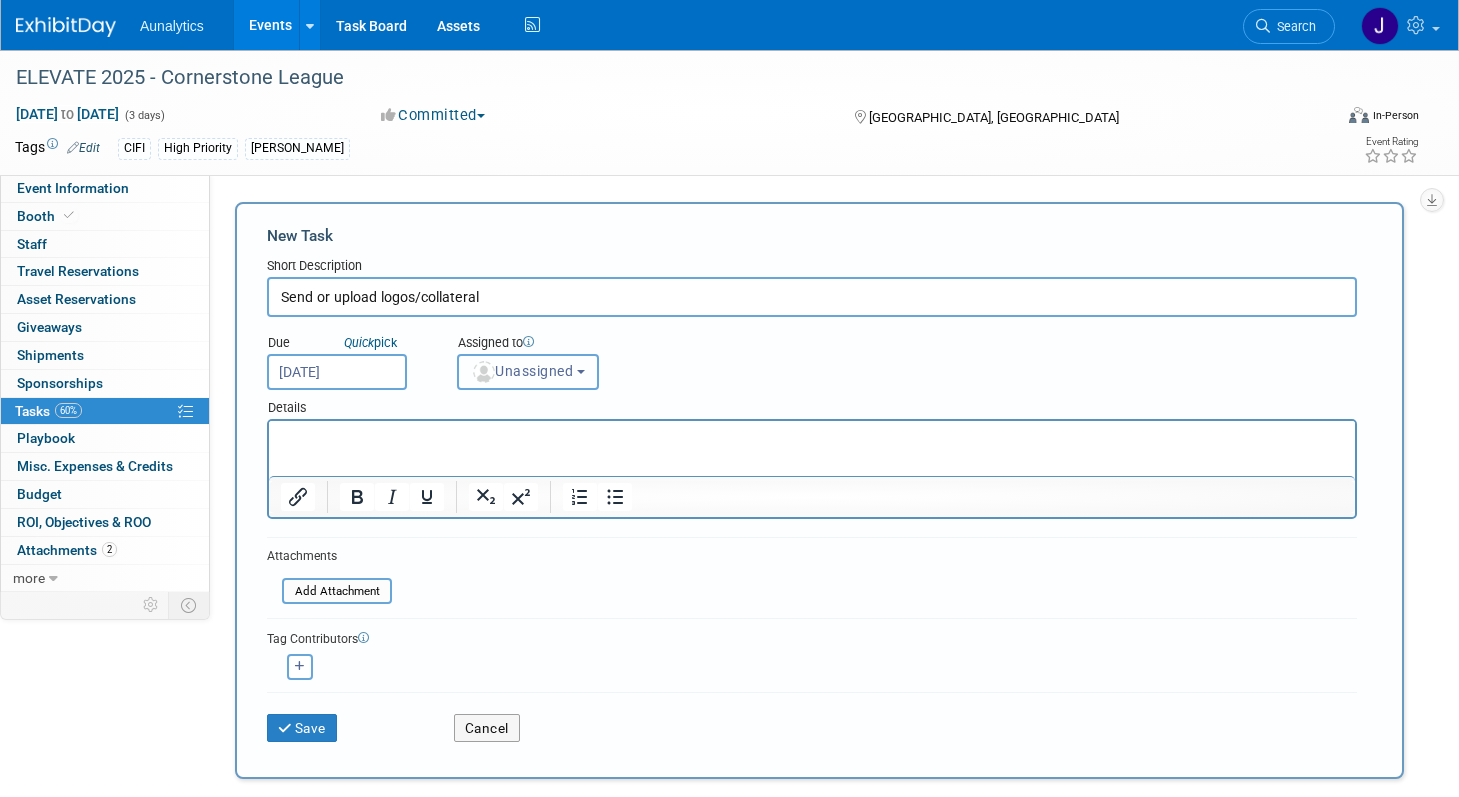 click on "Unassigned" at bounding box center (522, 371) 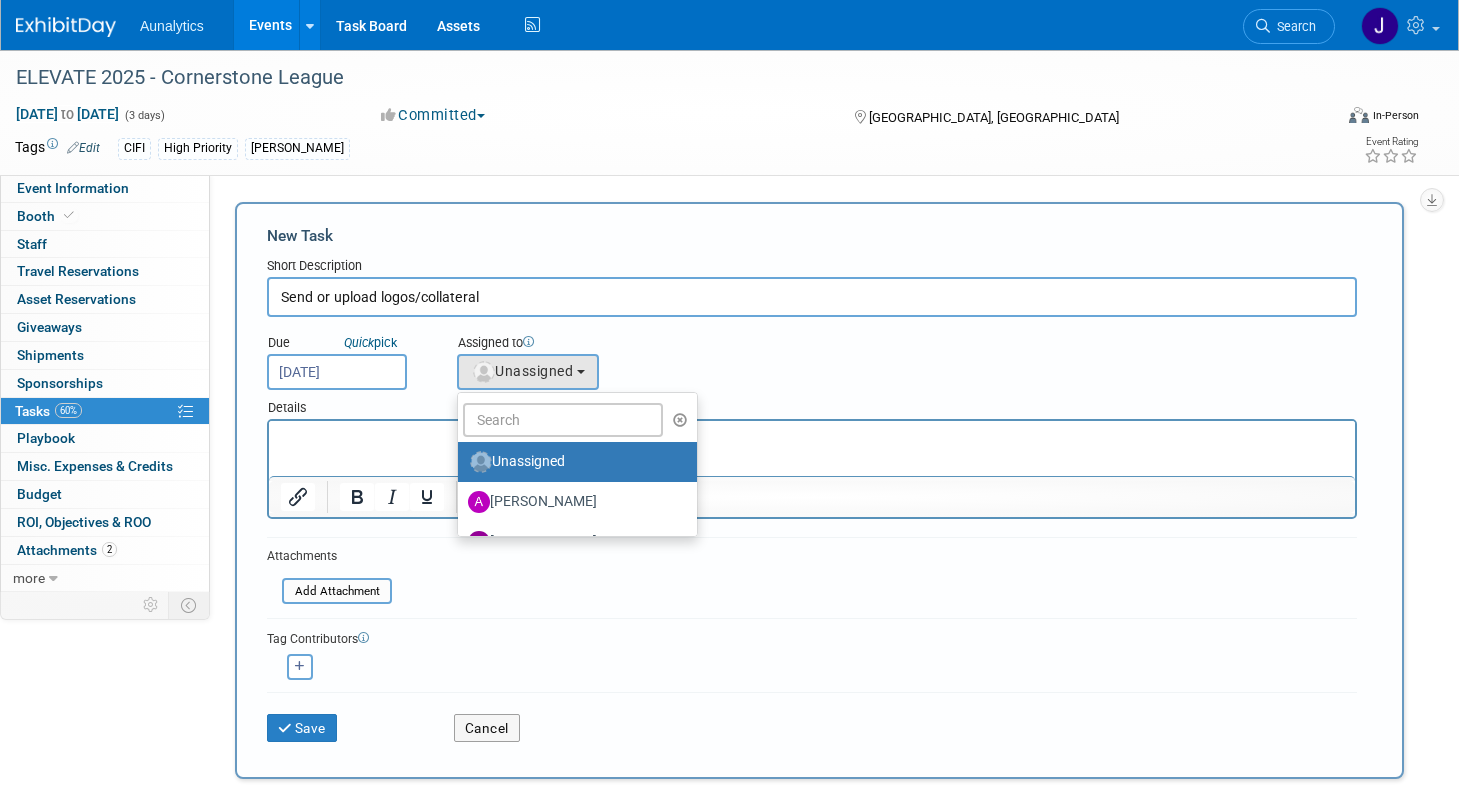 click on "Unassigned
Aaron Clark
Brad Thien
Cody Livingston
Dan Fenech
Drew Conley
Jeff Ray
Jesse Chmiel
Jessica Kitchens
Julie Grisanti-Cieslak
(me)" at bounding box center (577, 464) 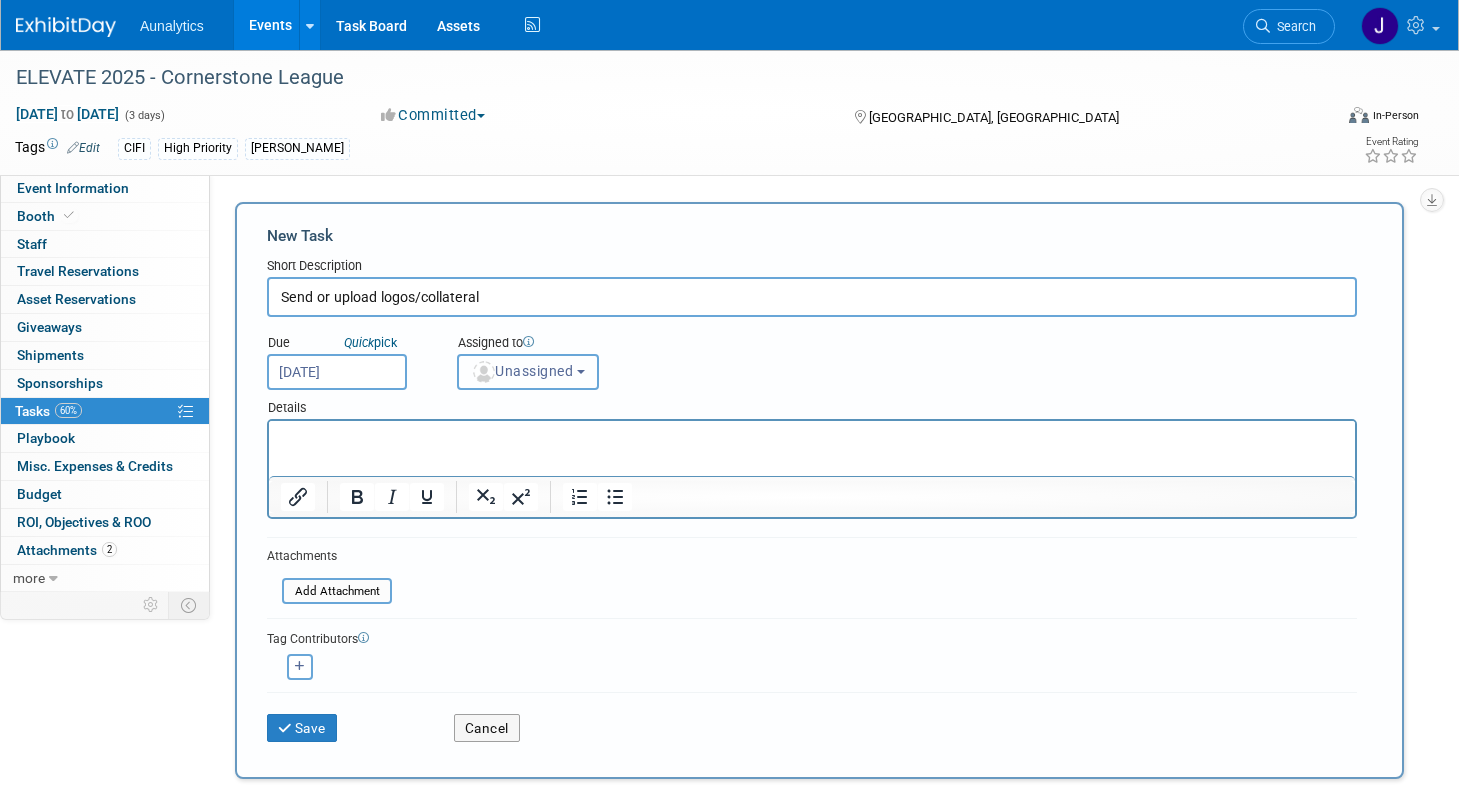 click on "Unassigned" at bounding box center [522, 371] 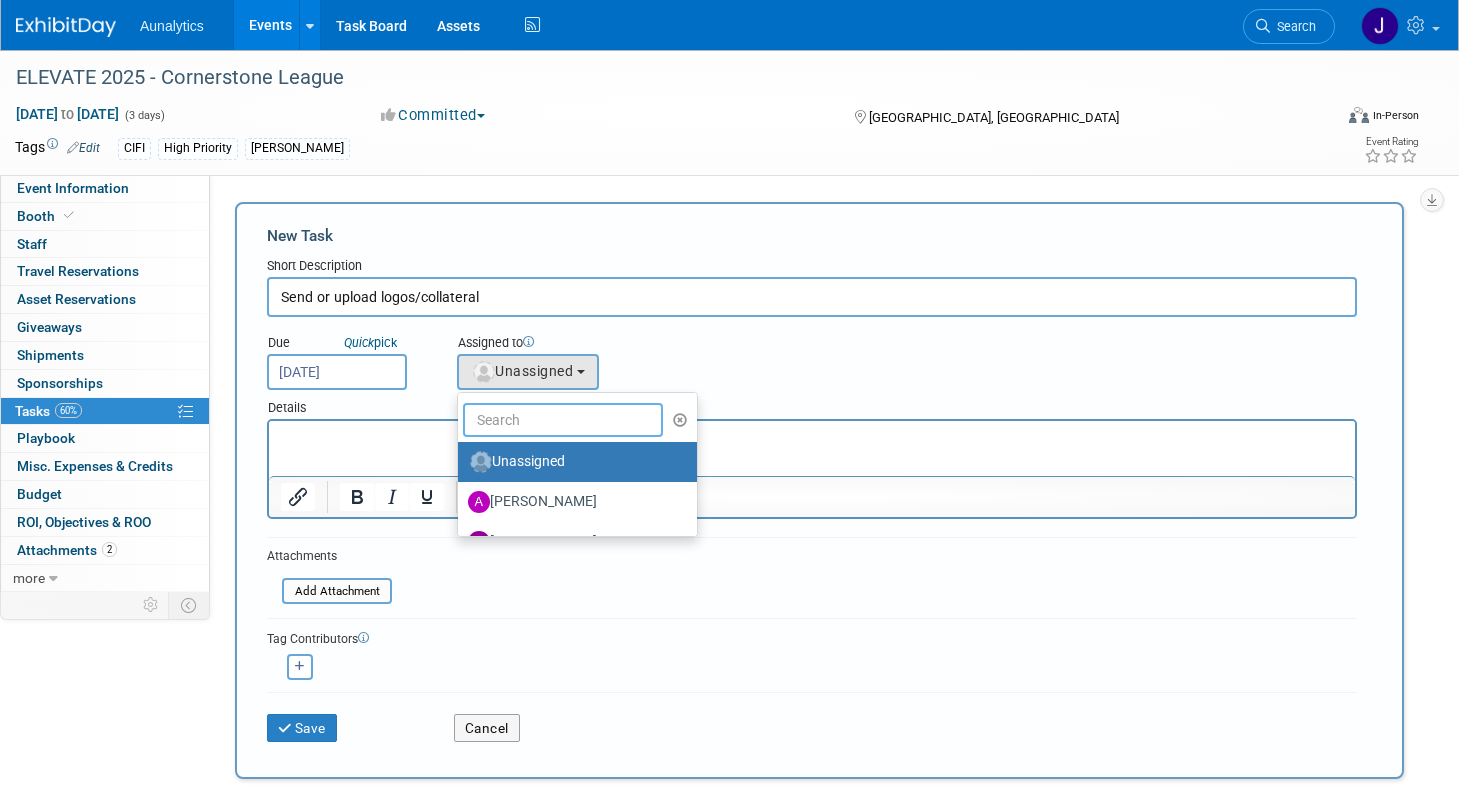 click at bounding box center (563, 420) 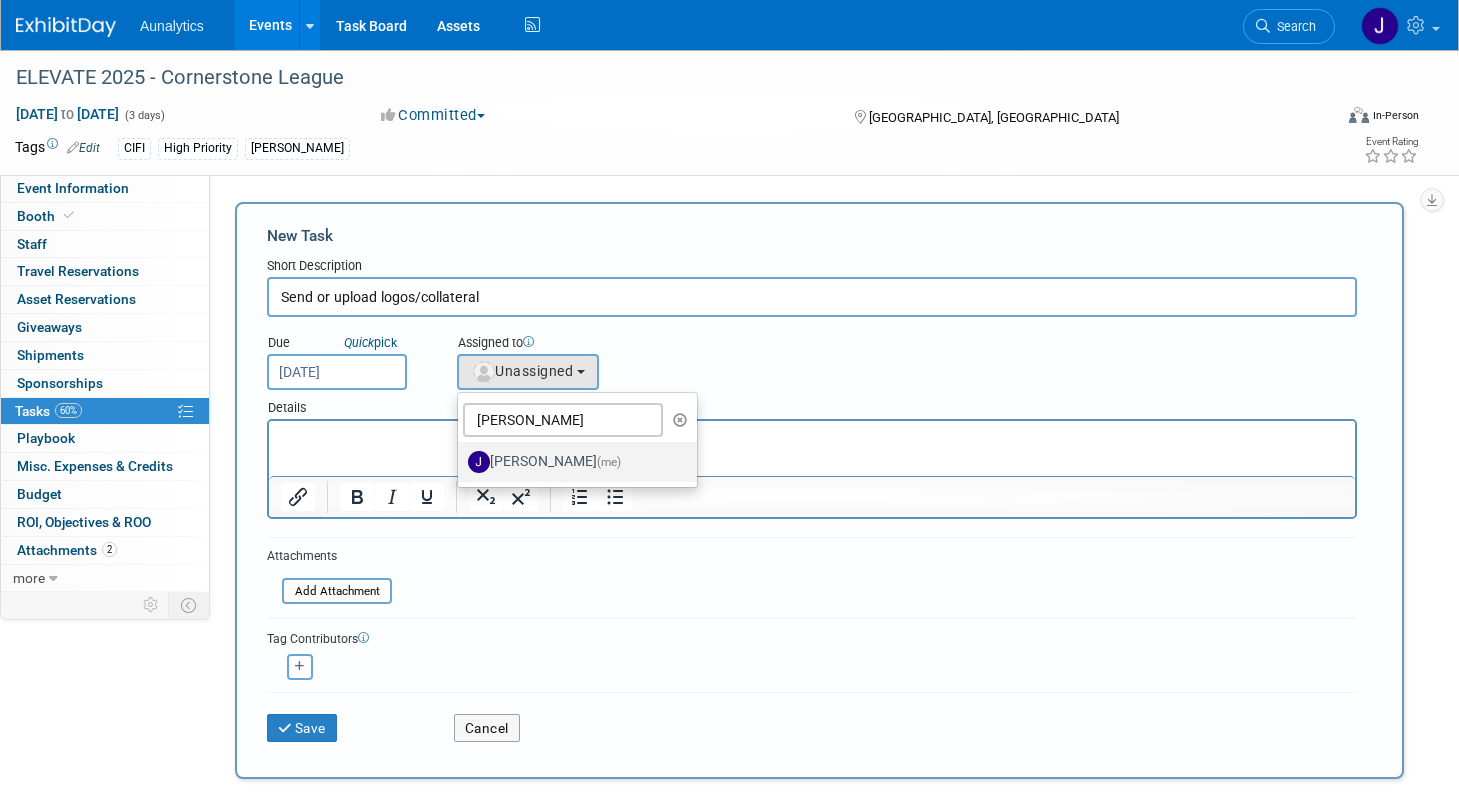 click on "Julie Grisanti-Cieslak
(me)" at bounding box center [572, 462] 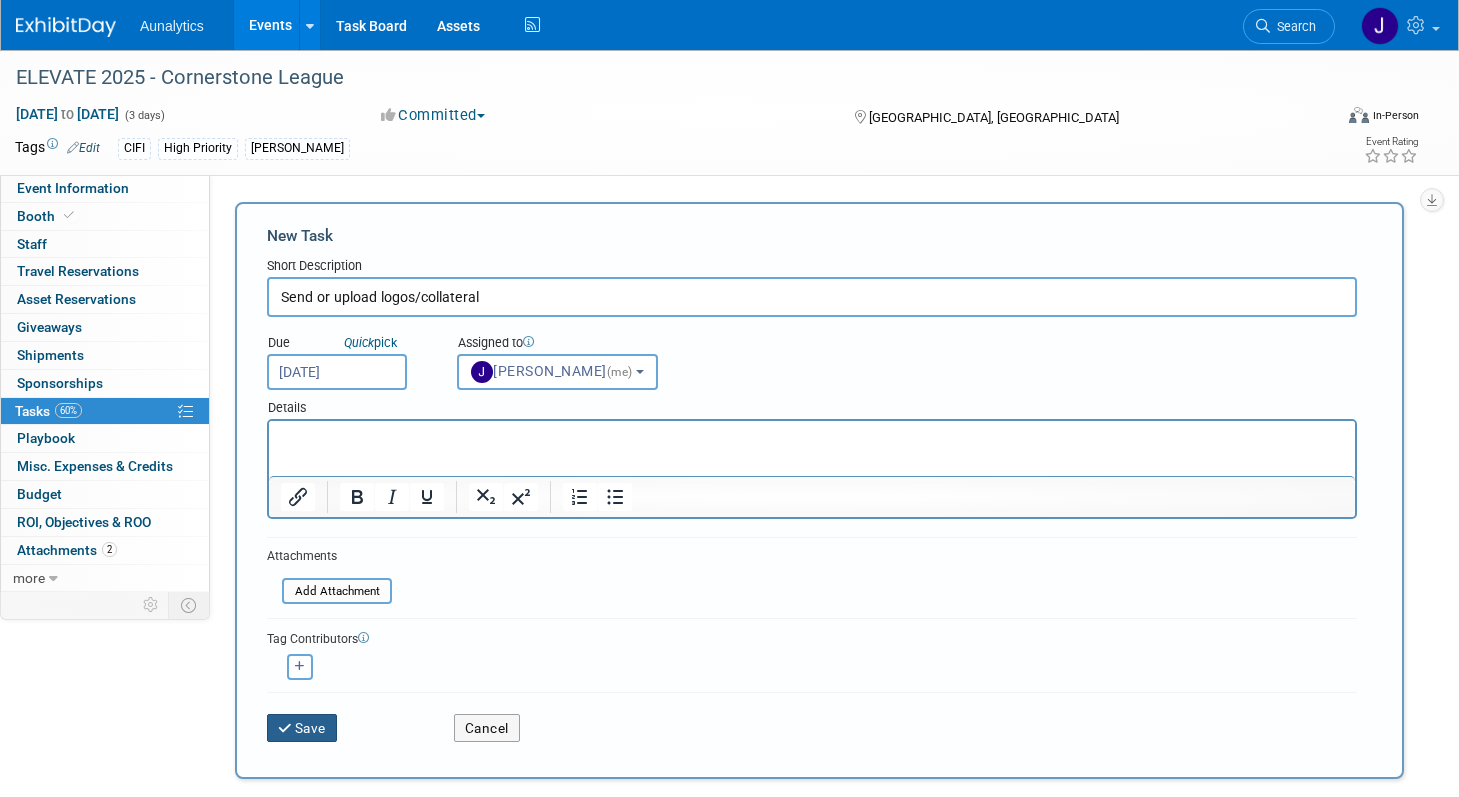 click on "Save" at bounding box center [302, 728] 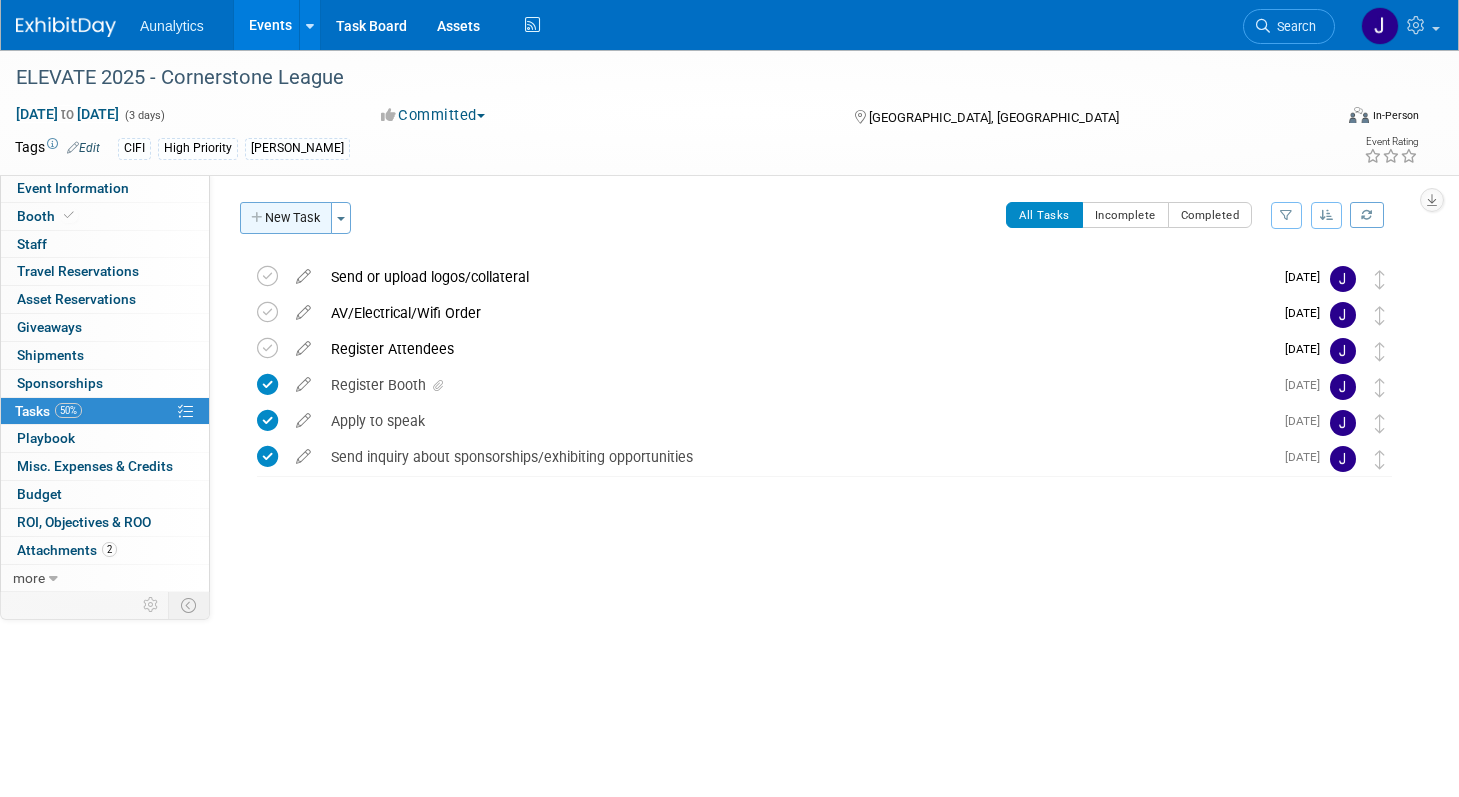 click on "New Task" at bounding box center (286, 218) 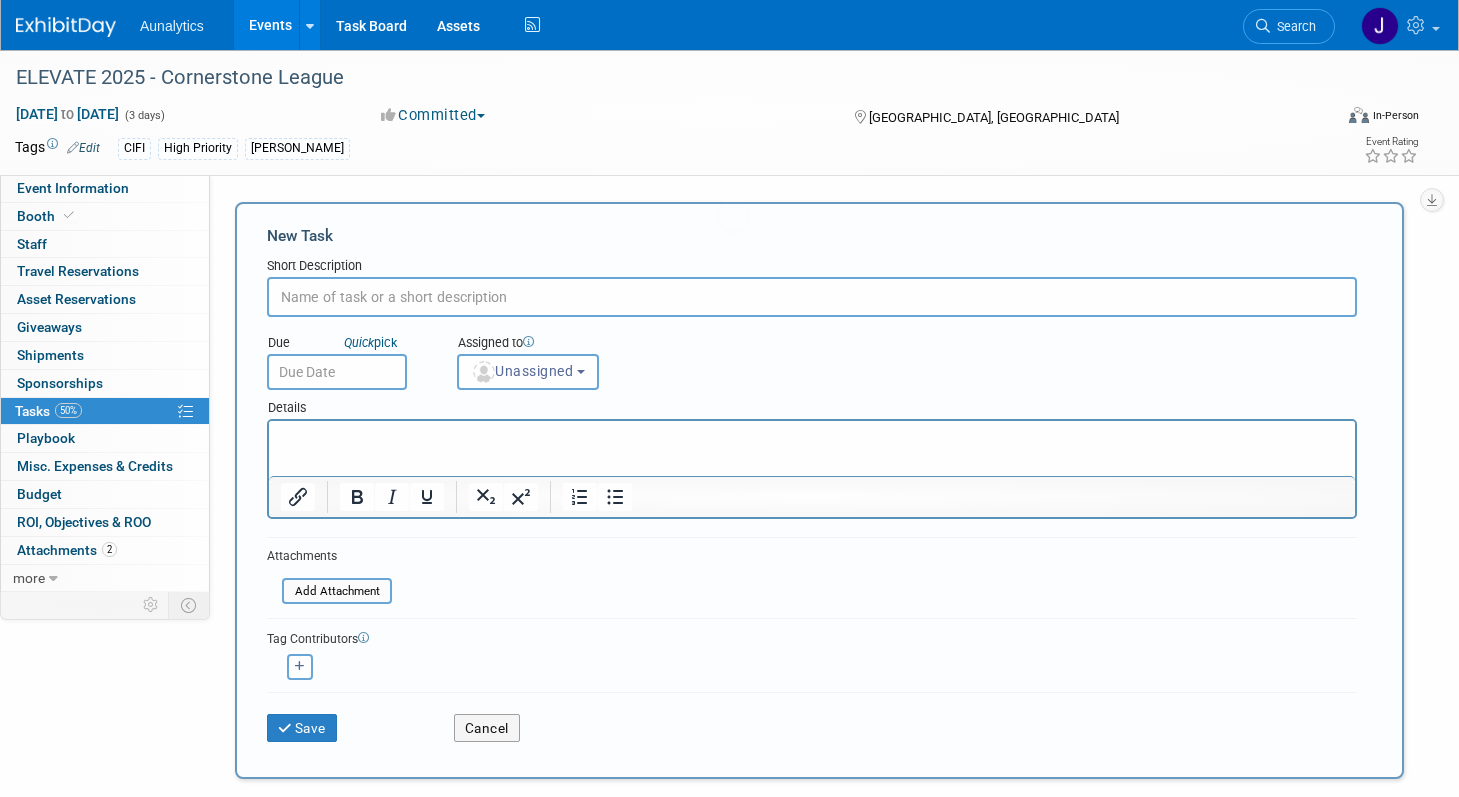 scroll, scrollTop: 0, scrollLeft: 0, axis: both 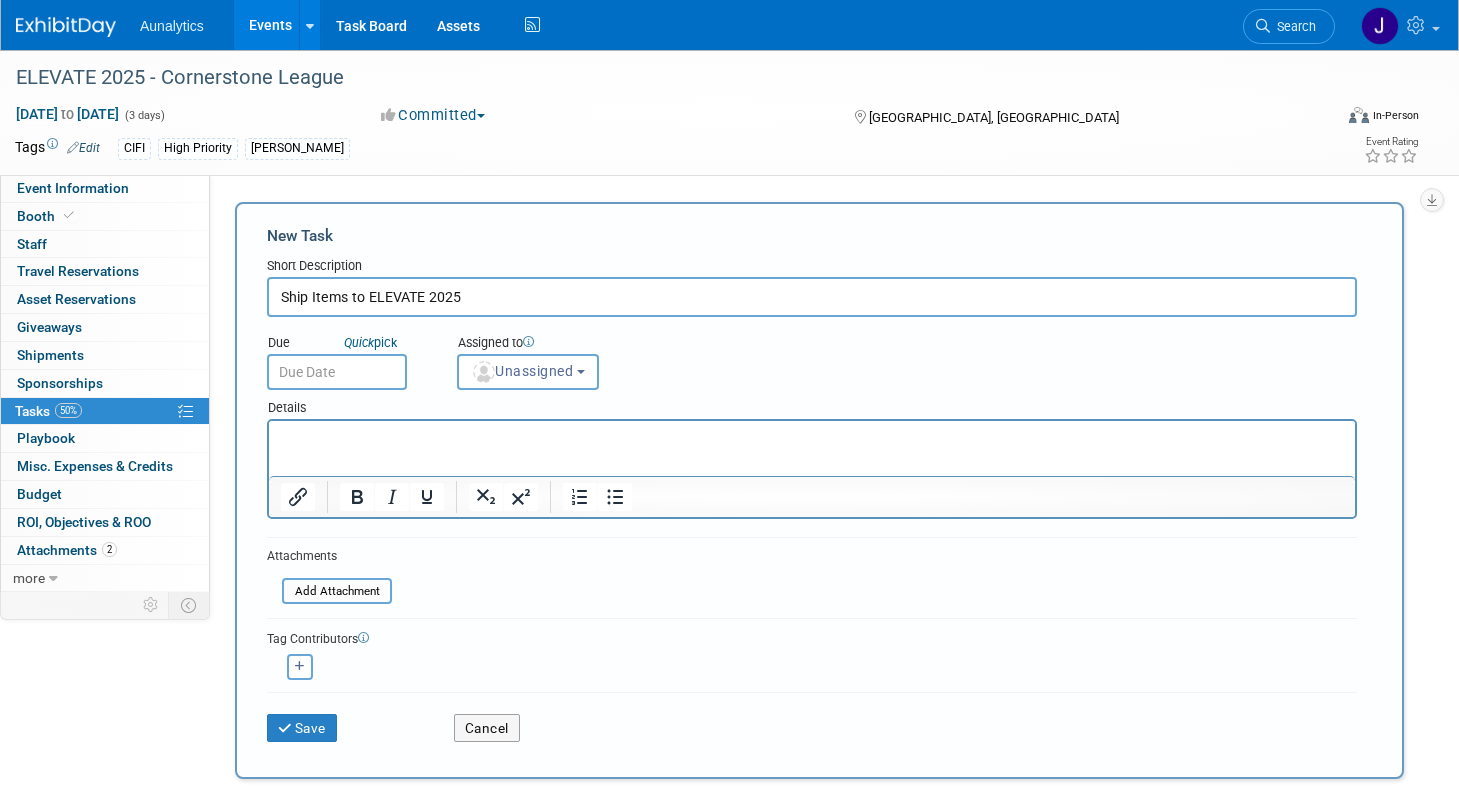 type on "Ship Items to ELEVATE 2025" 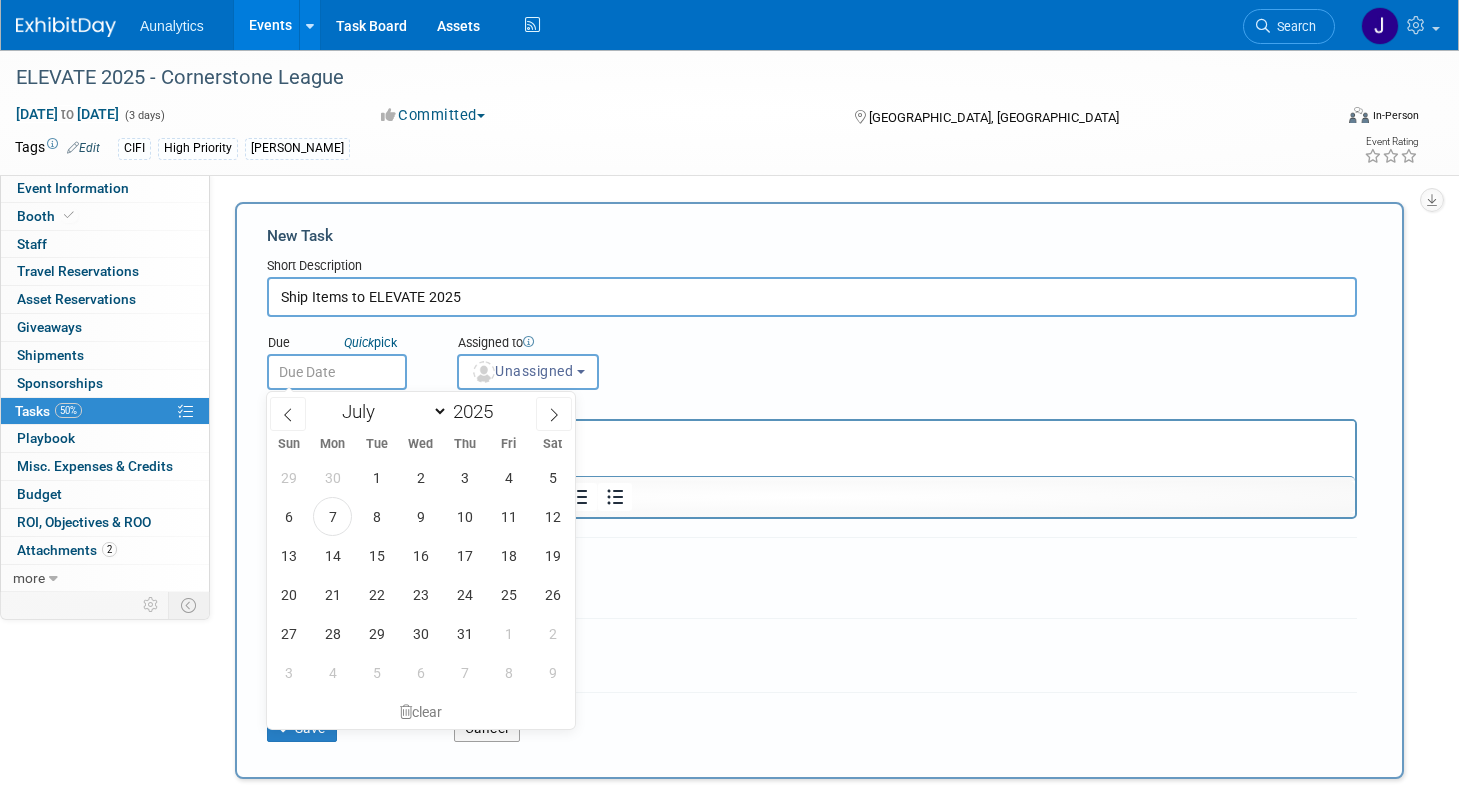click at bounding box center (337, 372) 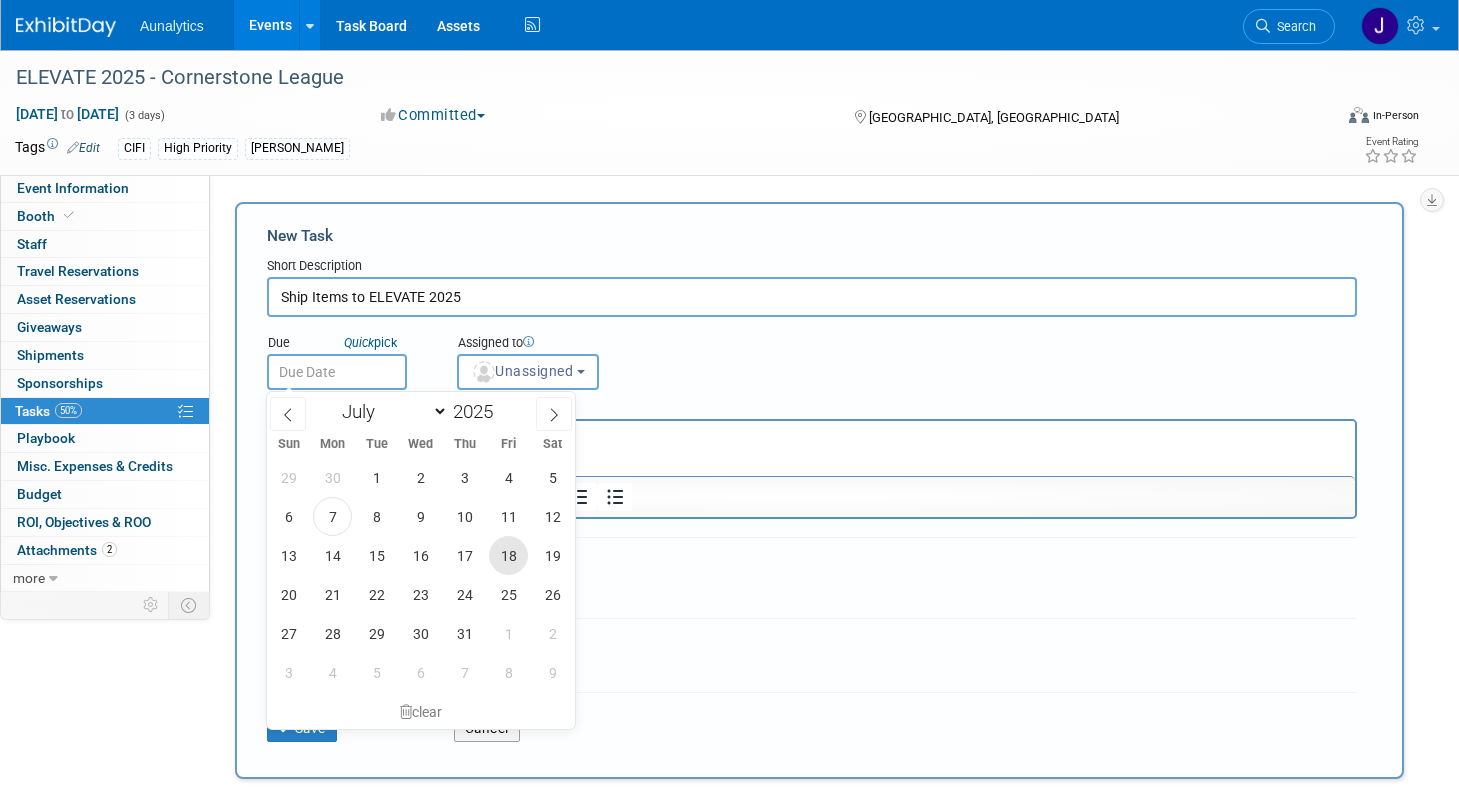 click on "18" at bounding box center (508, 555) 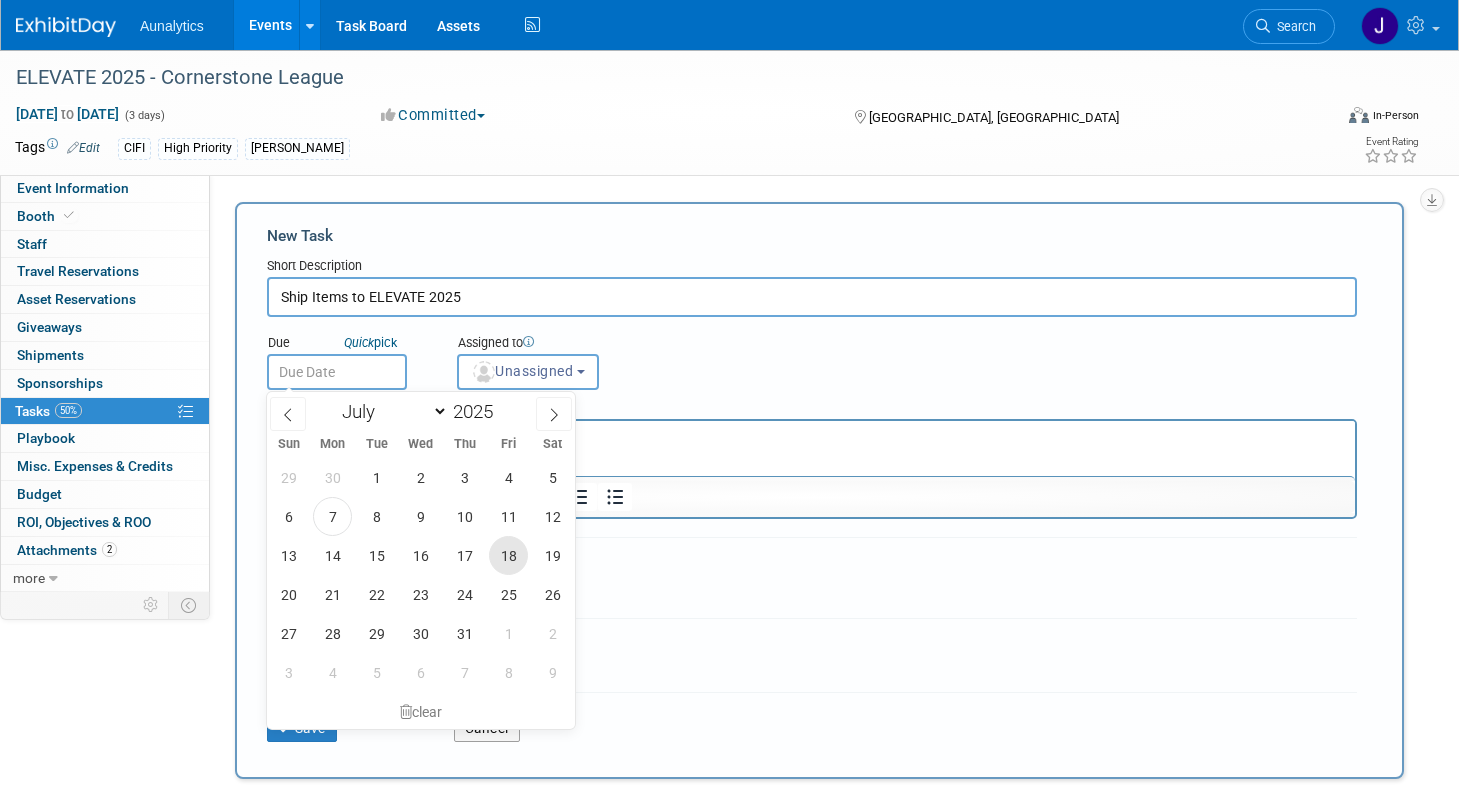 type on "Jul 18, 2025" 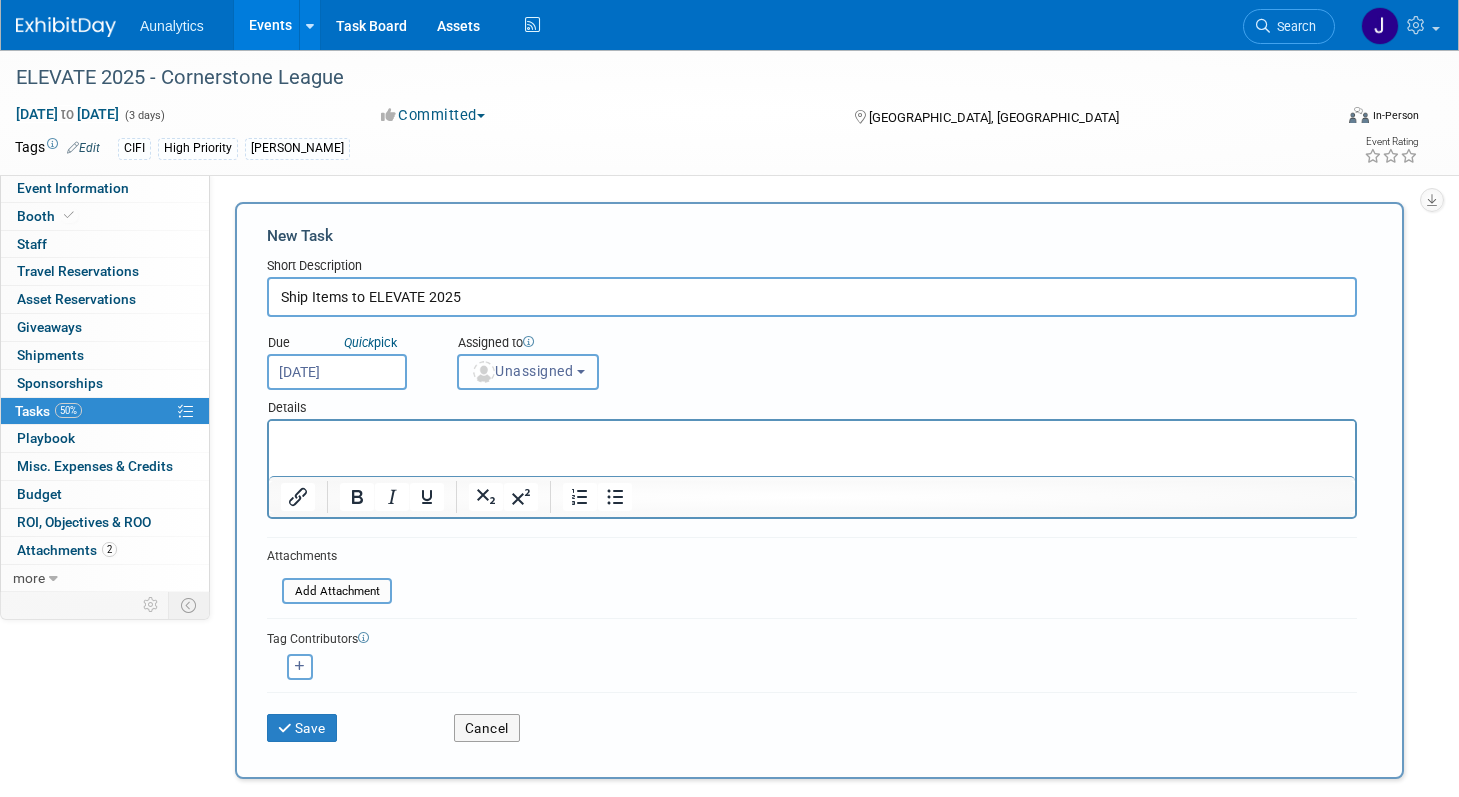 click on "Unassigned" at bounding box center [528, 372] 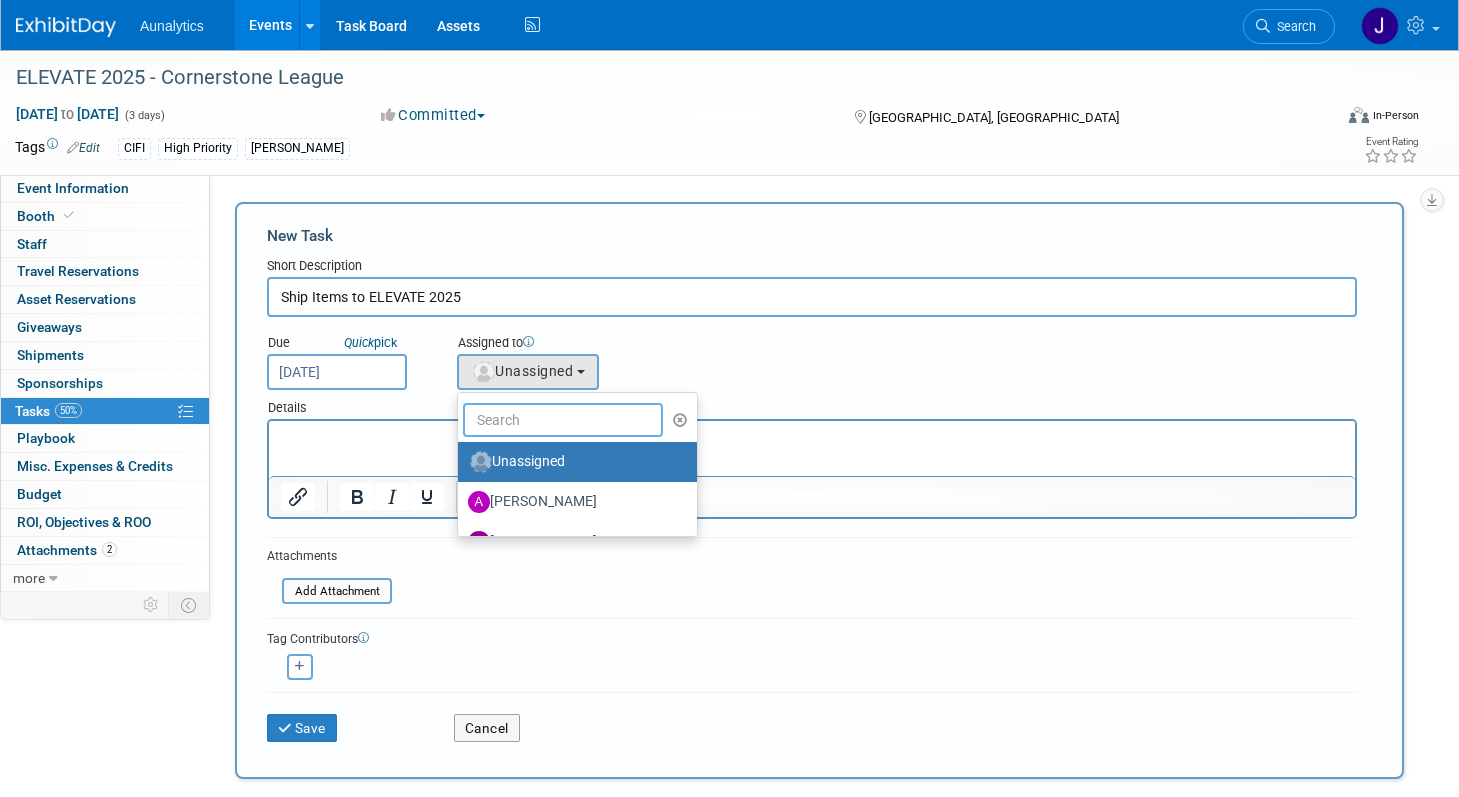 click at bounding box center [563, 420] 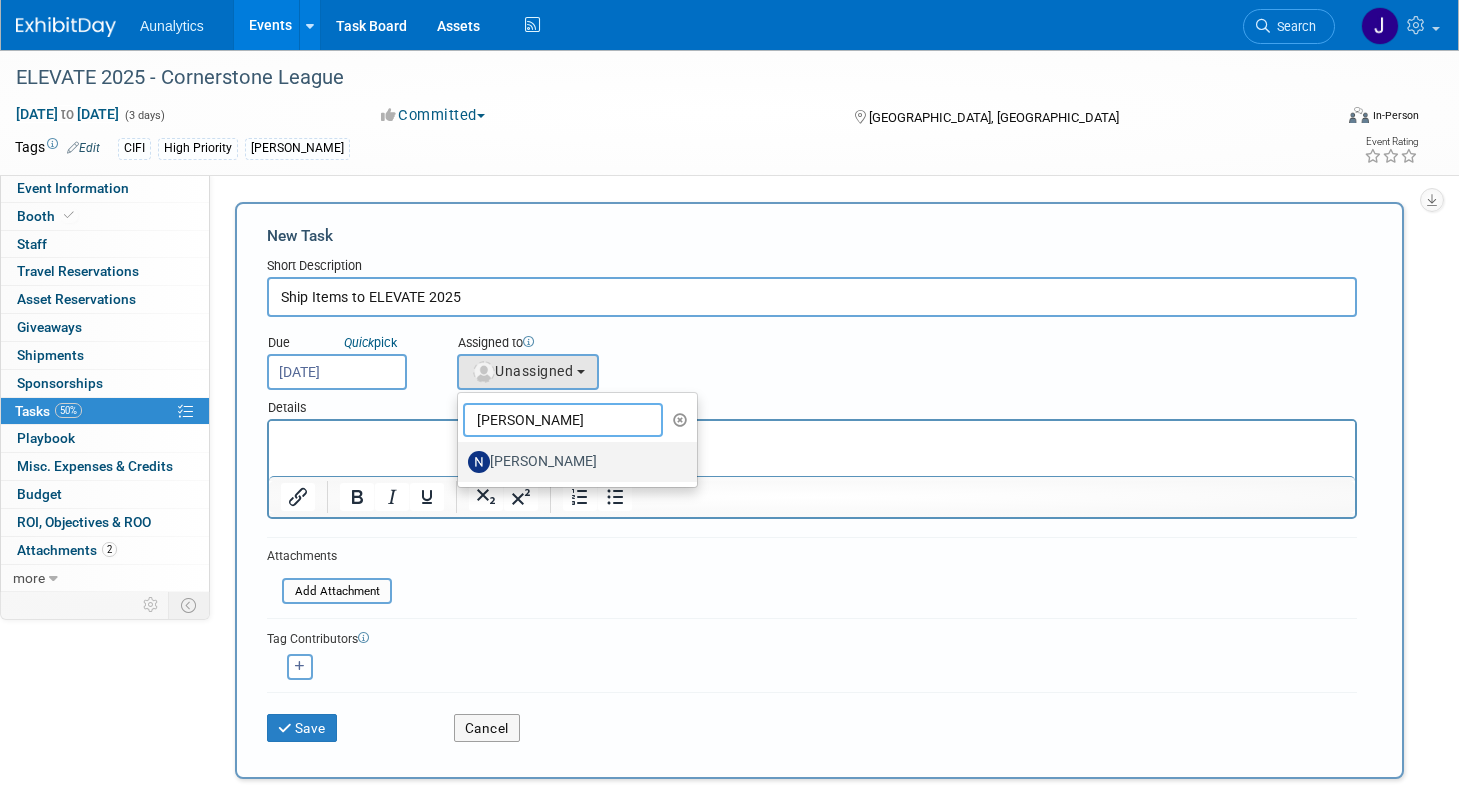 type on "nick" 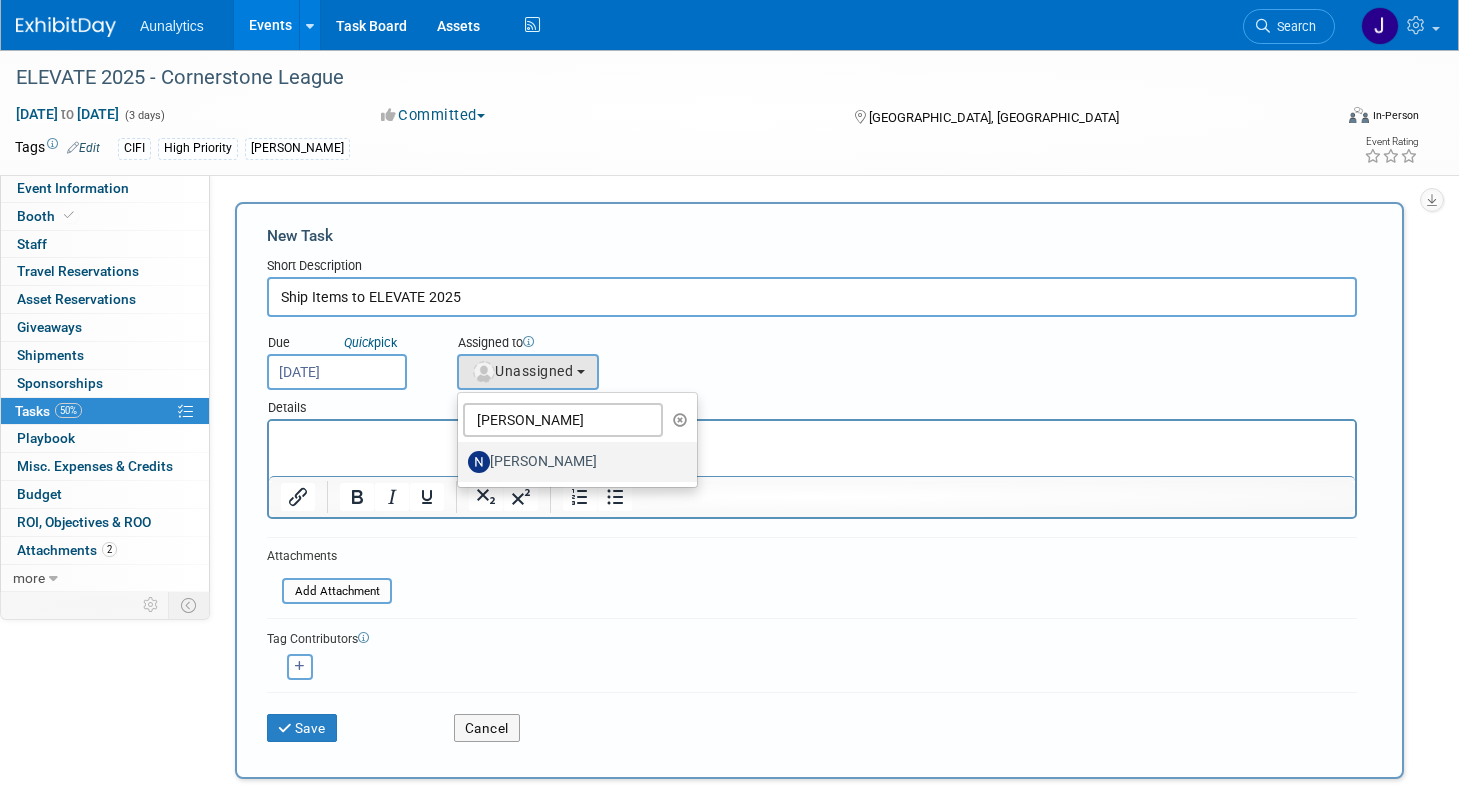 click on "Nick Vila" at bounding box center [572, 462] 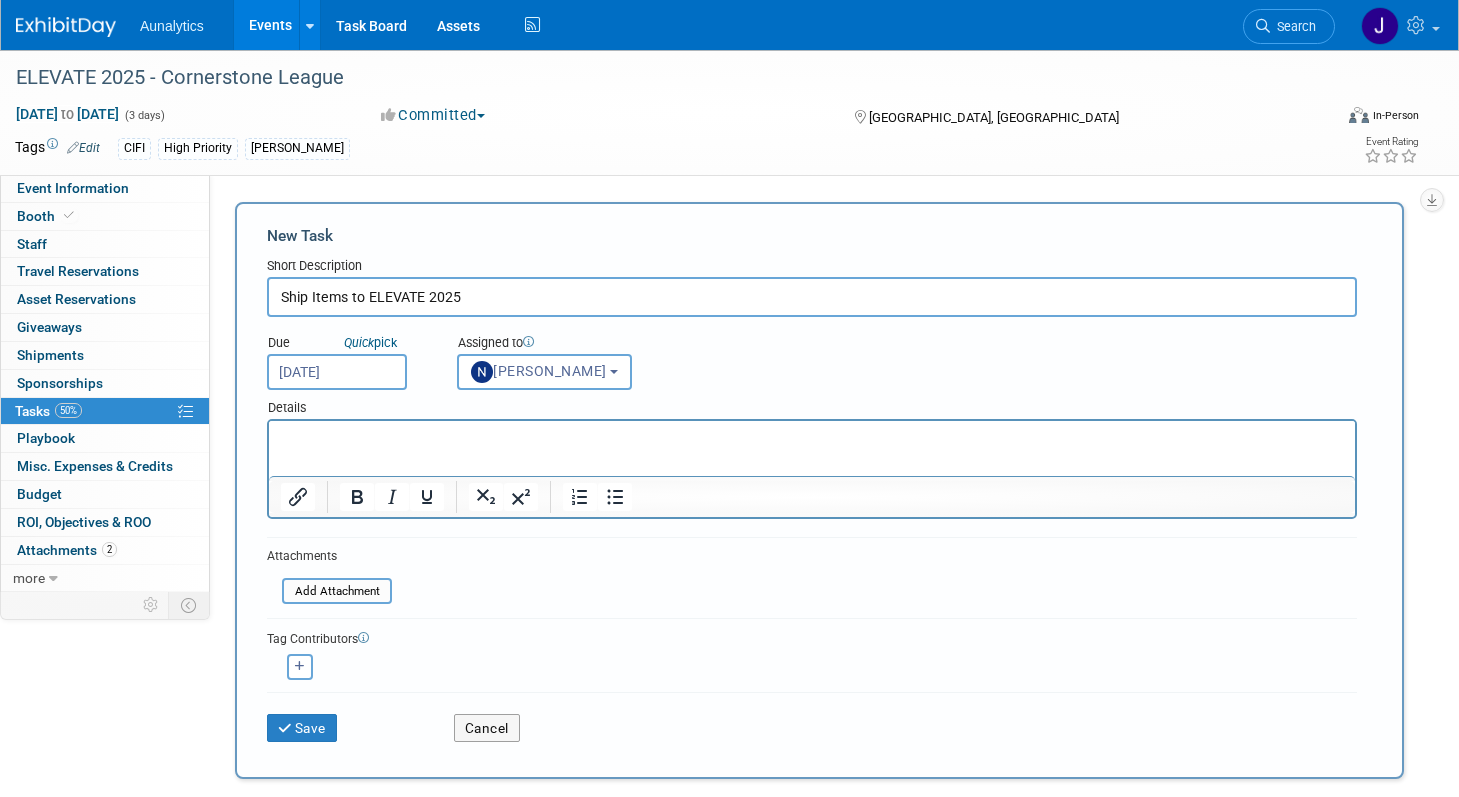 click at bounding box center (812, 439) 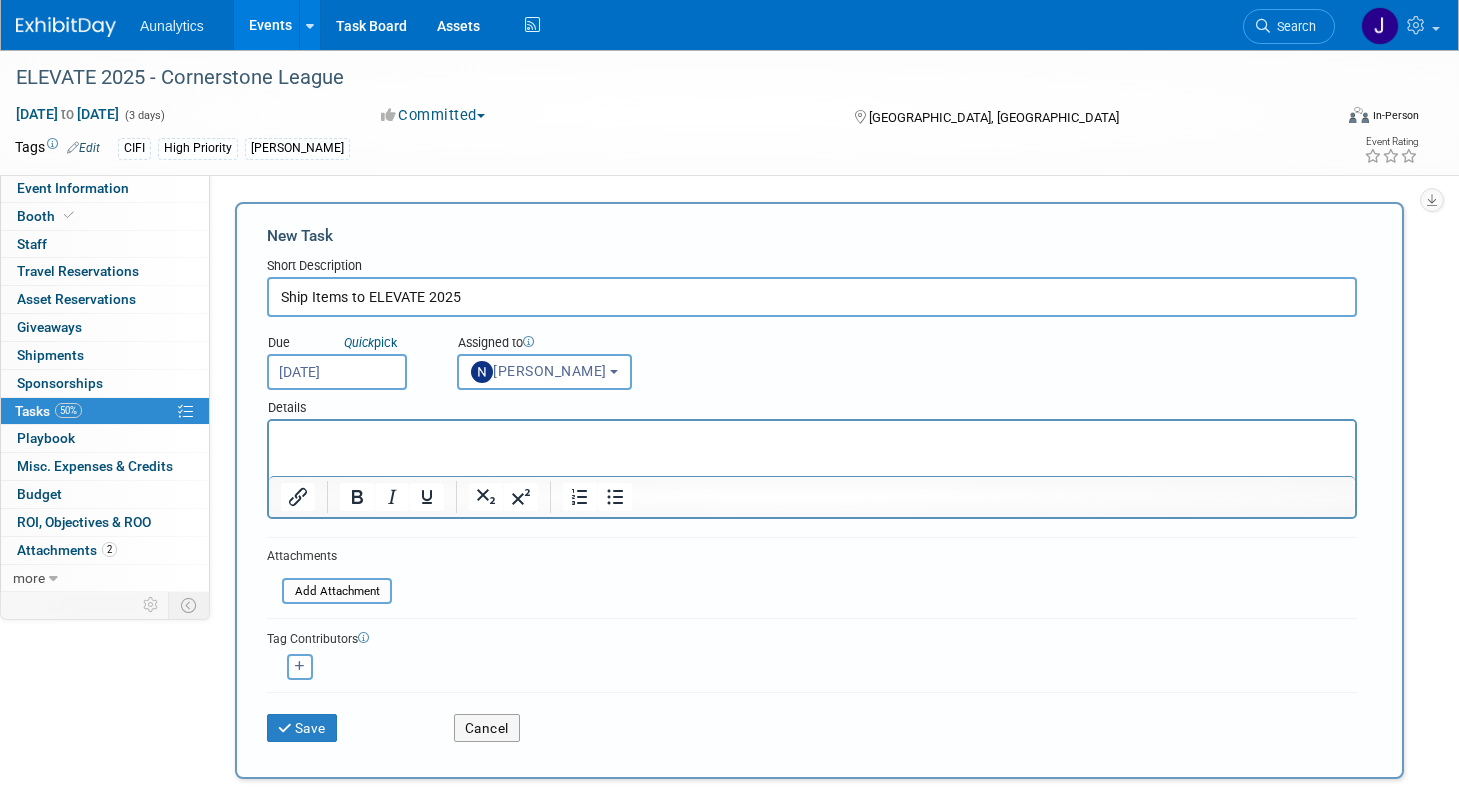 type 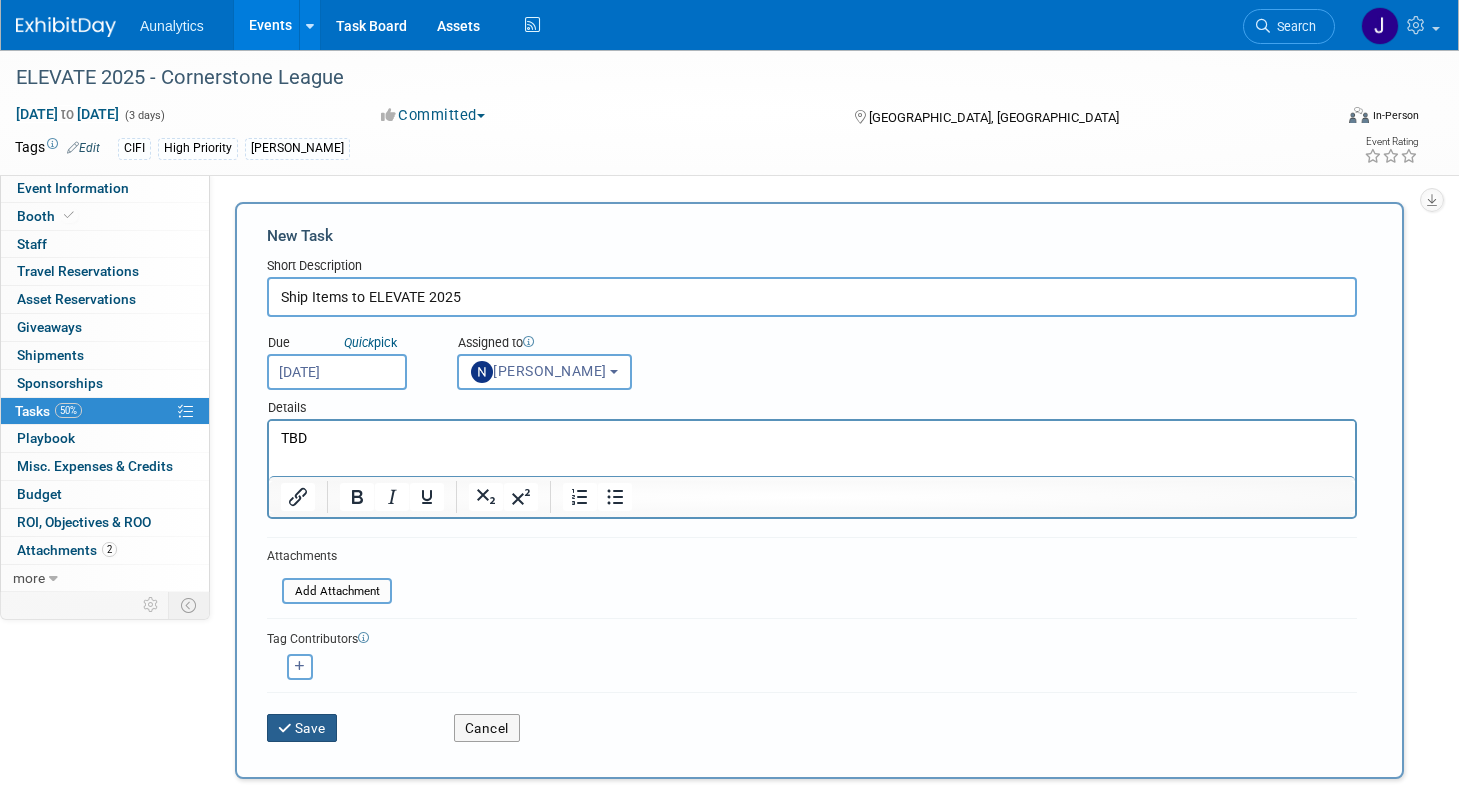 click on "Save" at bounding box center (302, 728) 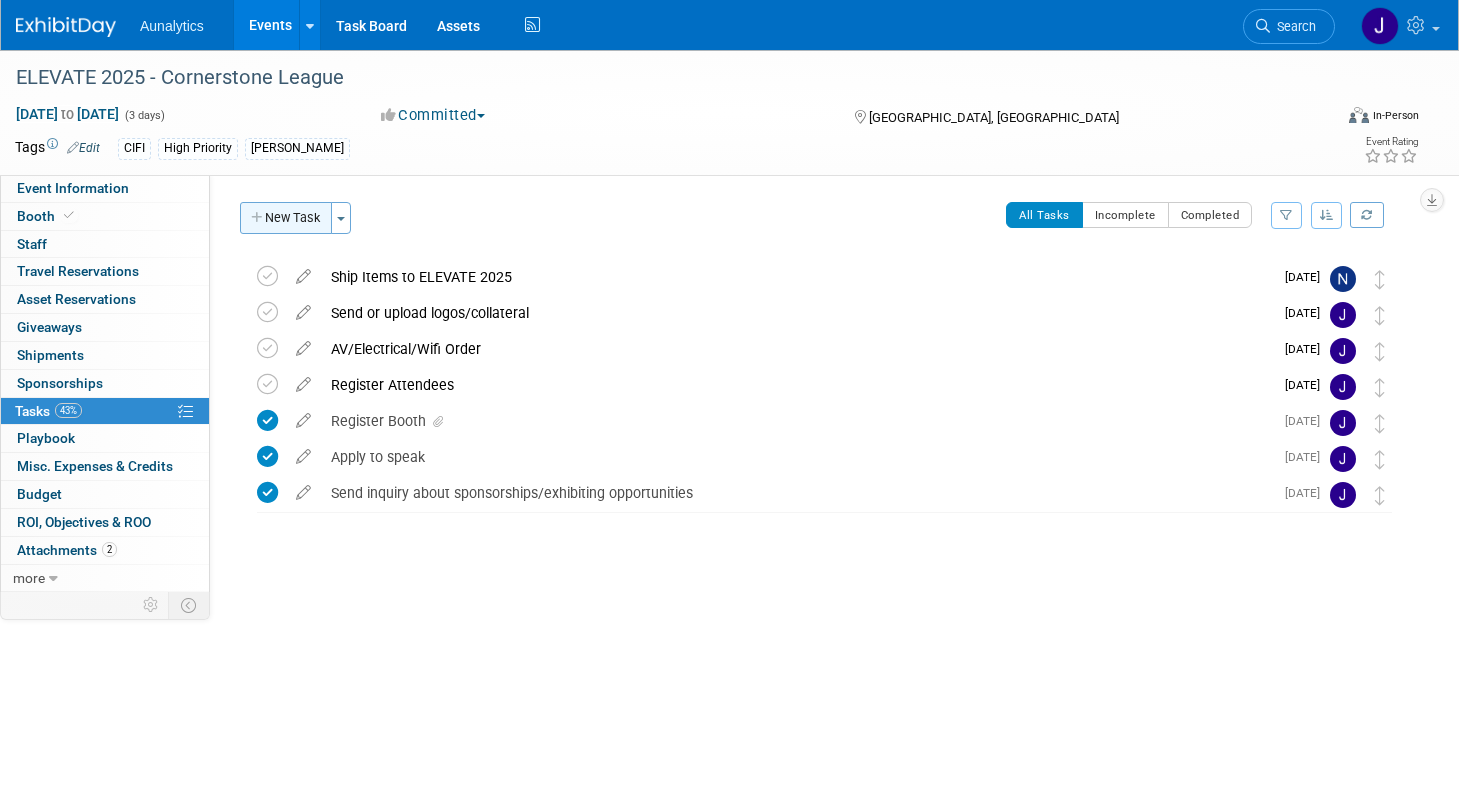 click on "New Task" at bounding box center [286, 218] 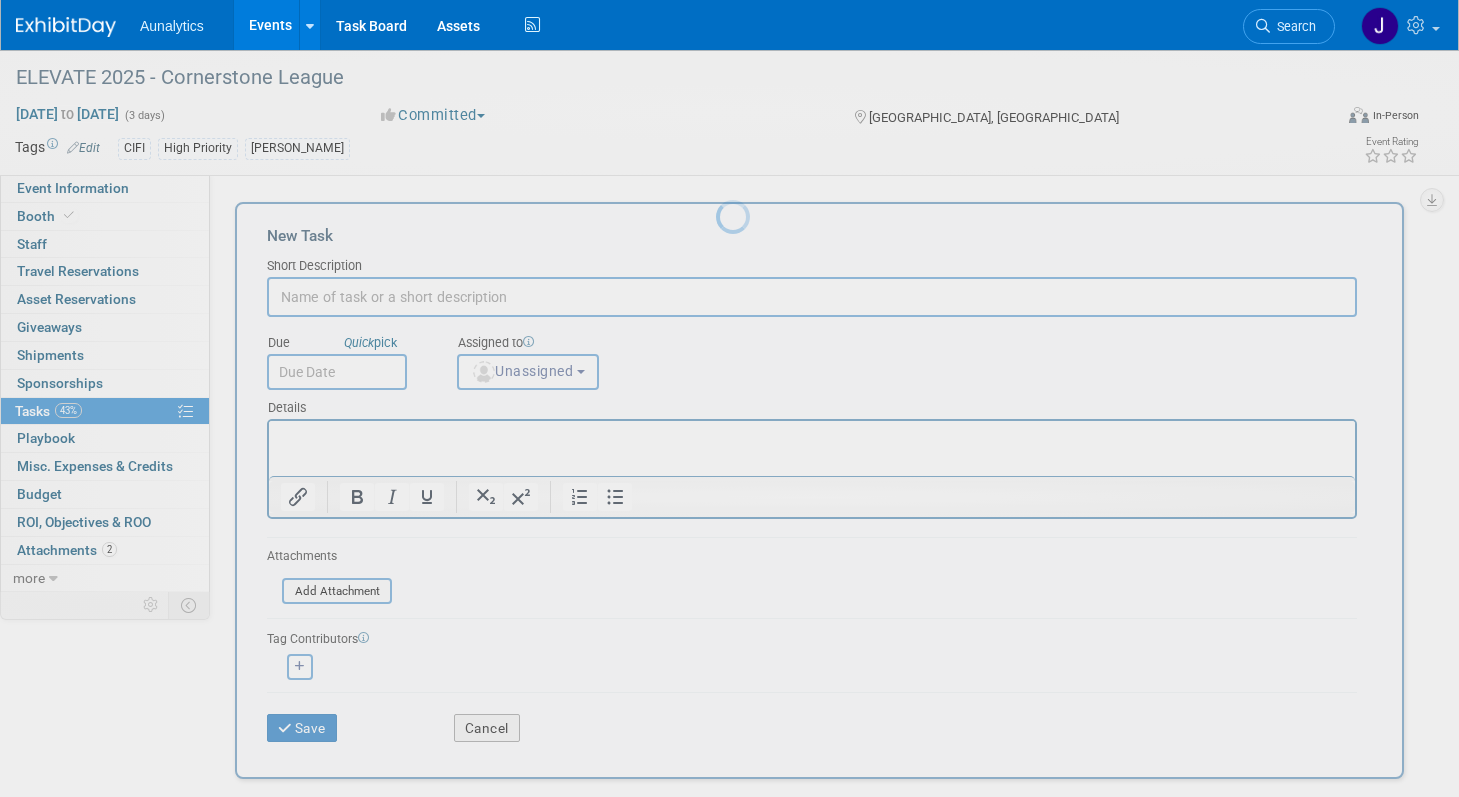 scroll, scrollTop: 0, scrollLeft: 0, axis: both 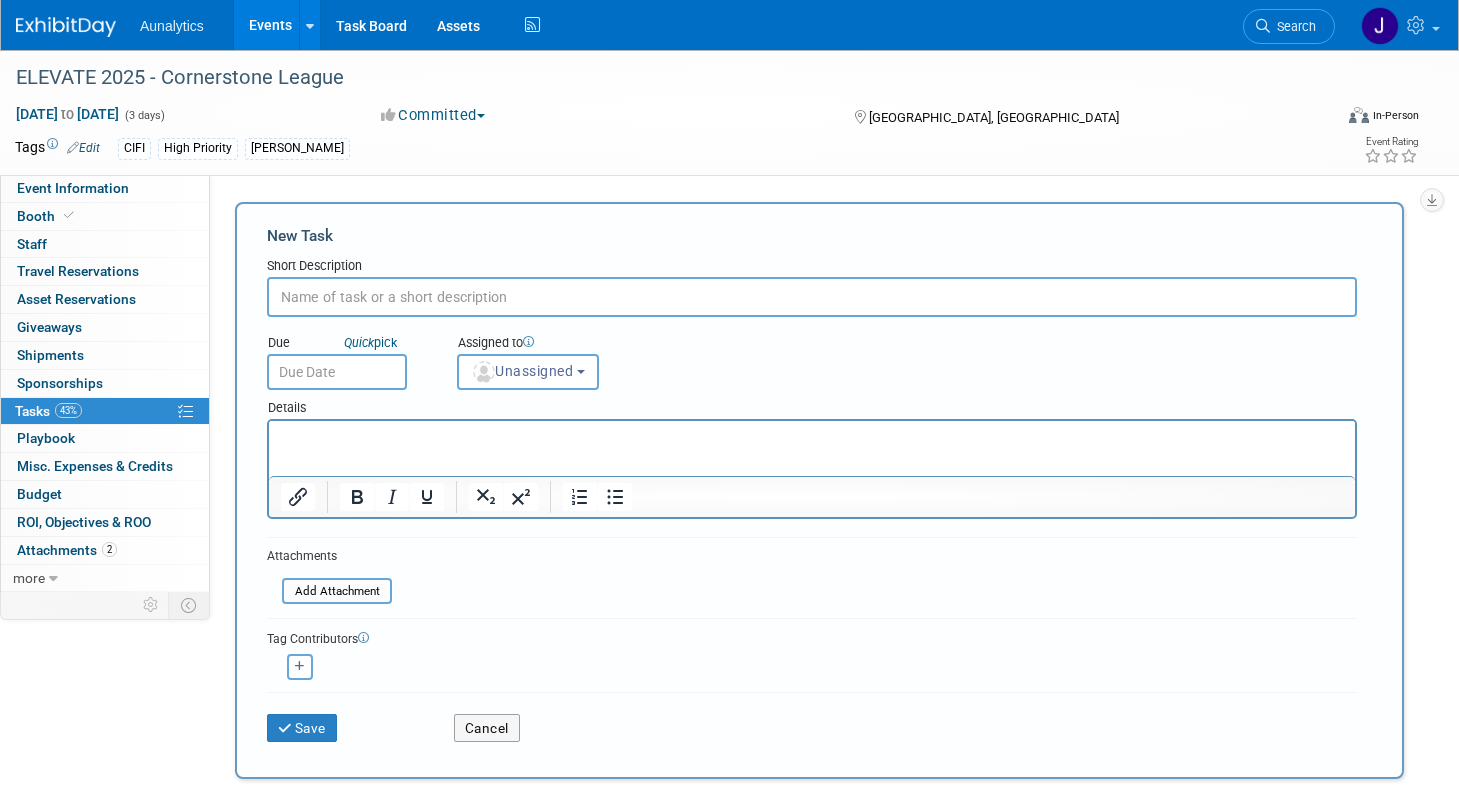 click at bounding box center [812, 297] 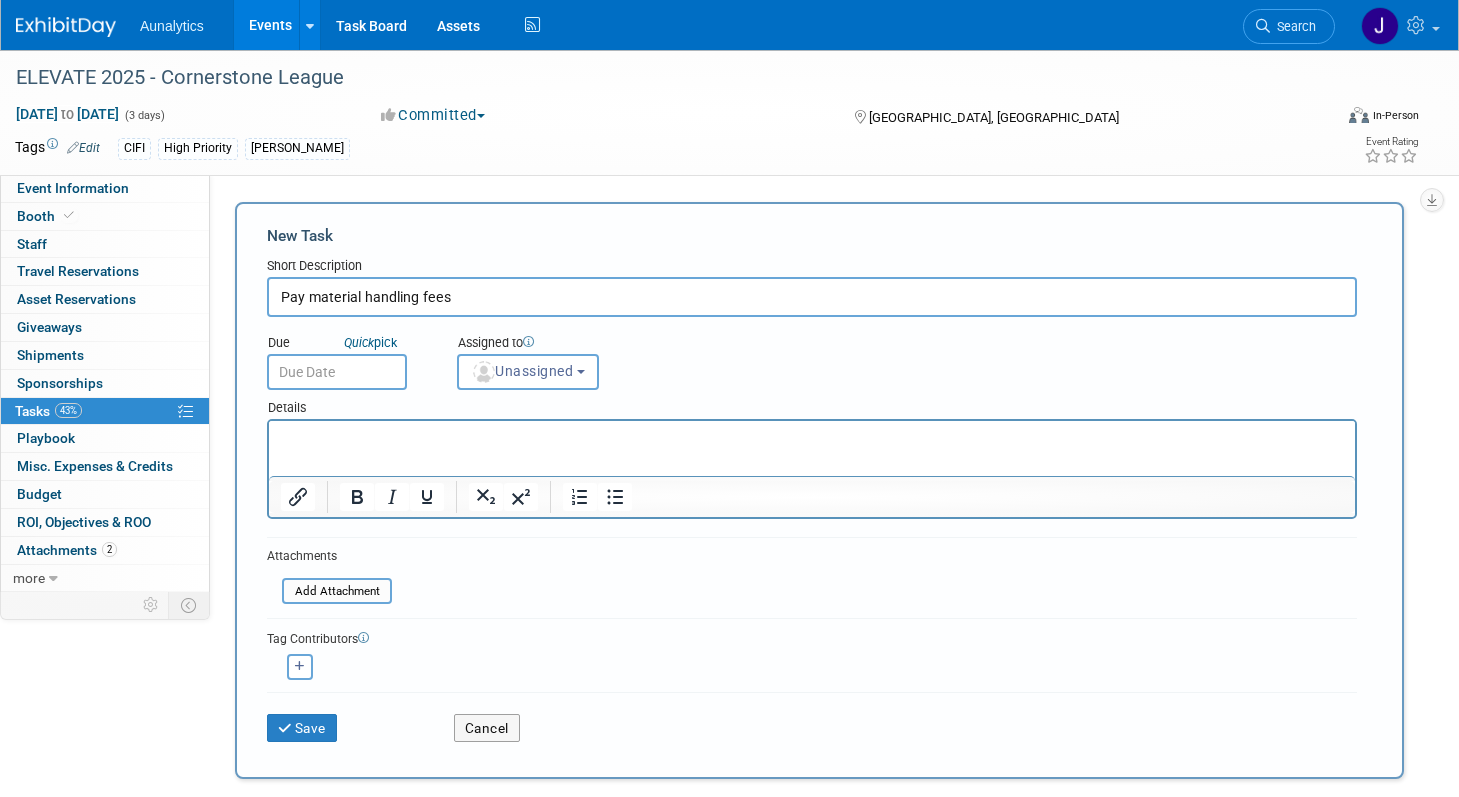 type on "Pay material handling fees" 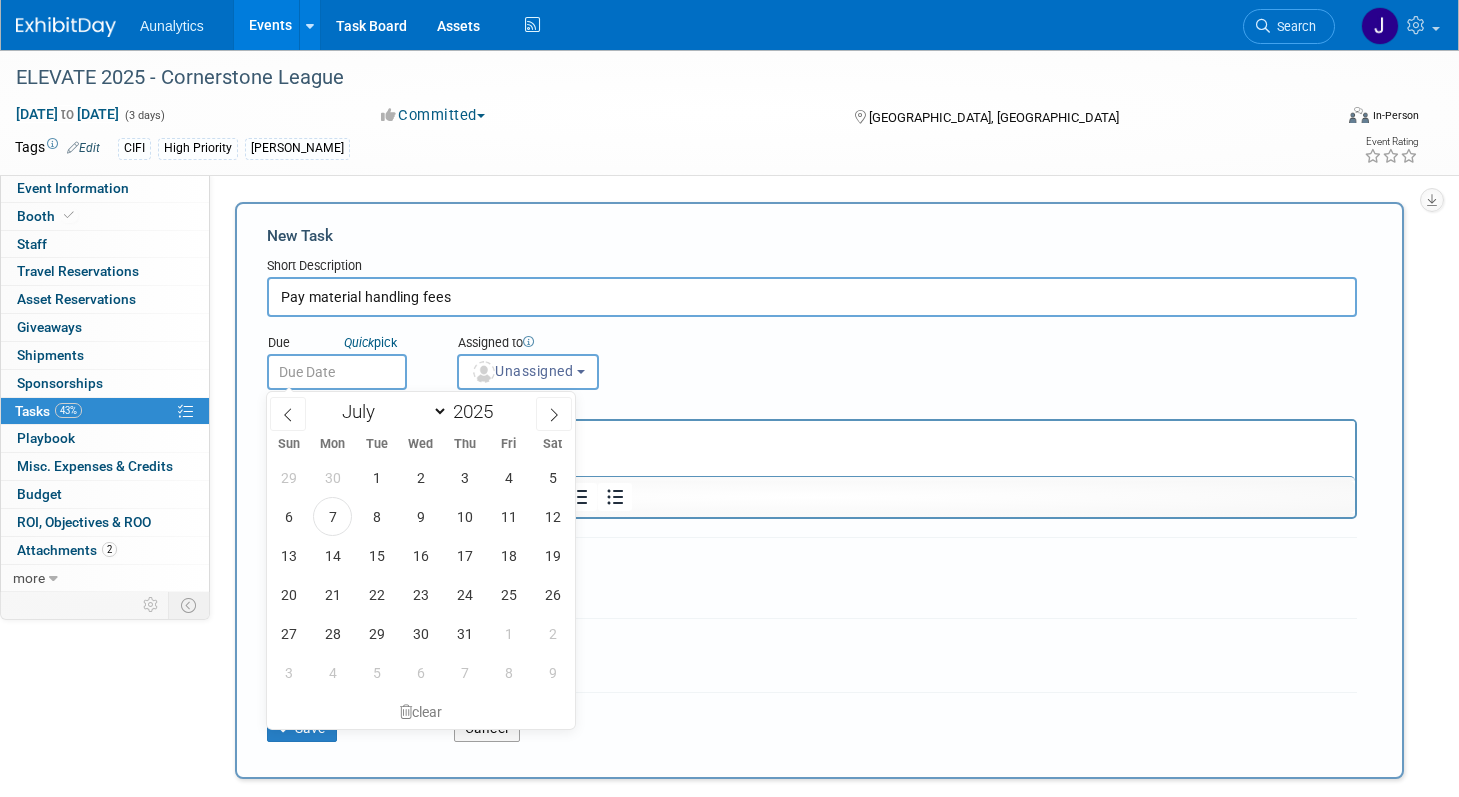 click at bounding box center [337, 372] 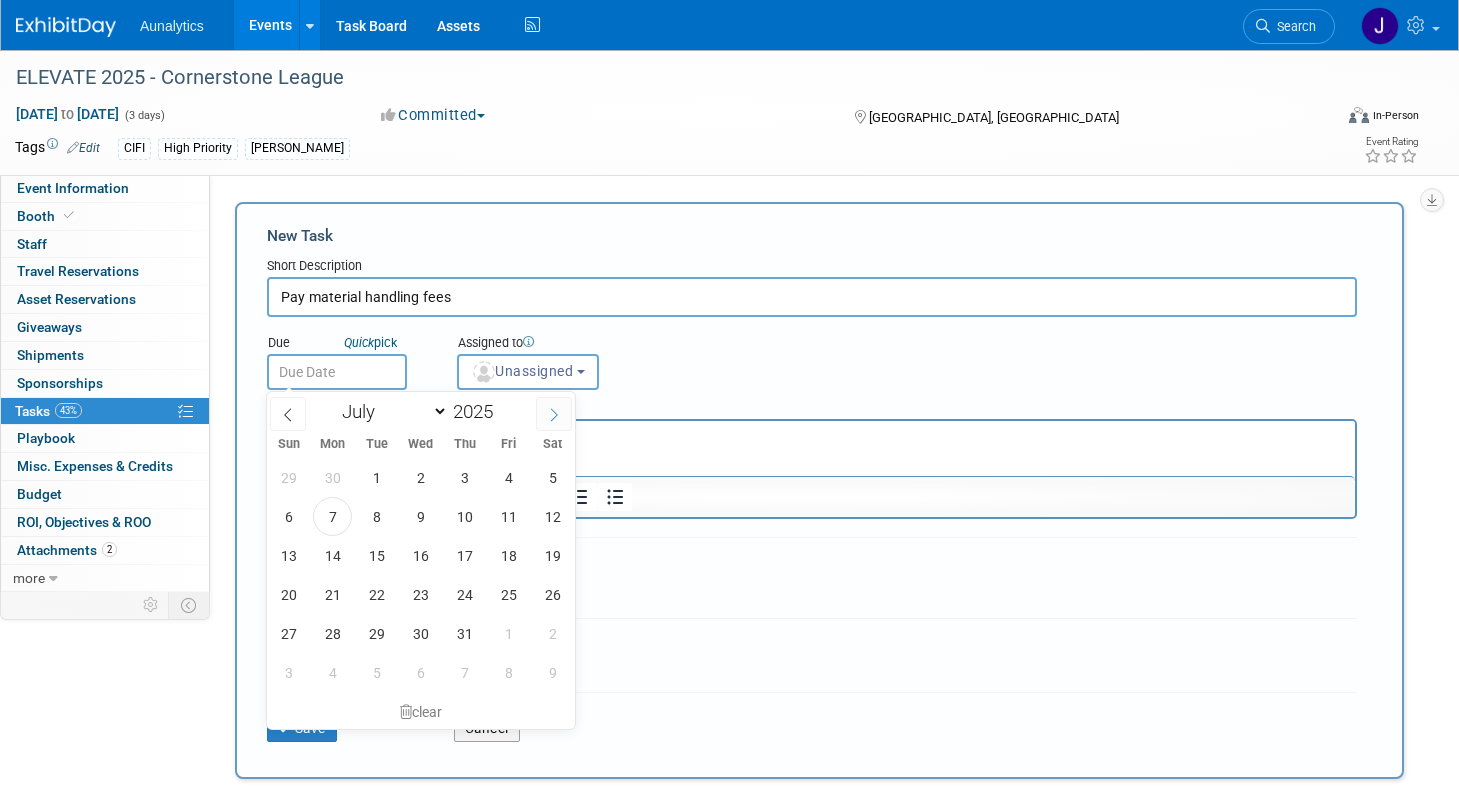 click 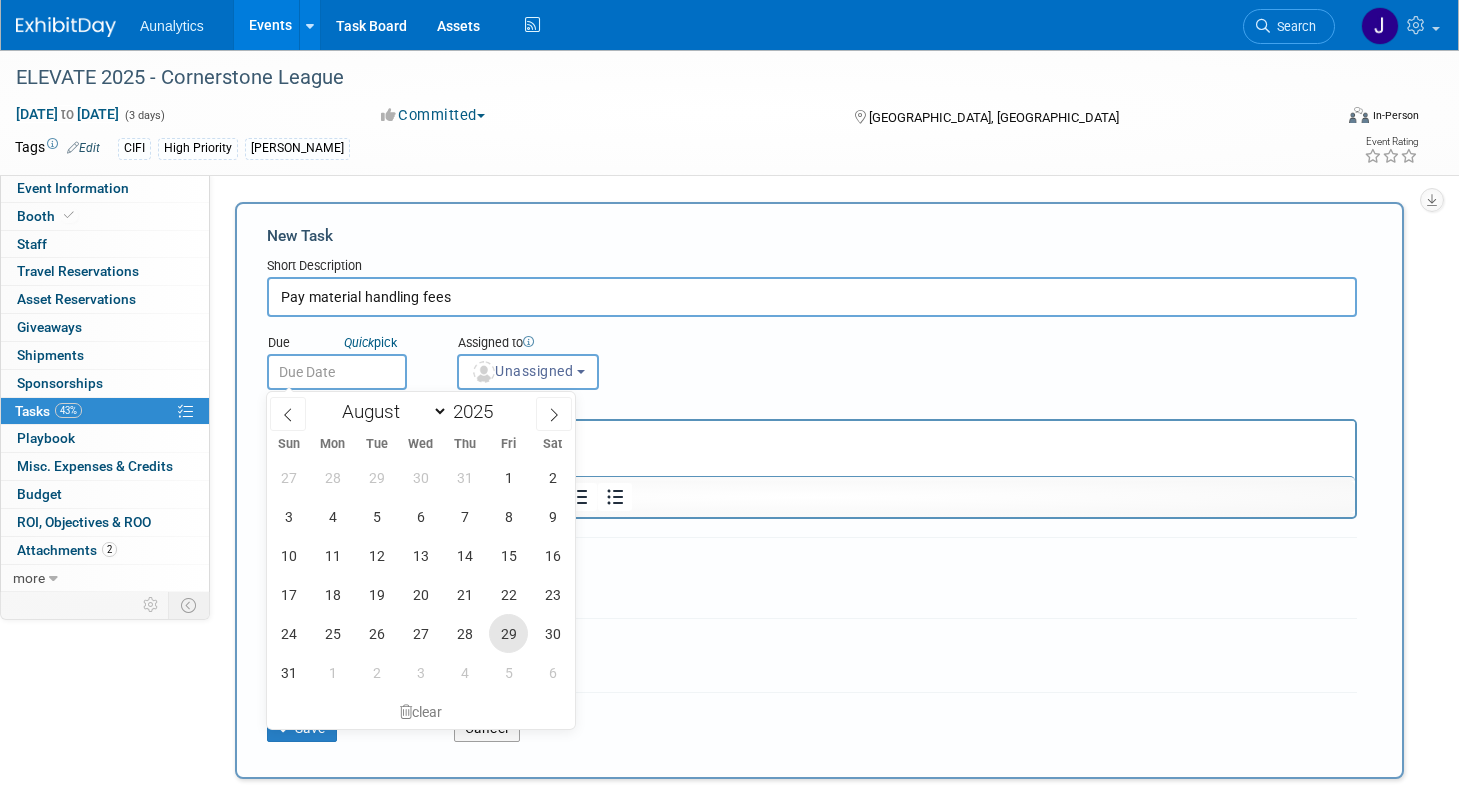 click on "29" at bounding box center [508, 633] 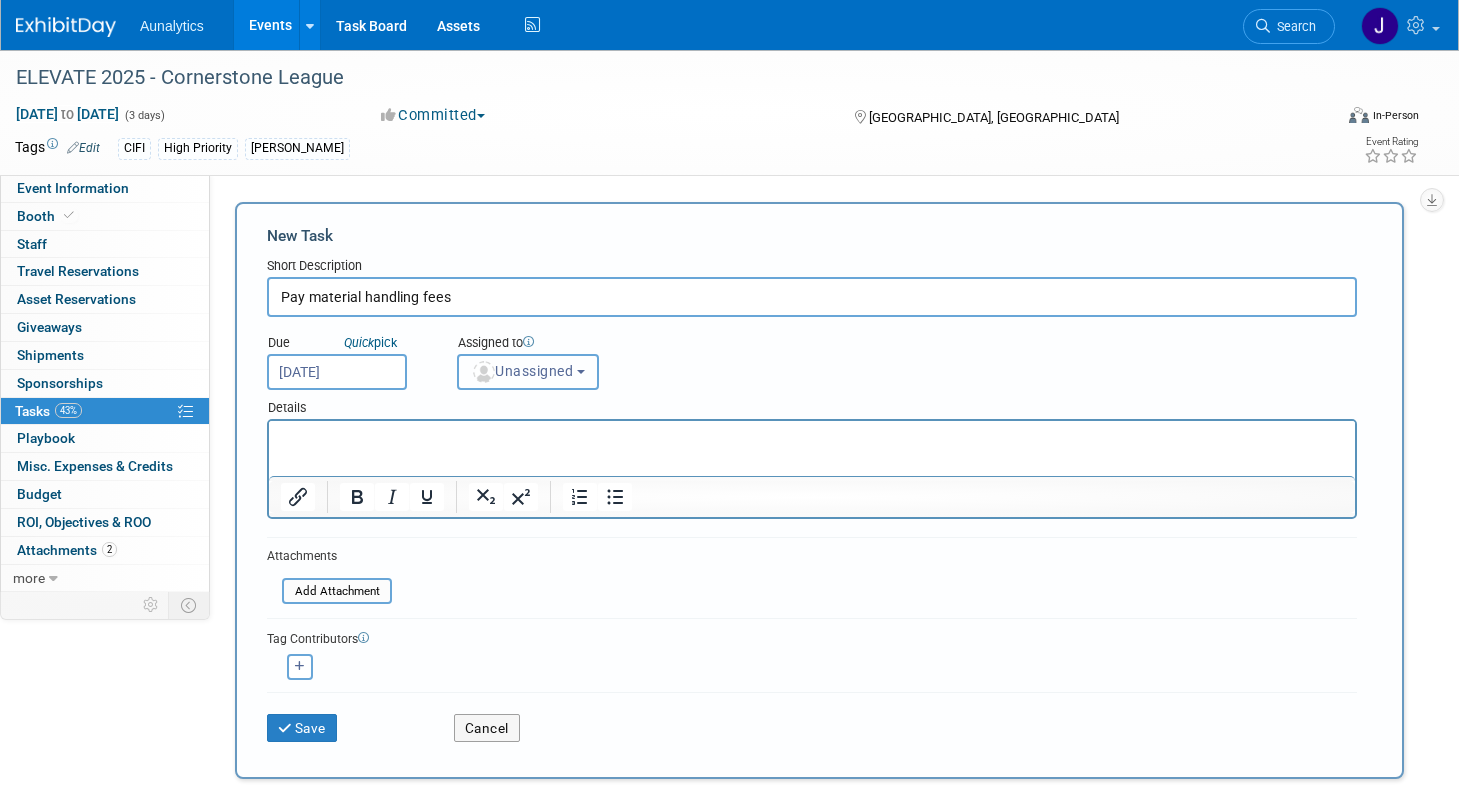click on "Unassigned" at bounding box center [522, 371] 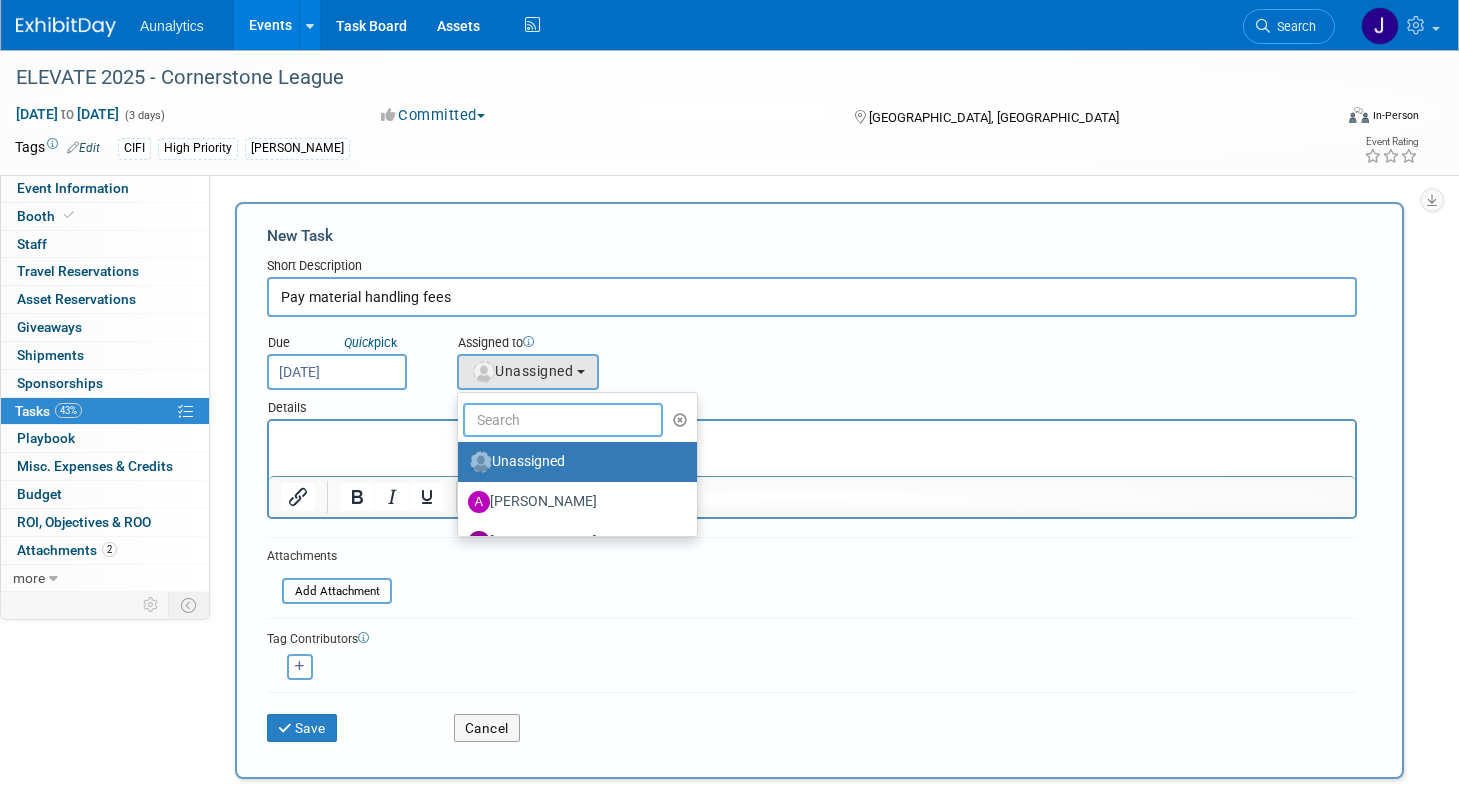 click at bounding box center (563, 420) 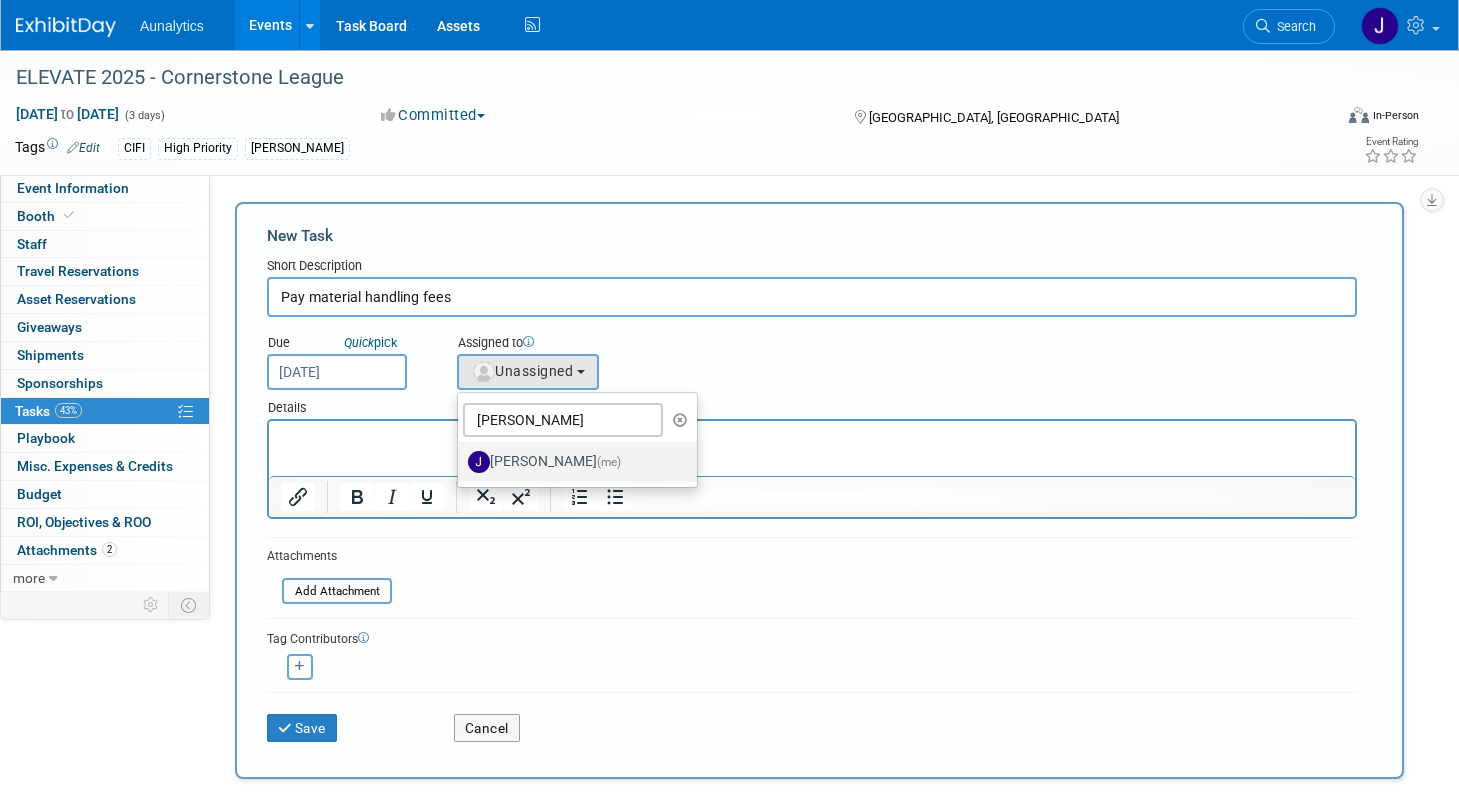 click on "Julie Grisanti-Cieslak
(me)" at bounding box center [572, 462] 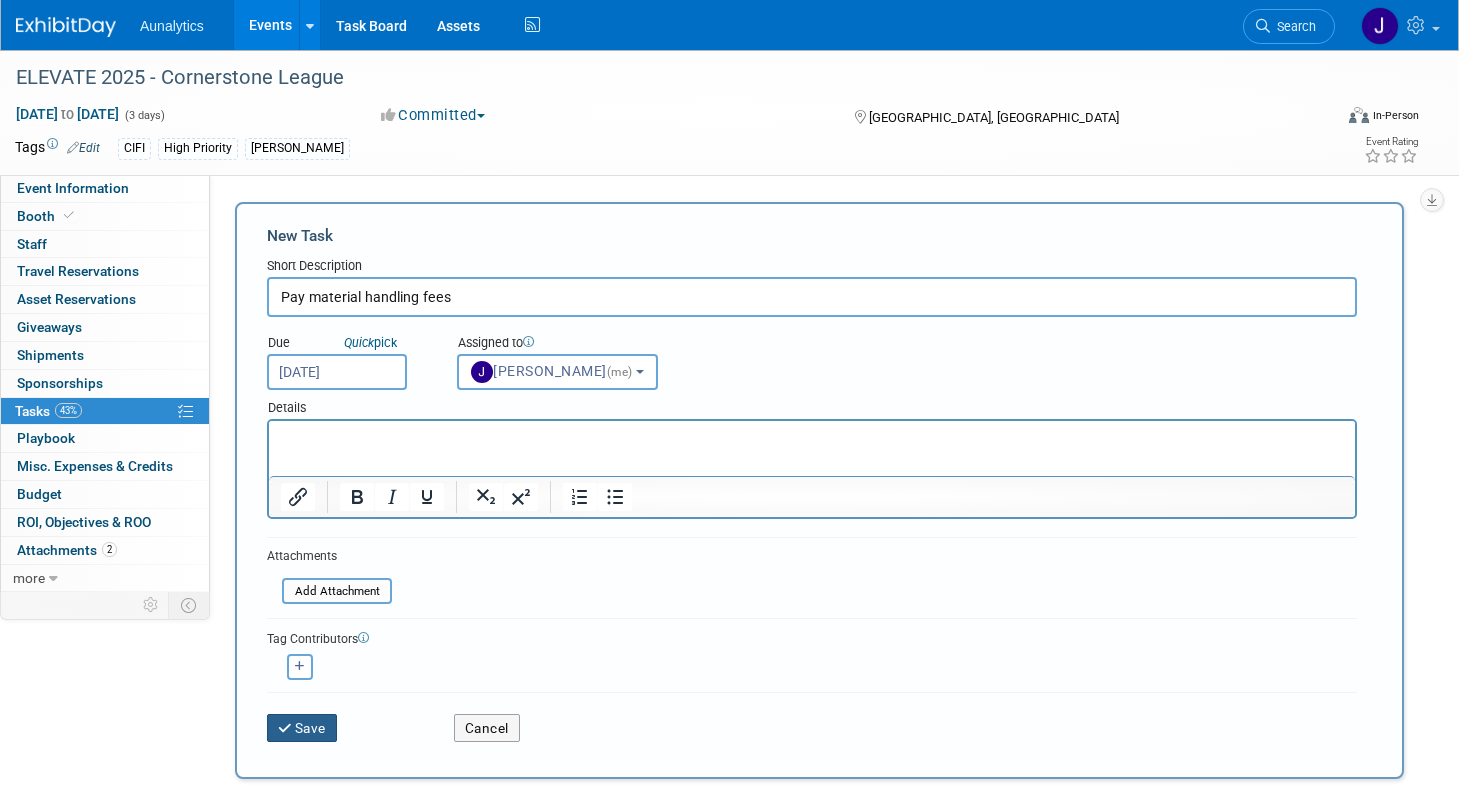 click on "Save" at bounding box center [302, 728] 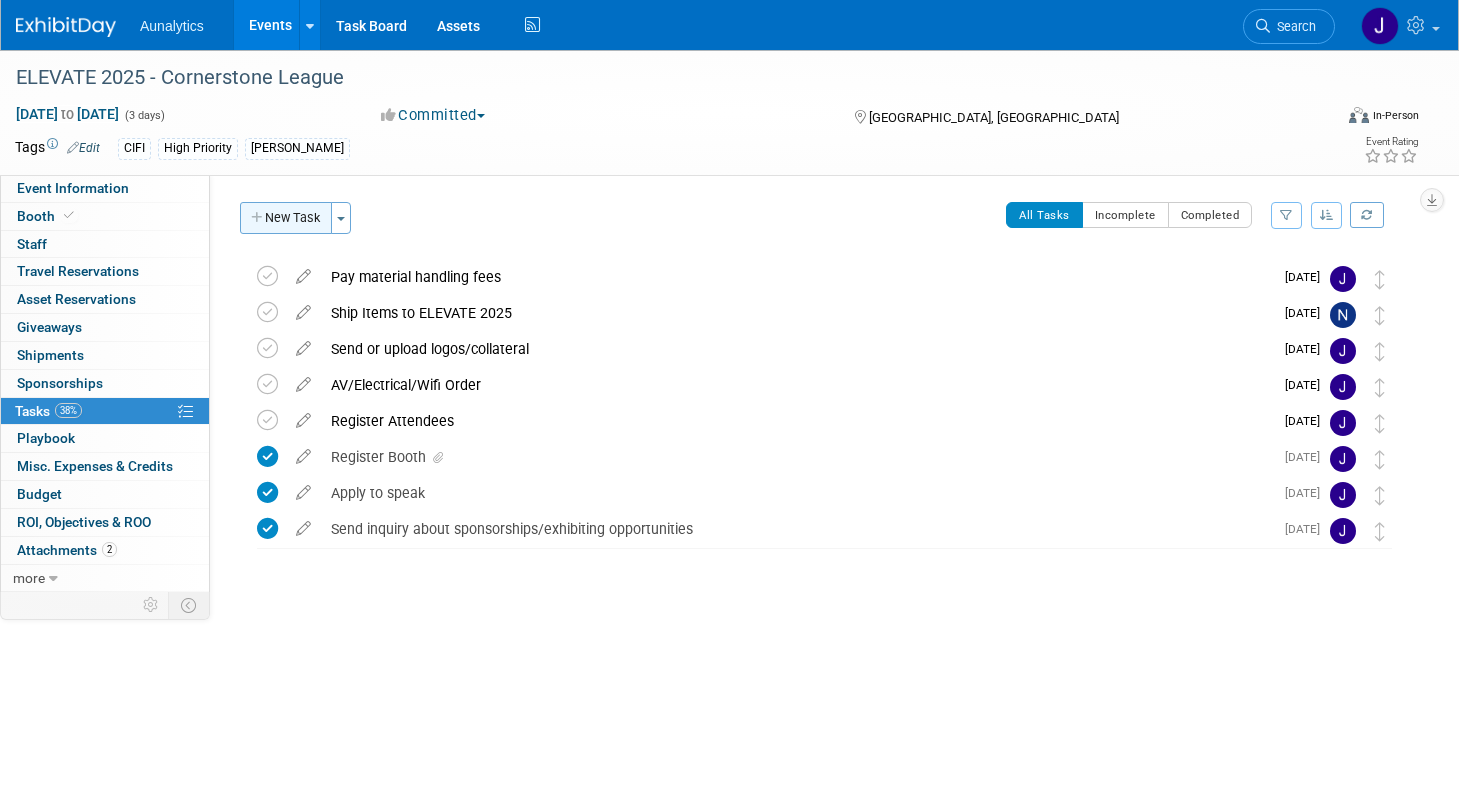 click on "New Task" at bounding box center (286, 218) 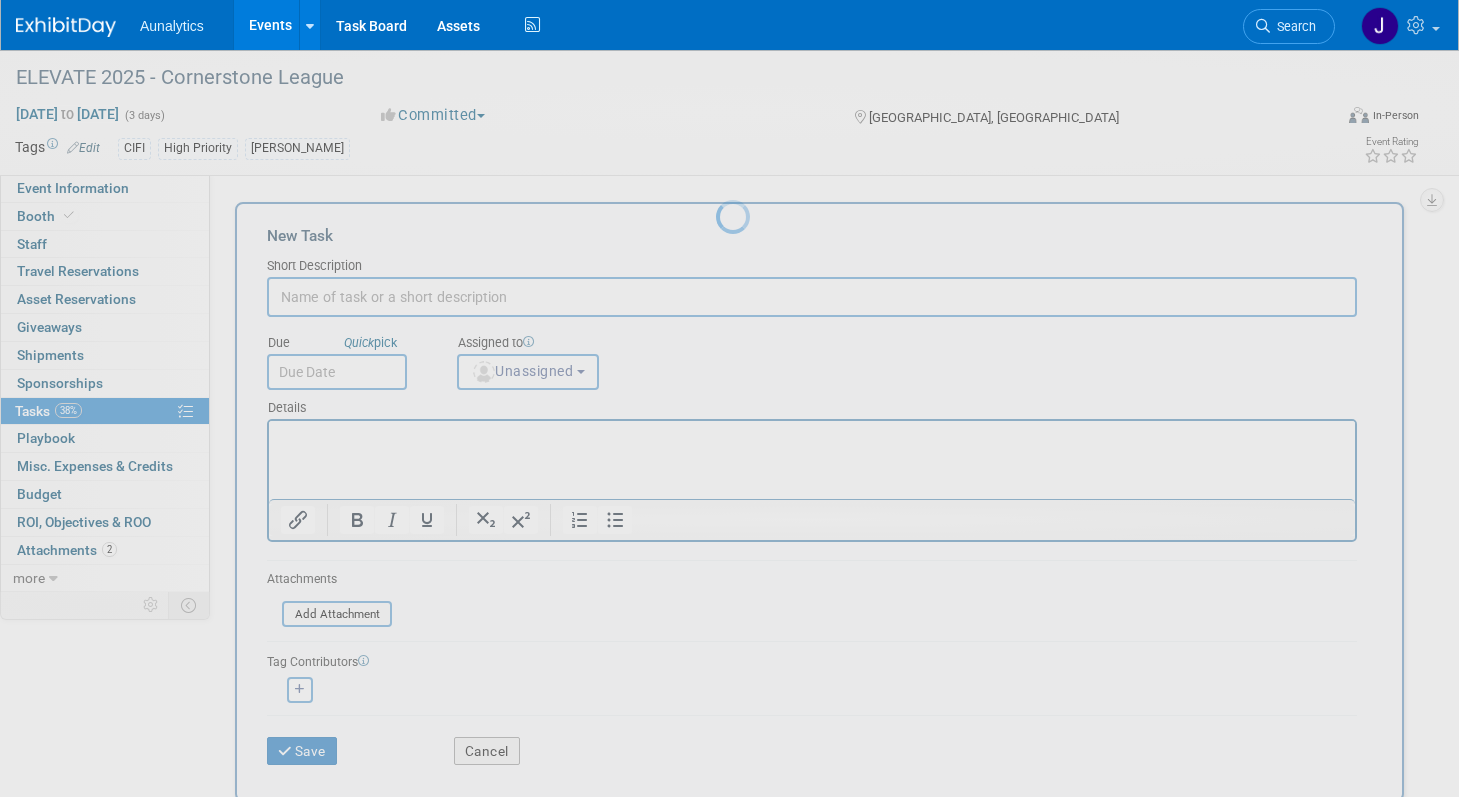 scroll, scrollTop: 0, scrollLeft: 0, axis: both 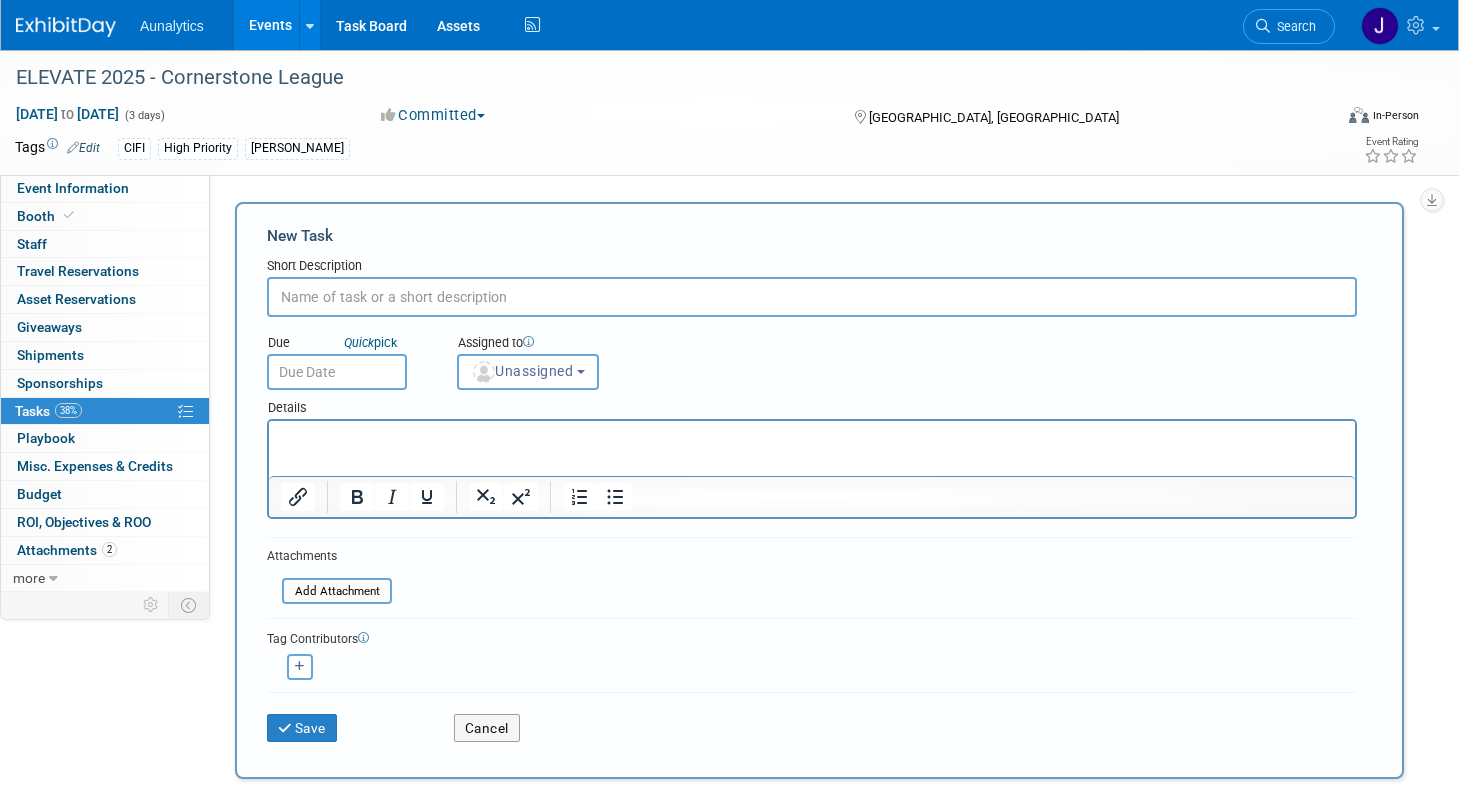 paste on "Enter misc. expenses post-event (from Ramp card)" 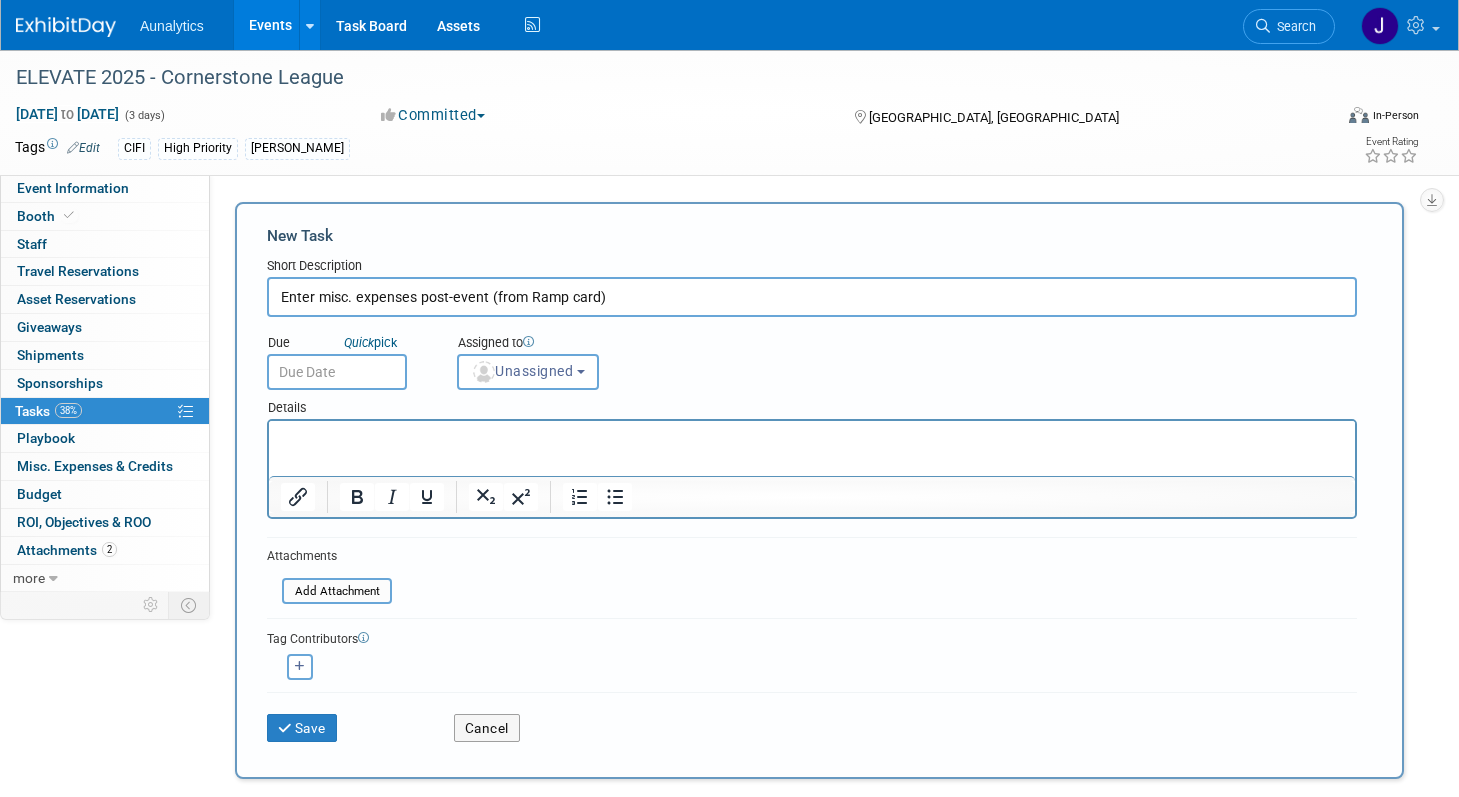 type on "Enter misc. expenses post-event (from Ramp card)" 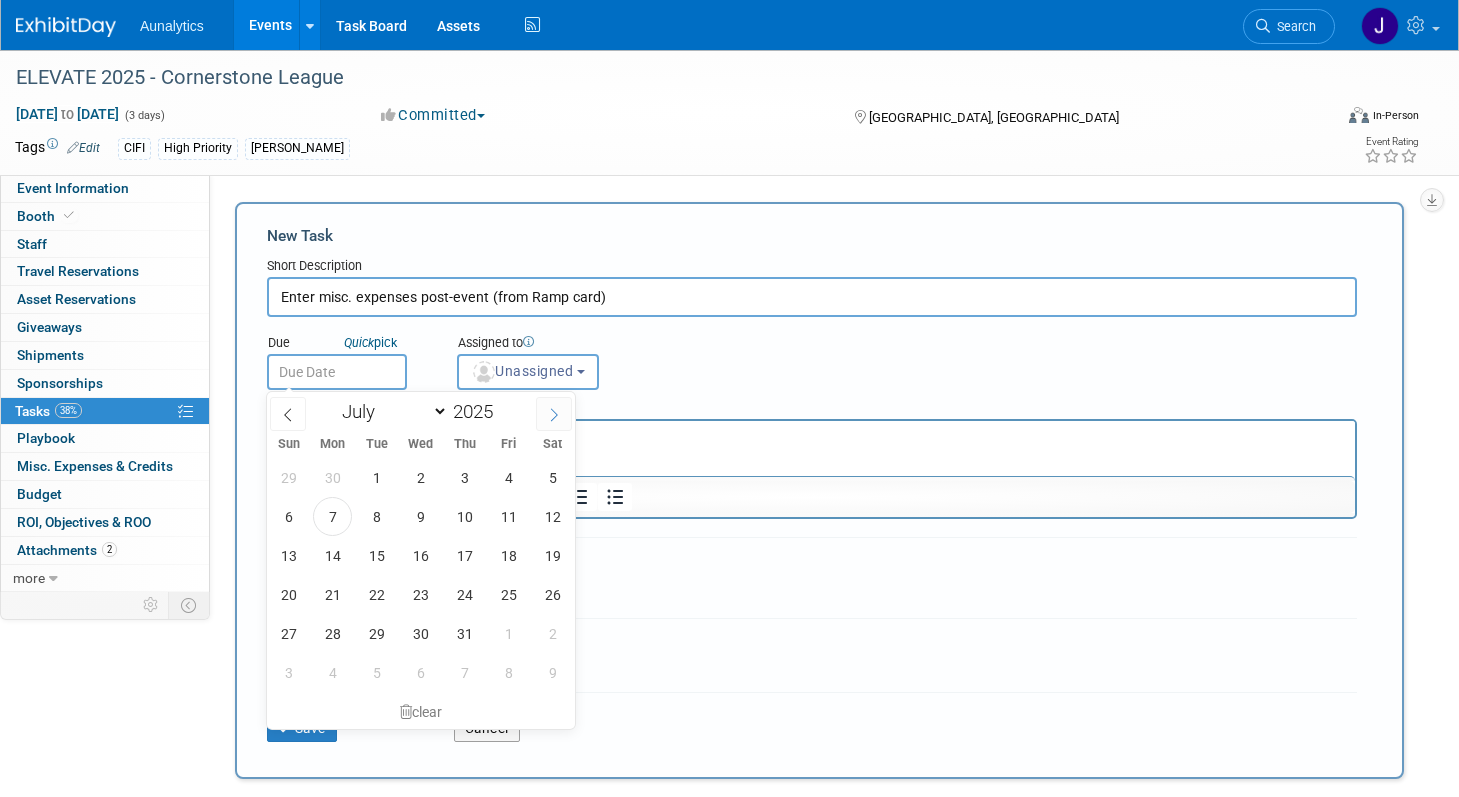 click 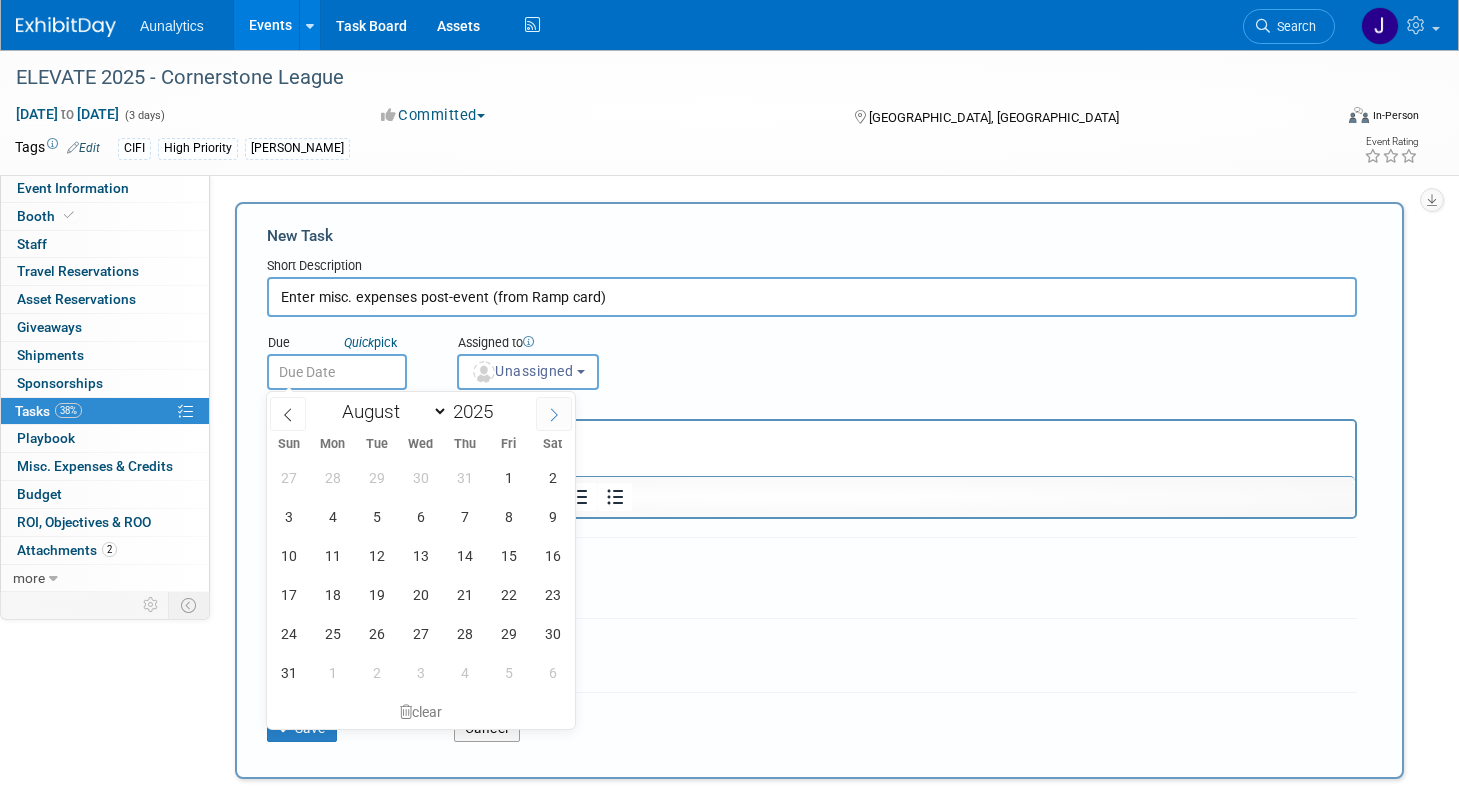 click 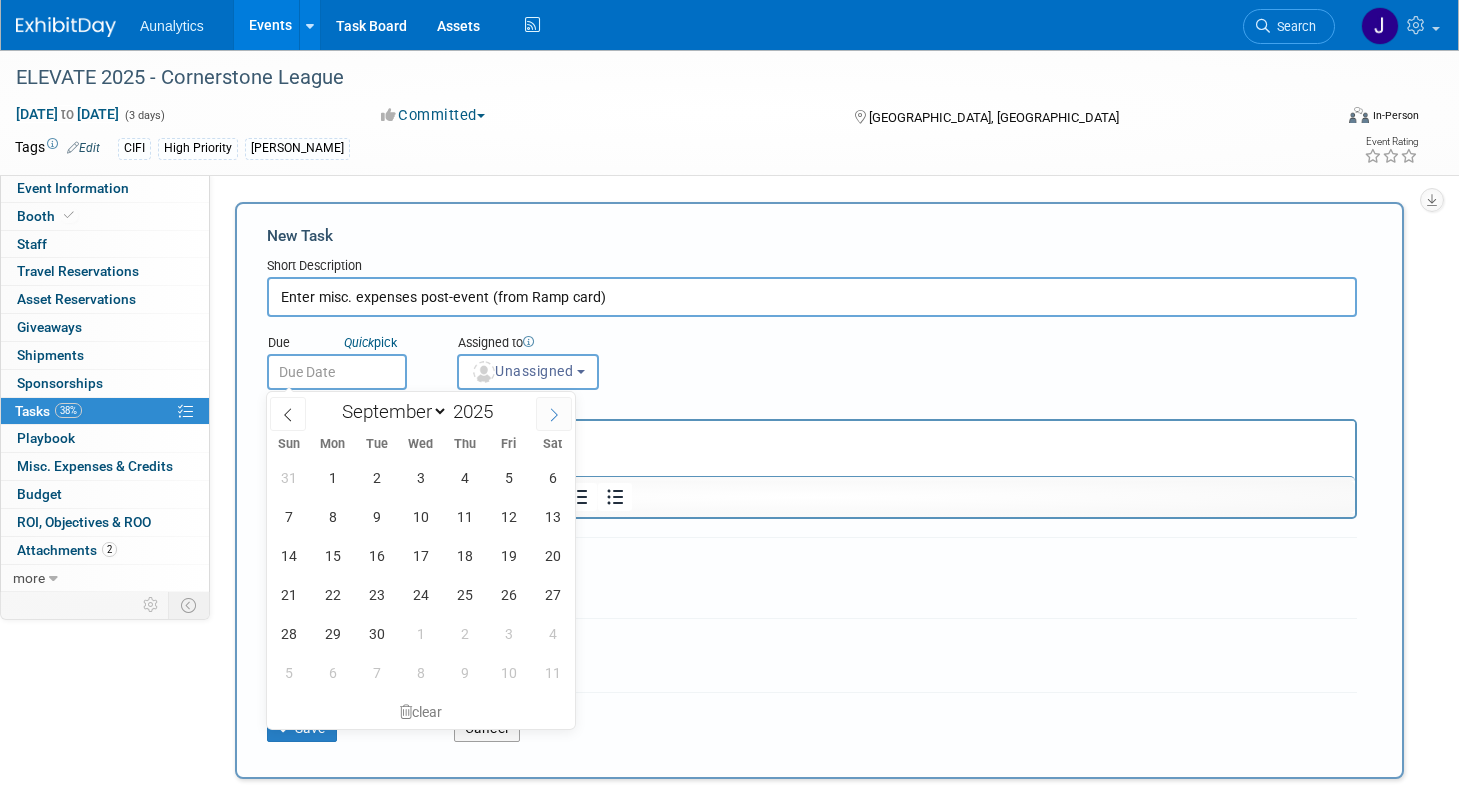 click 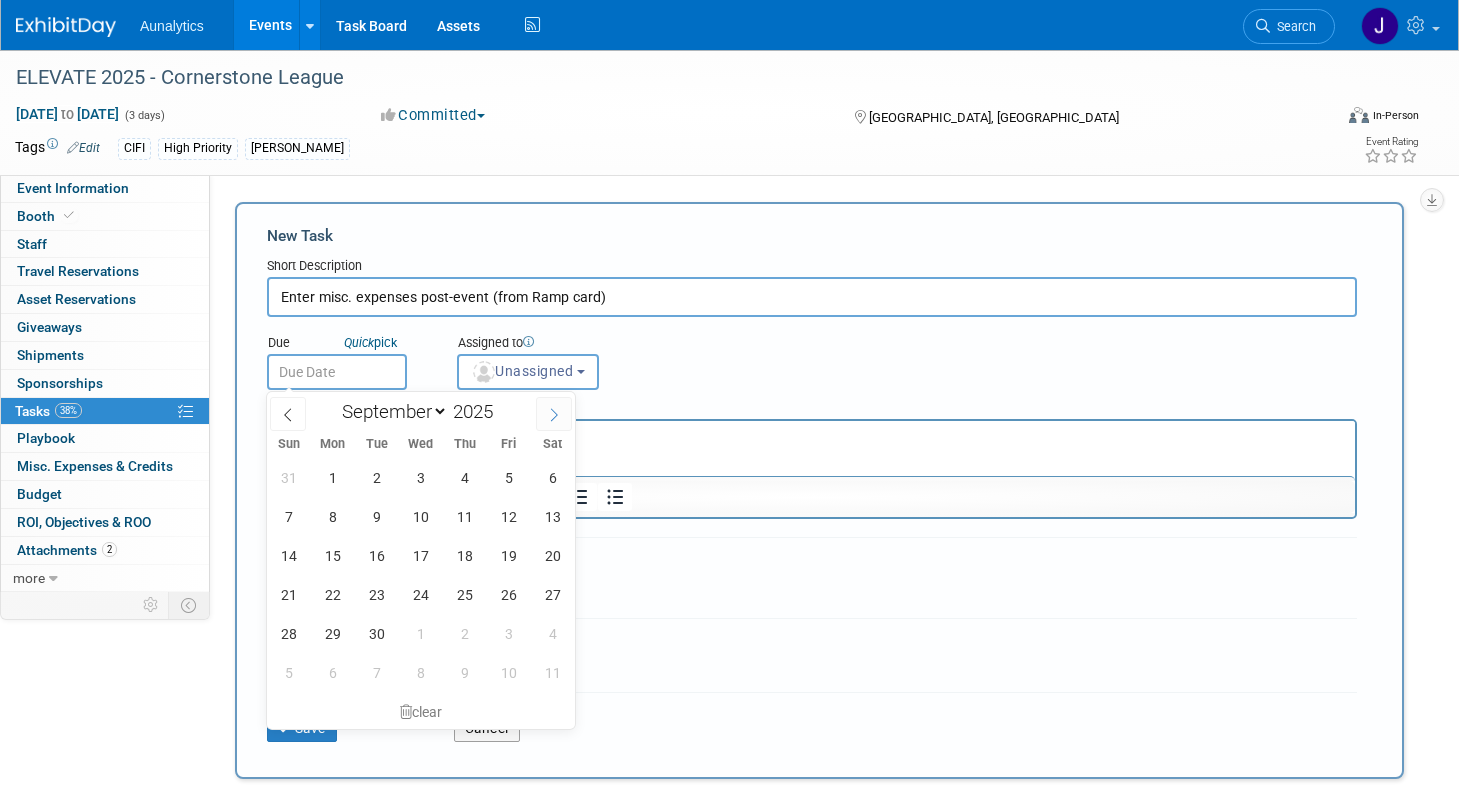 select on "9" 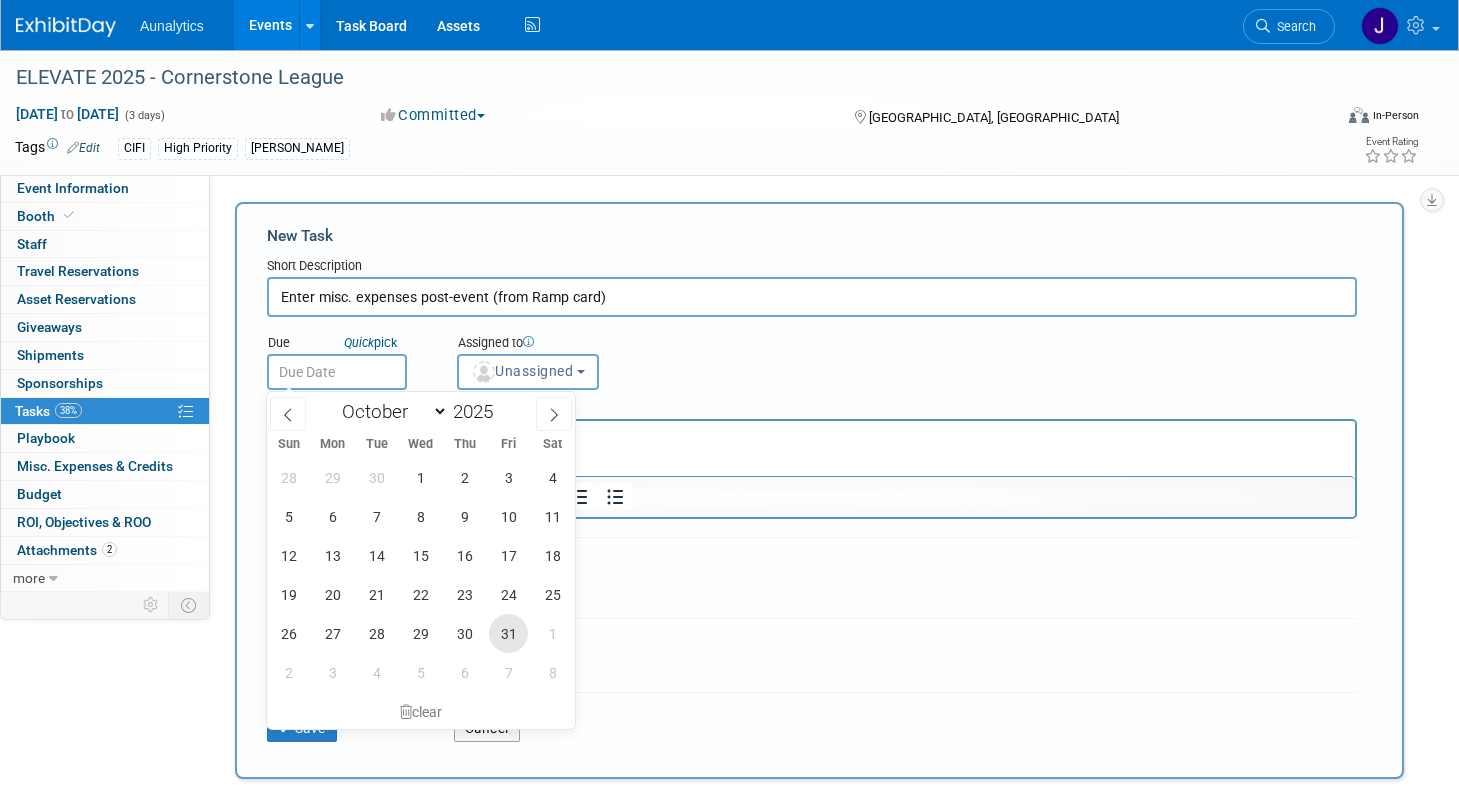 click on "31" at bounding box center (508, 633) 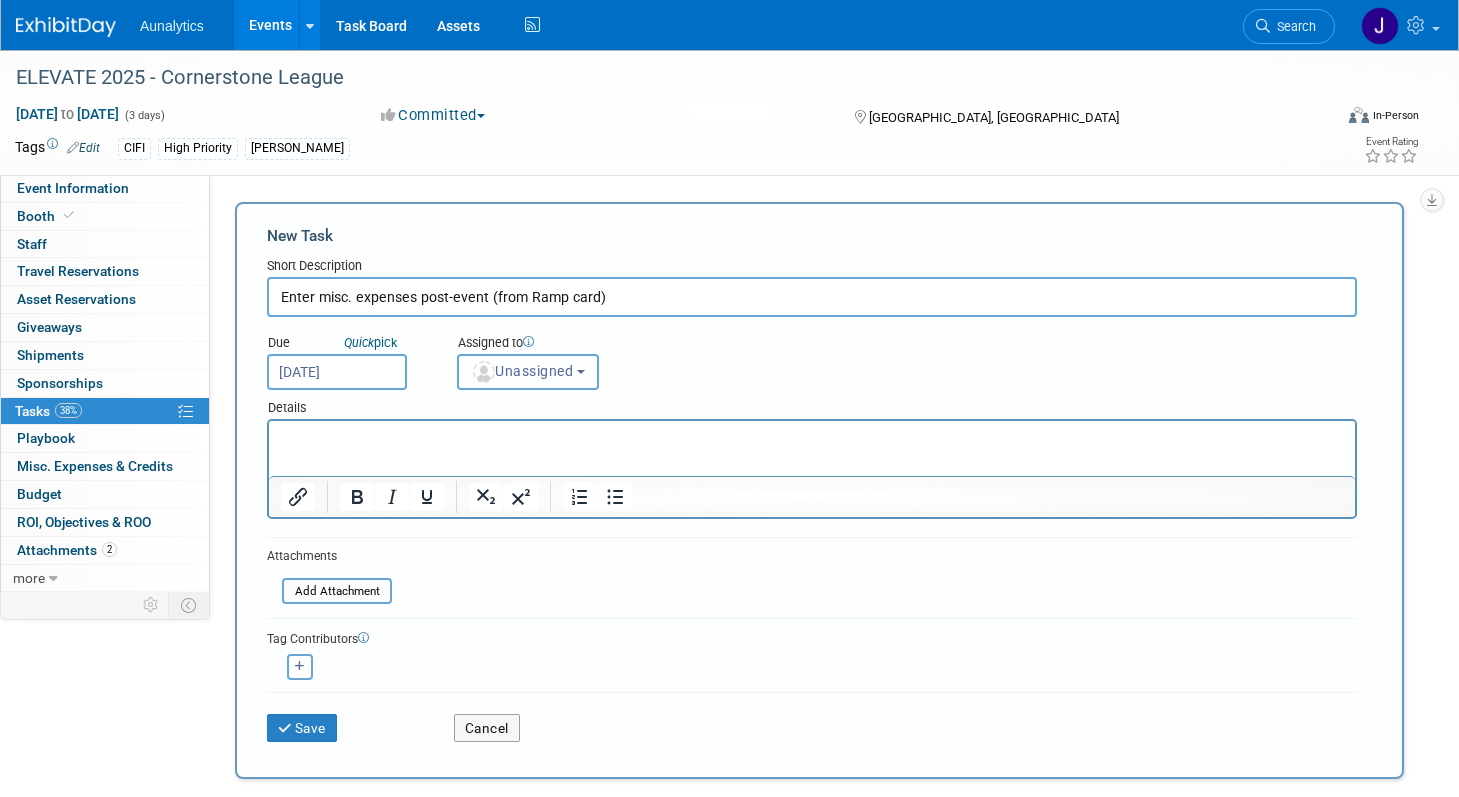 click on "Unassigned" at bounding box center (522, 371) 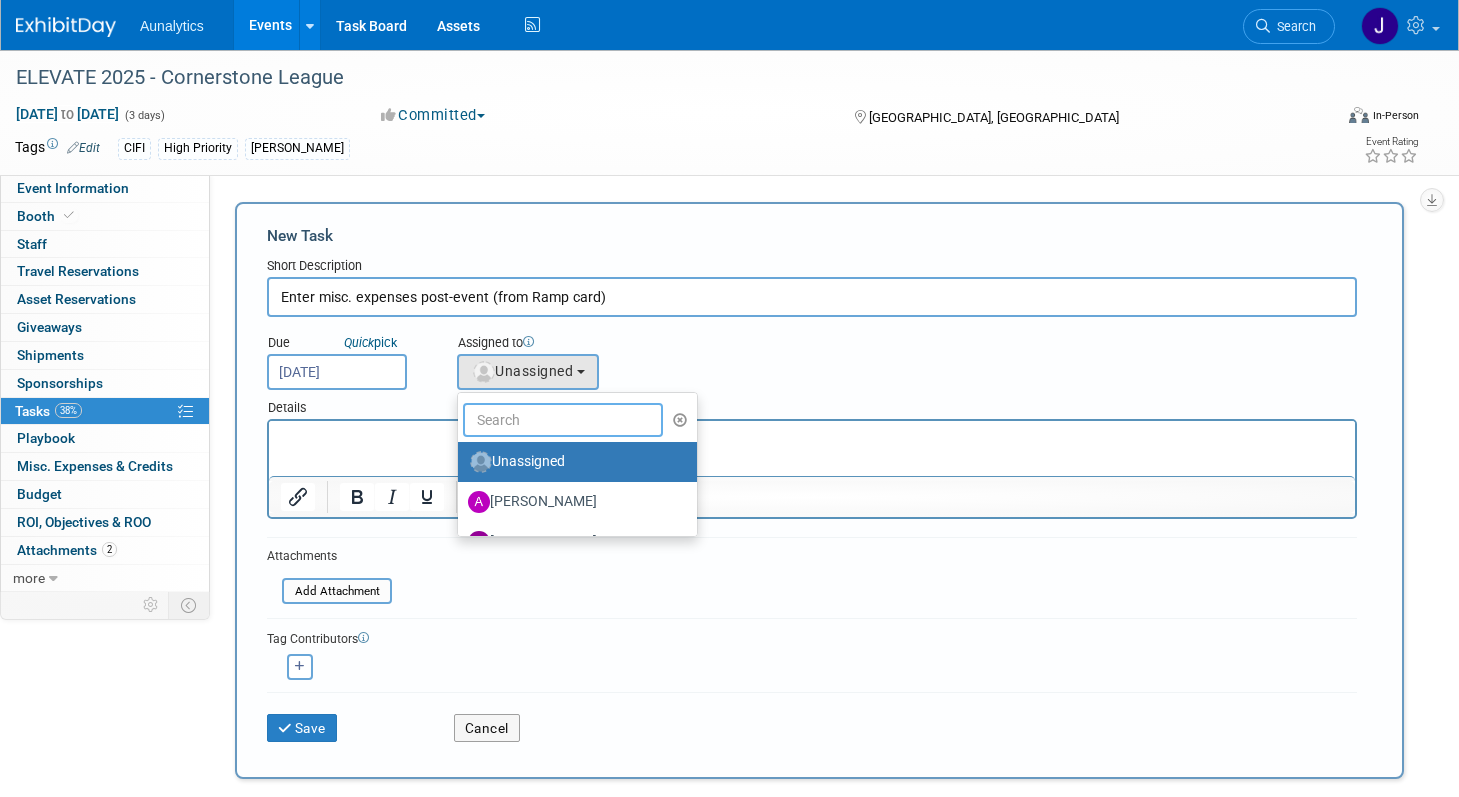 click at bounding box center (563, 420) 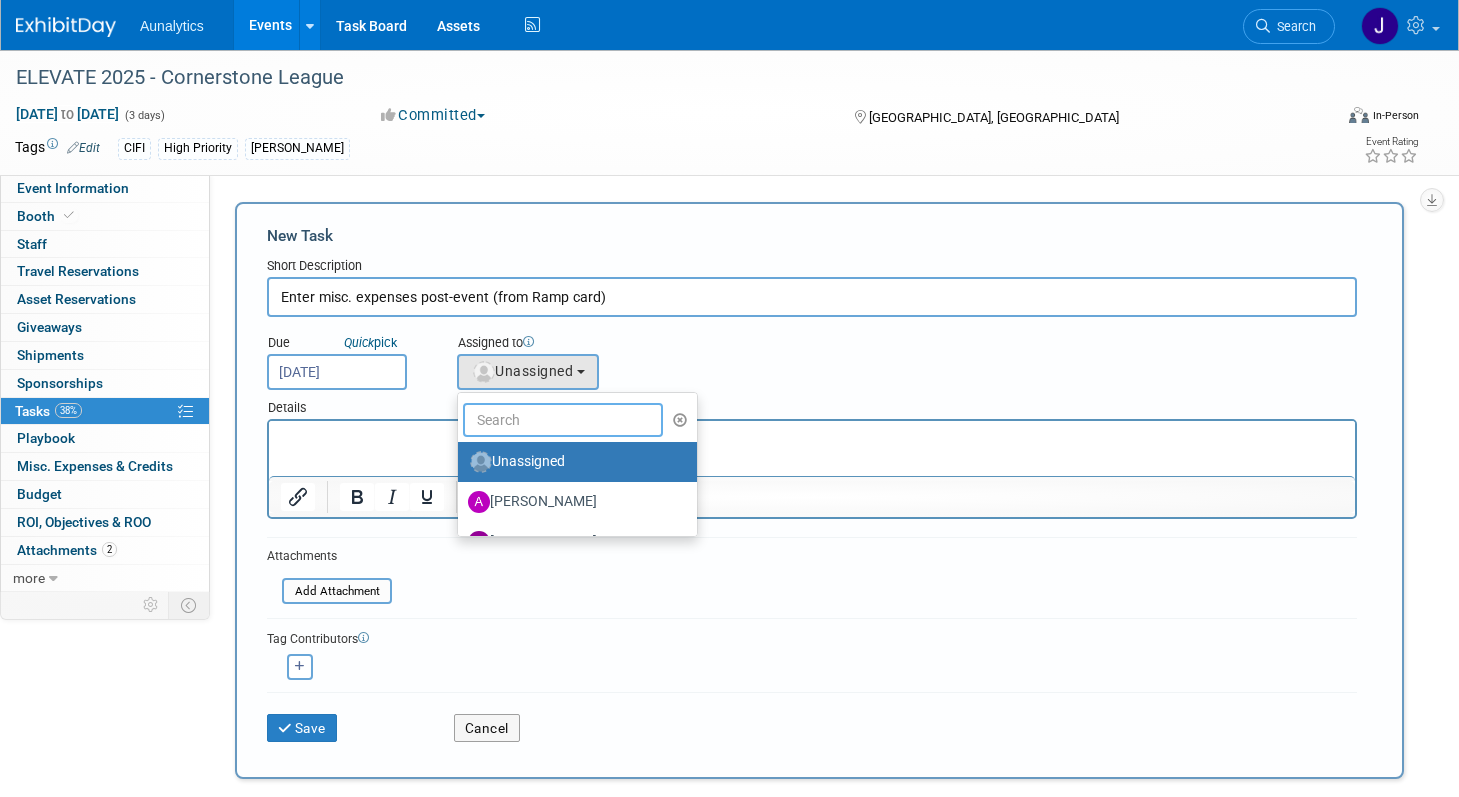type on "Julie" 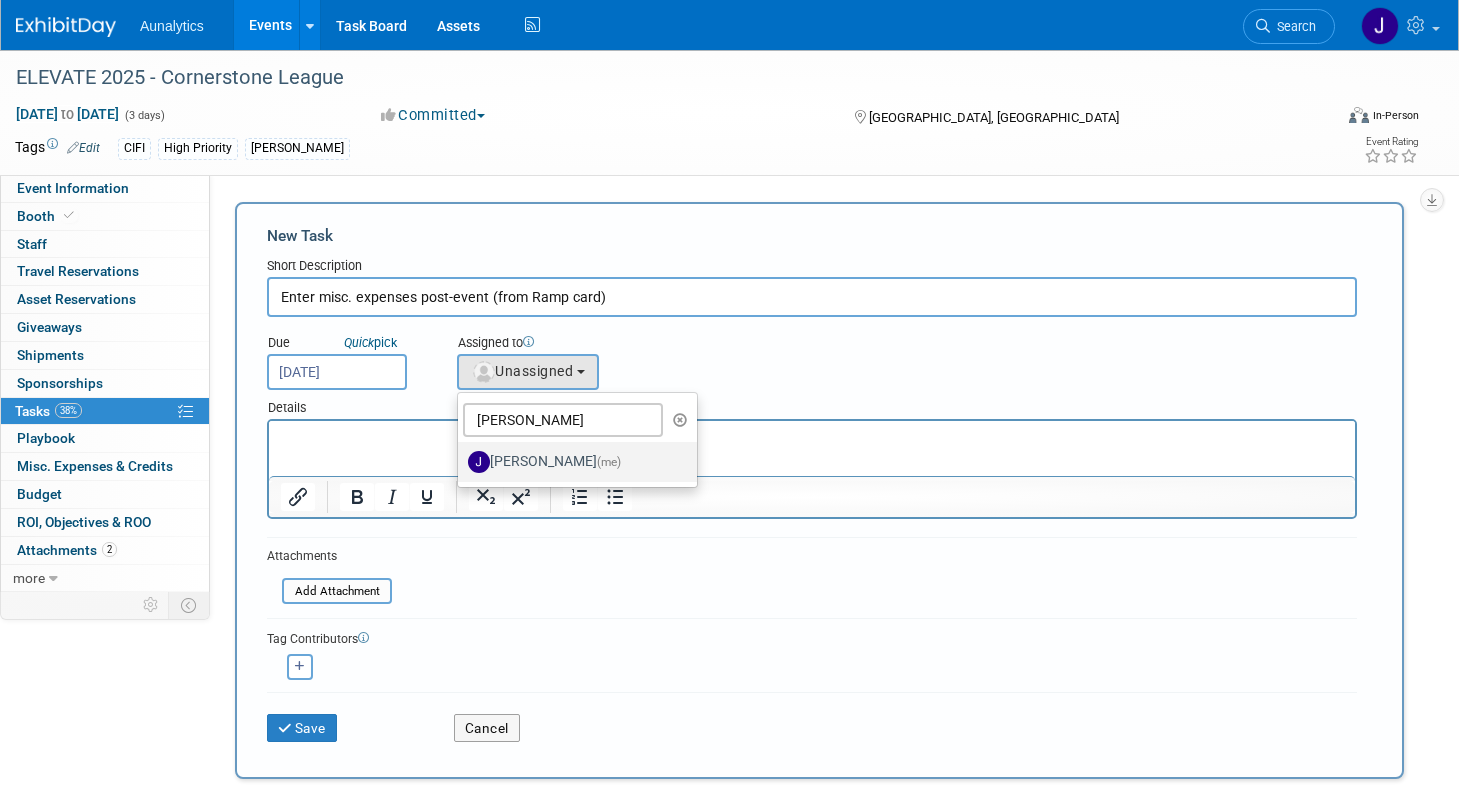 click on "Julie Grisanti-Cieslak
(me)" at bounding box center (572, 462) 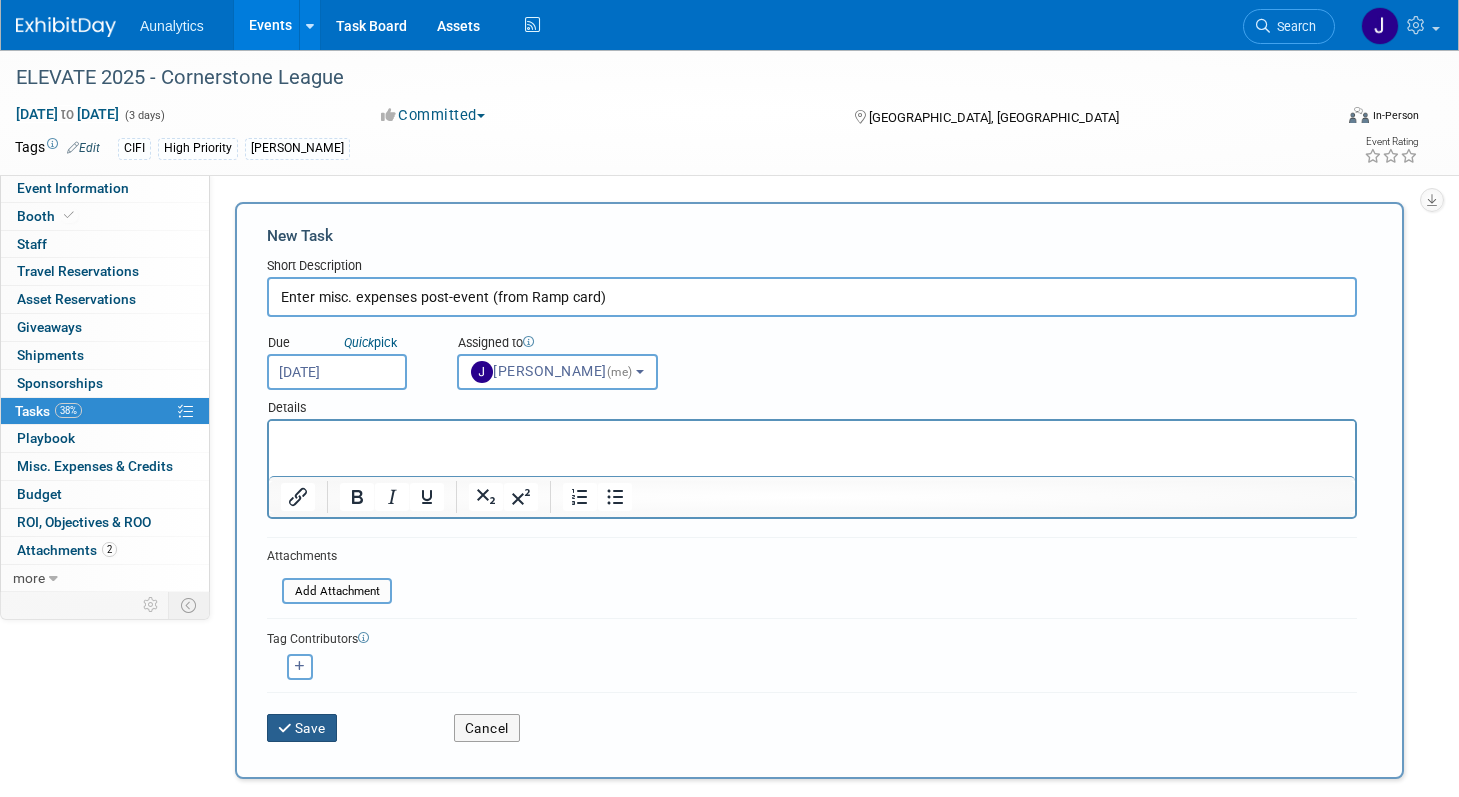 click on "Save" at bounding box center [302, 728] 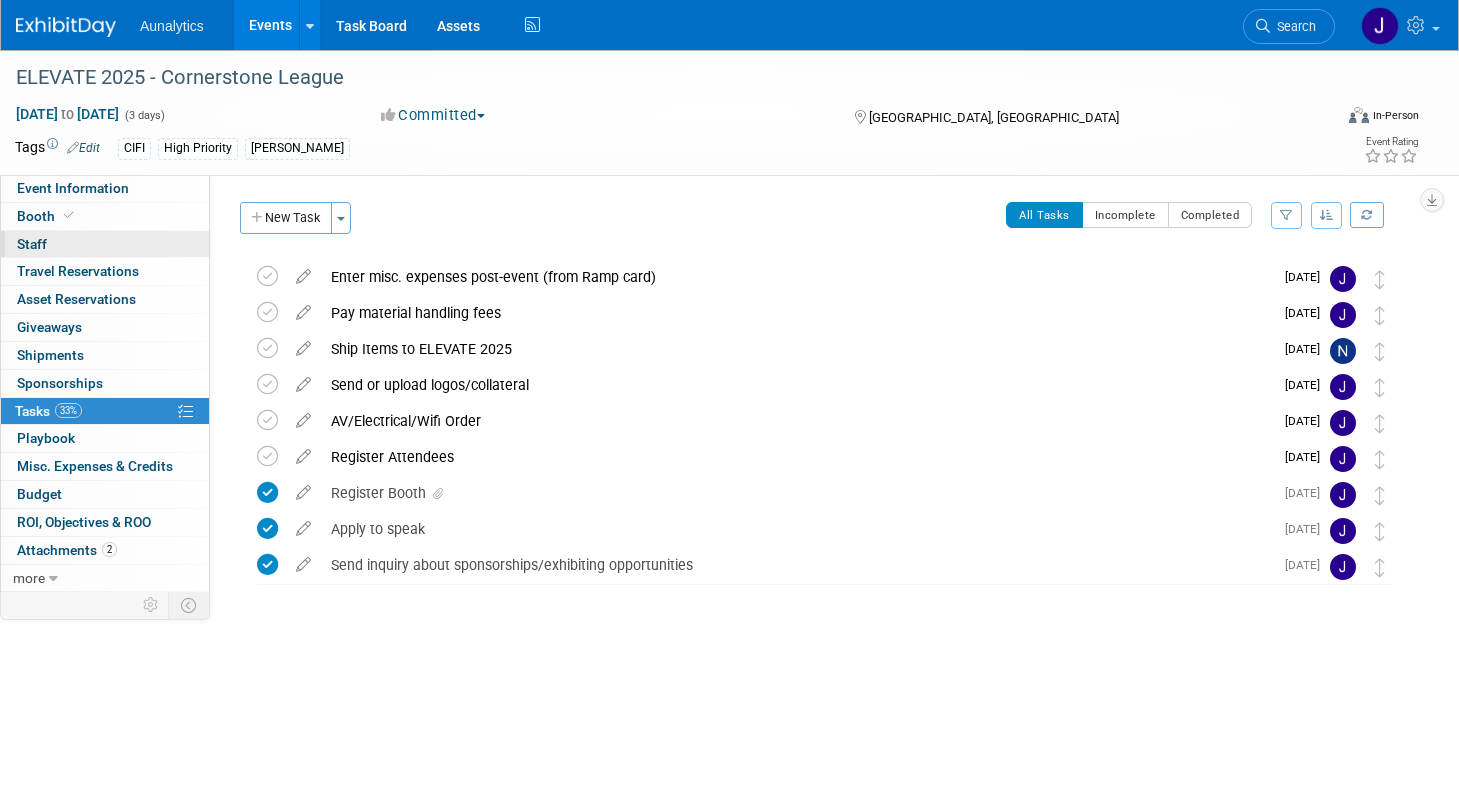 click on "0
Staff 0" at bounding box center [105, 244] 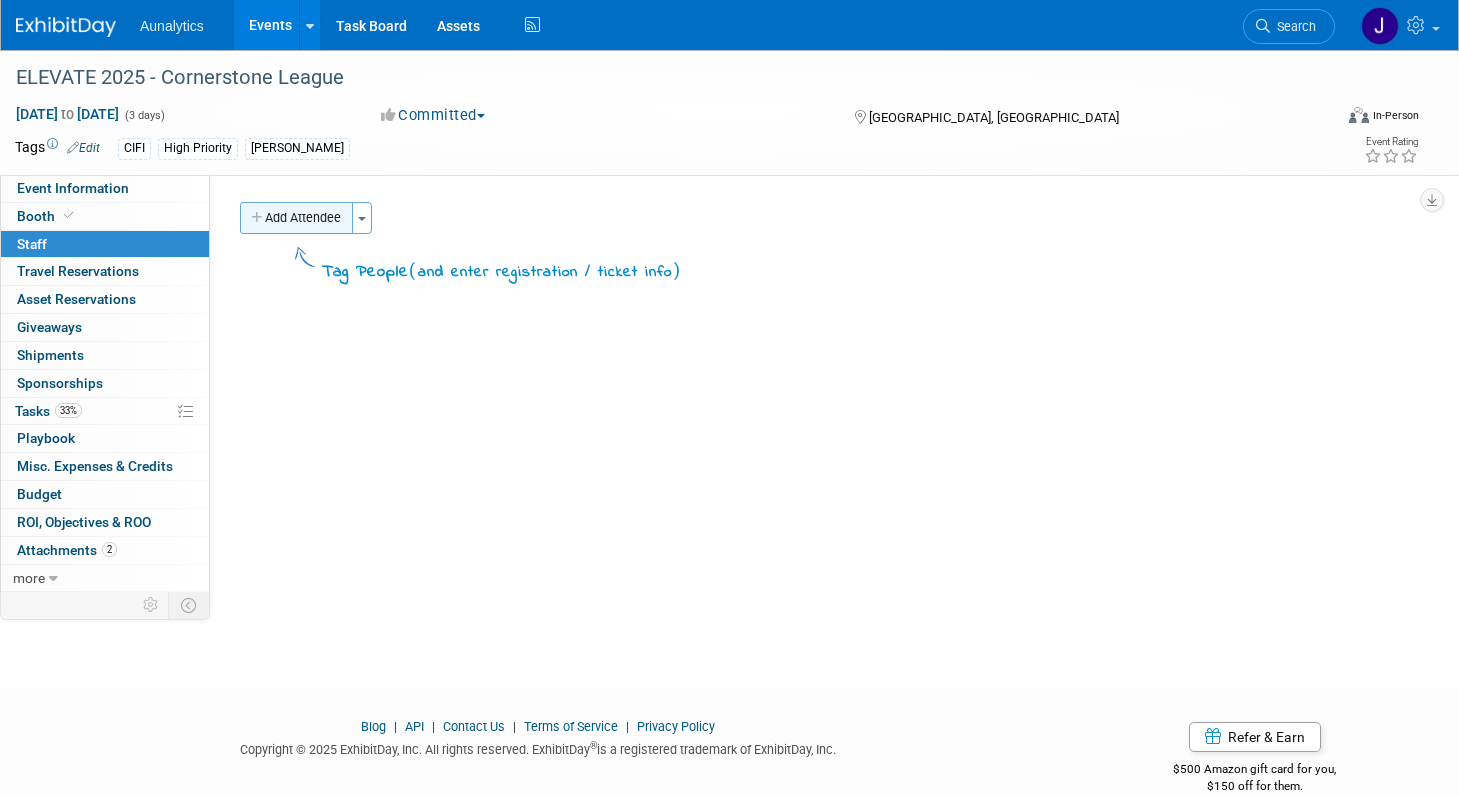 click on "Add Attendee" at bounding box center (296, 218) 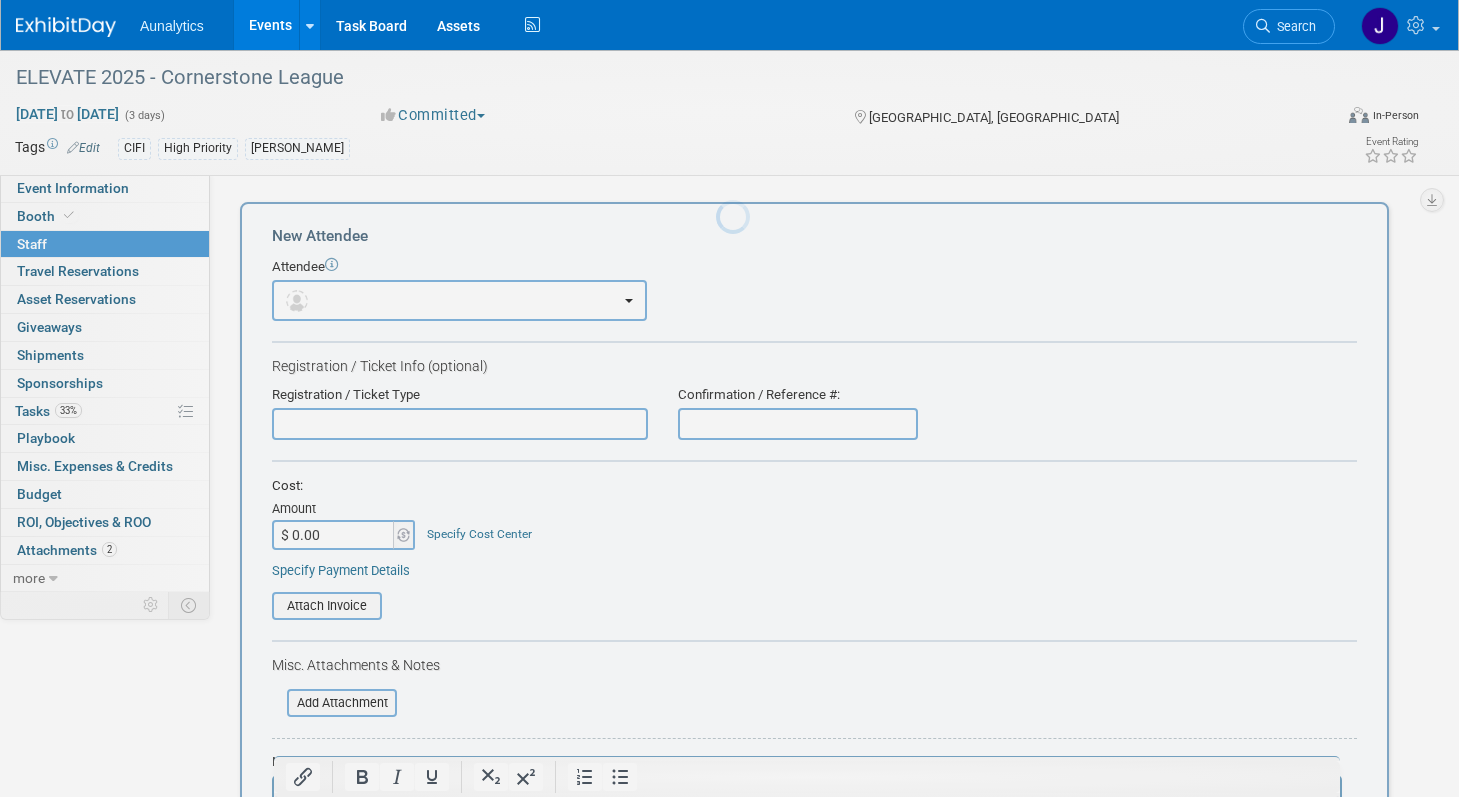 scroll, scrollTop: 0, scrollLeft: 0, axis: both 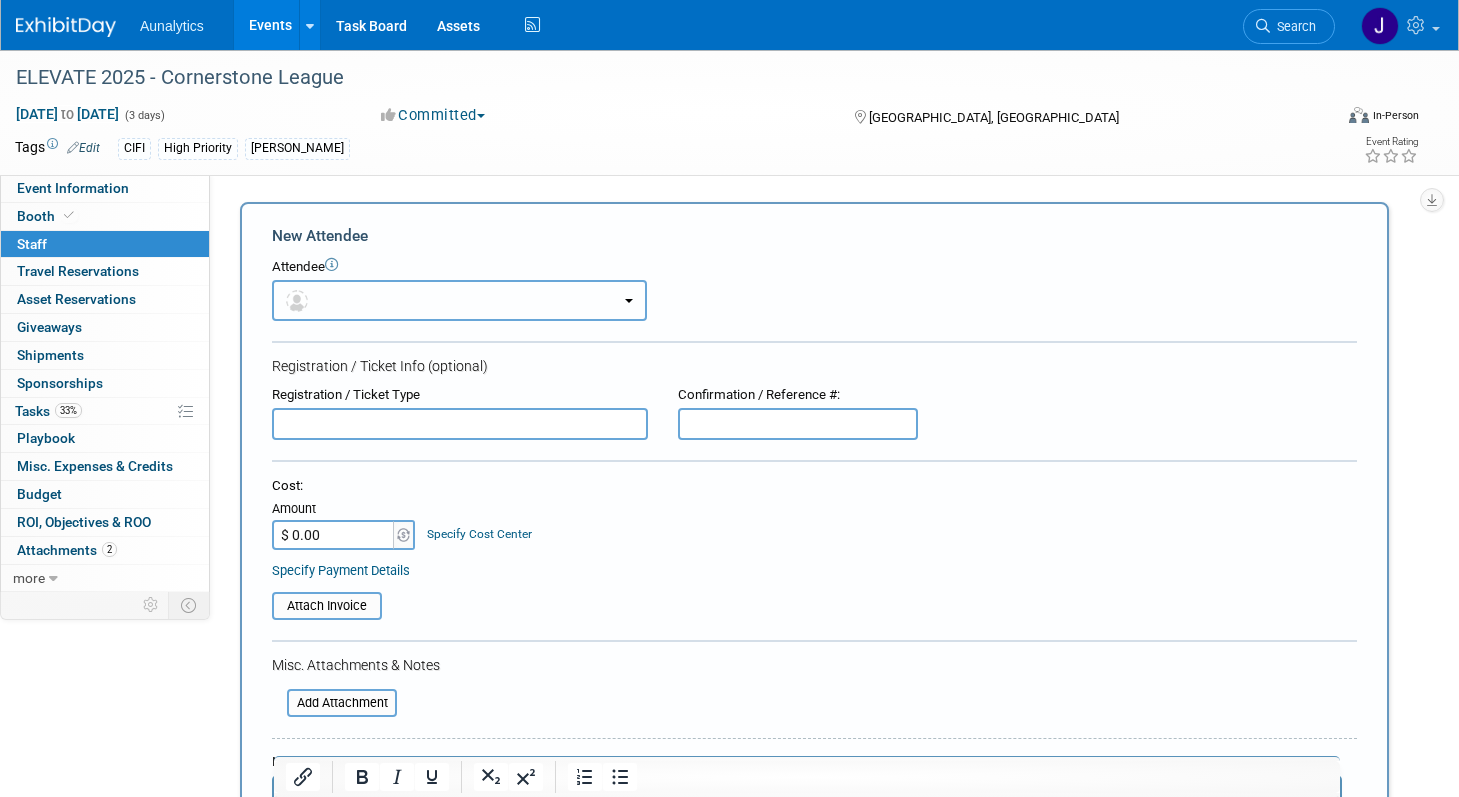click at bounding box center (459, 300) 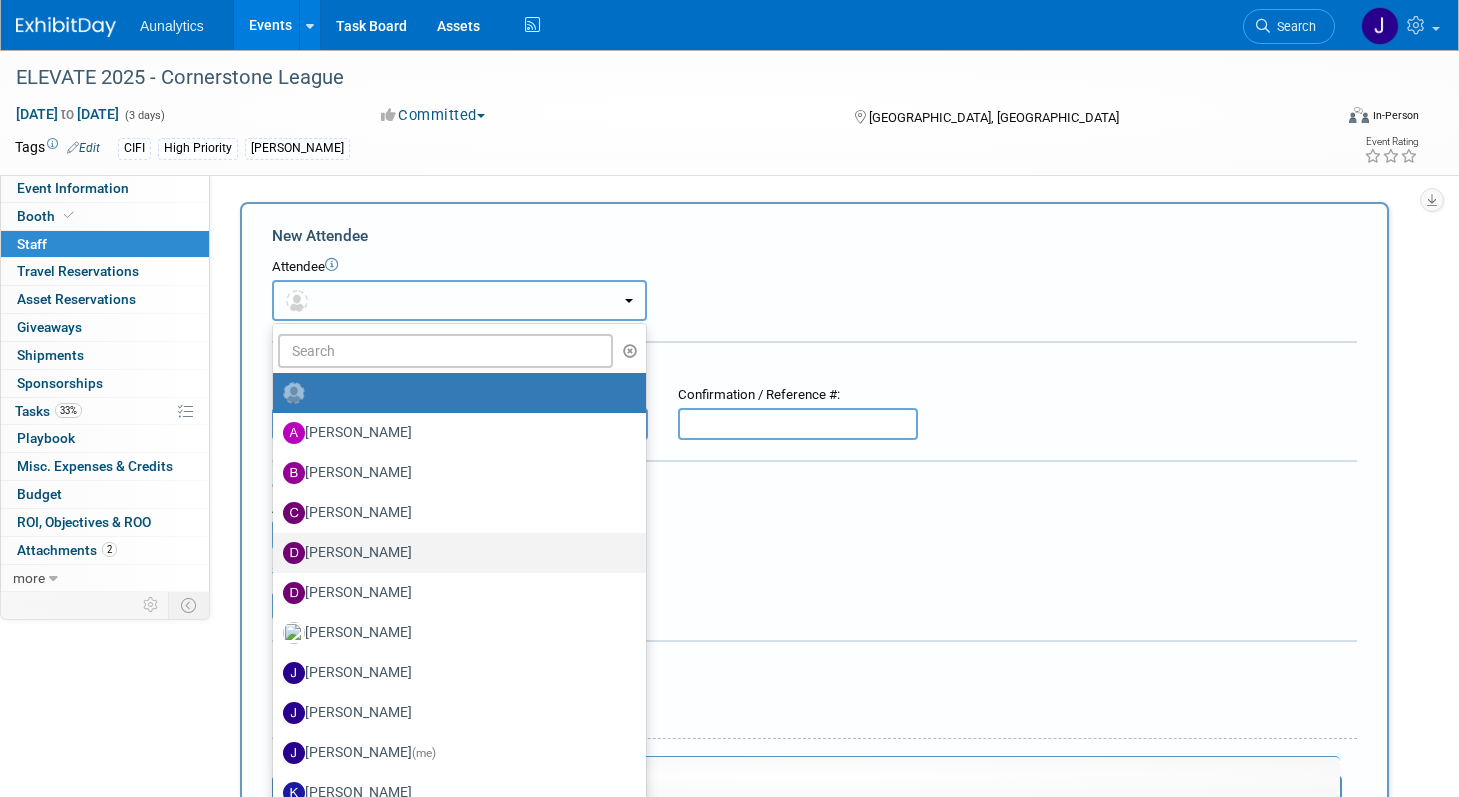 type 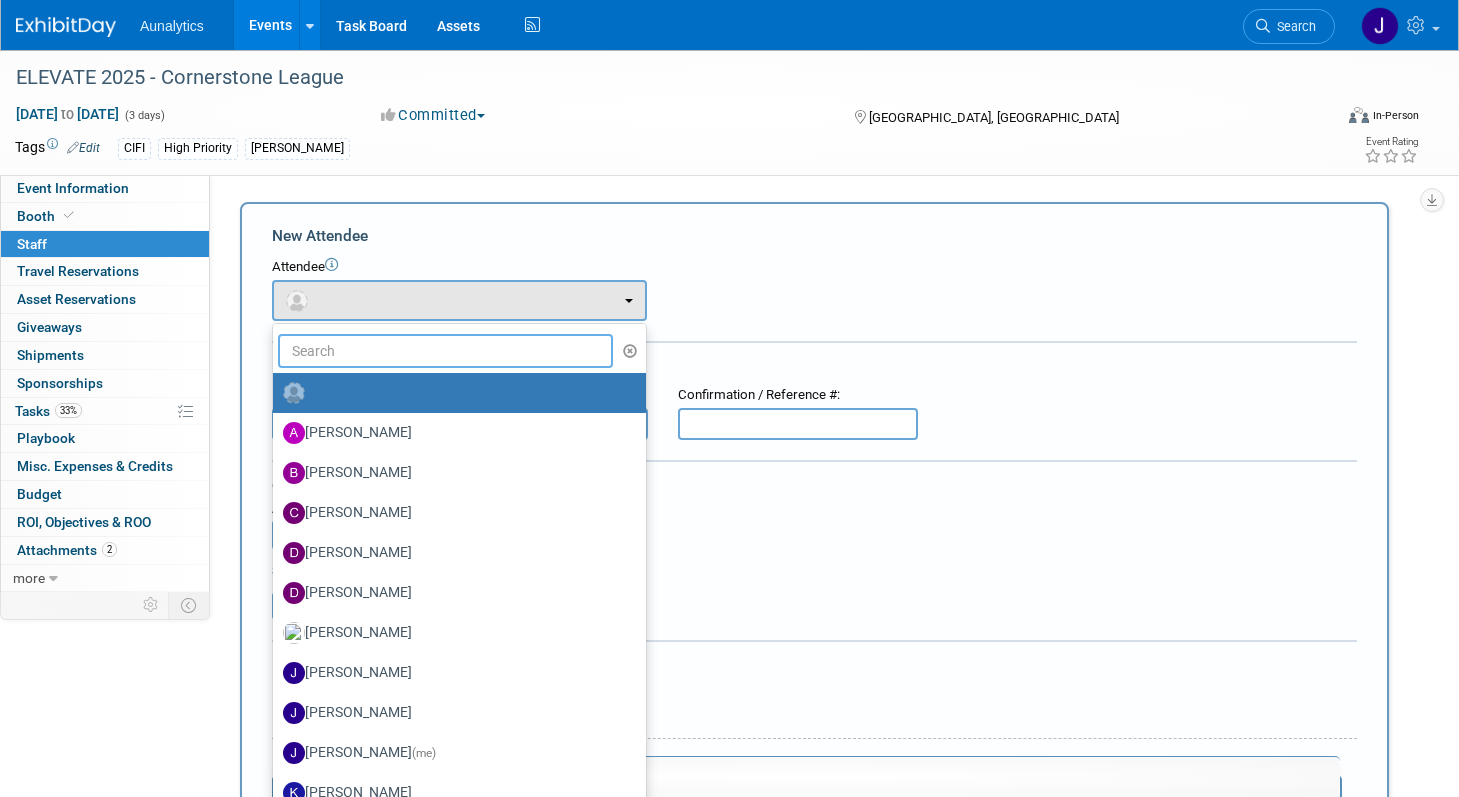 click at bounding box center (445, 351) 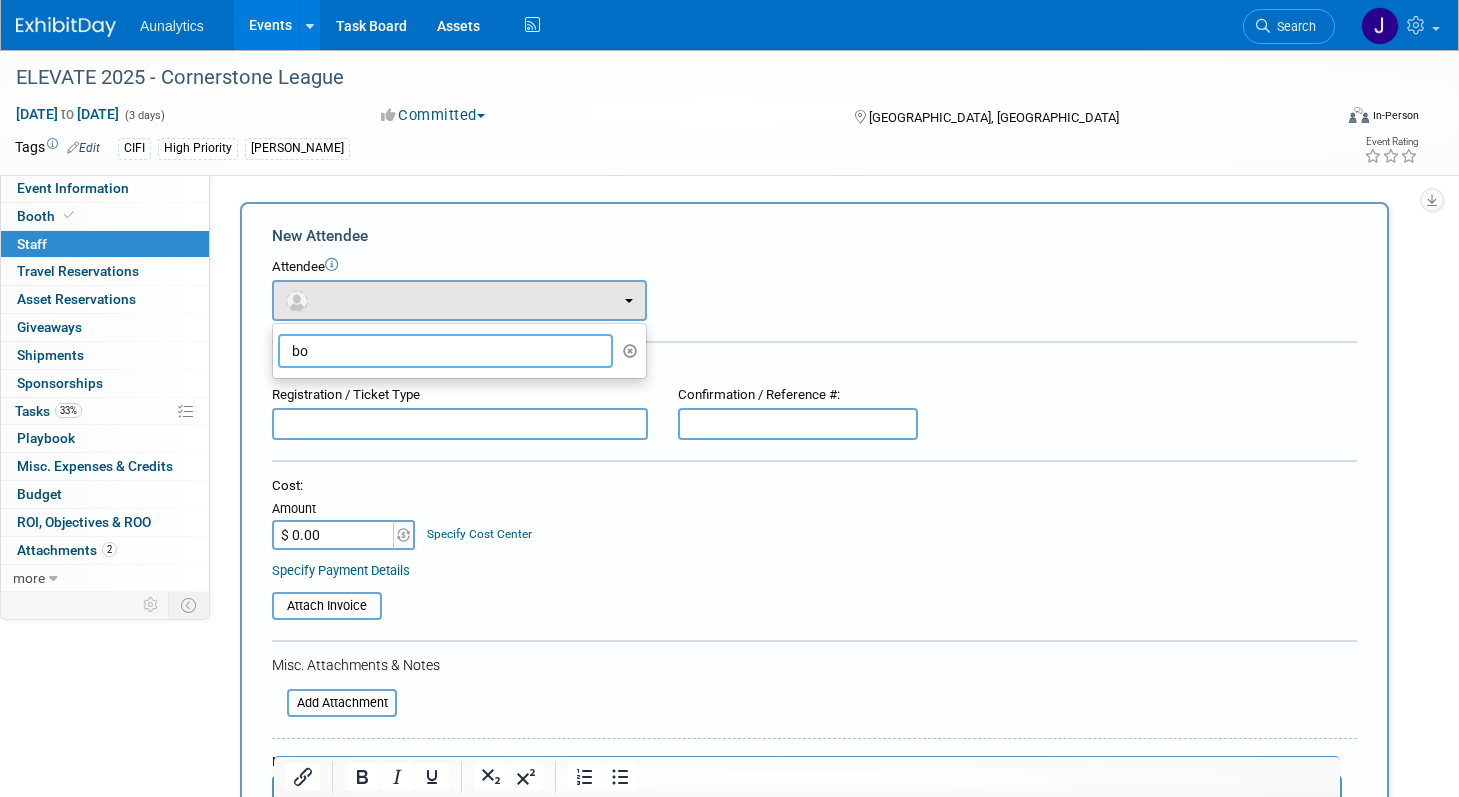 type on "b" 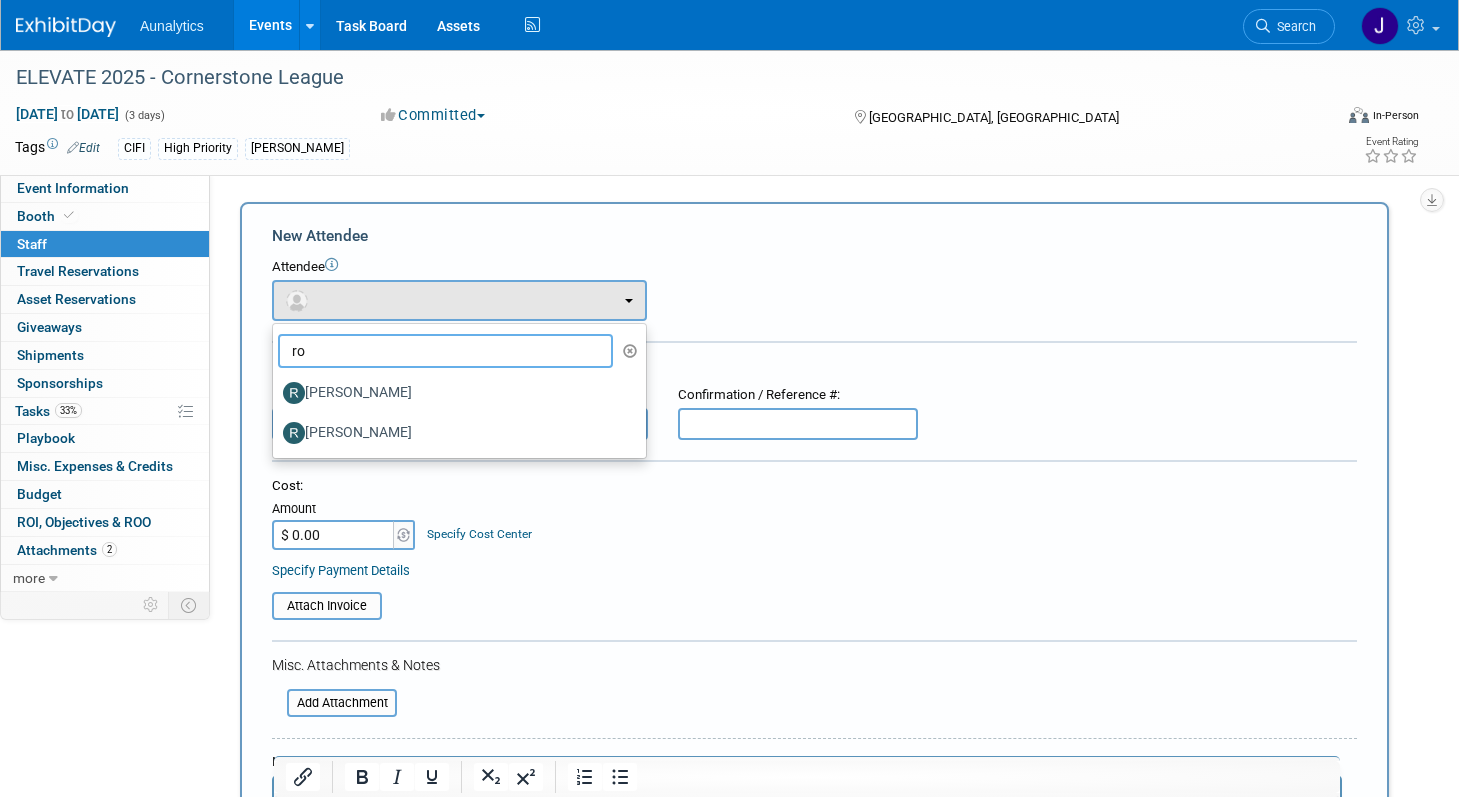 type on "r" 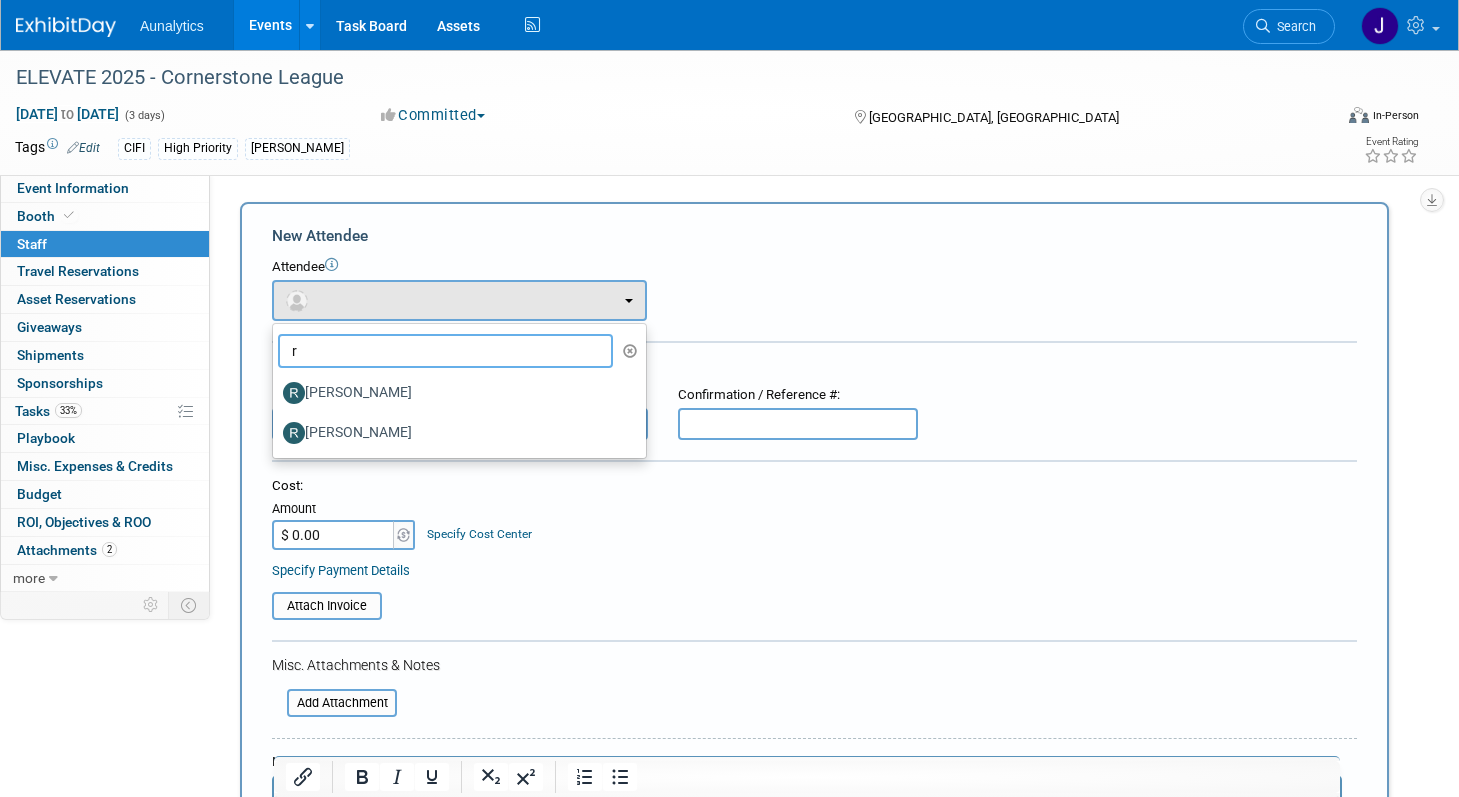 type 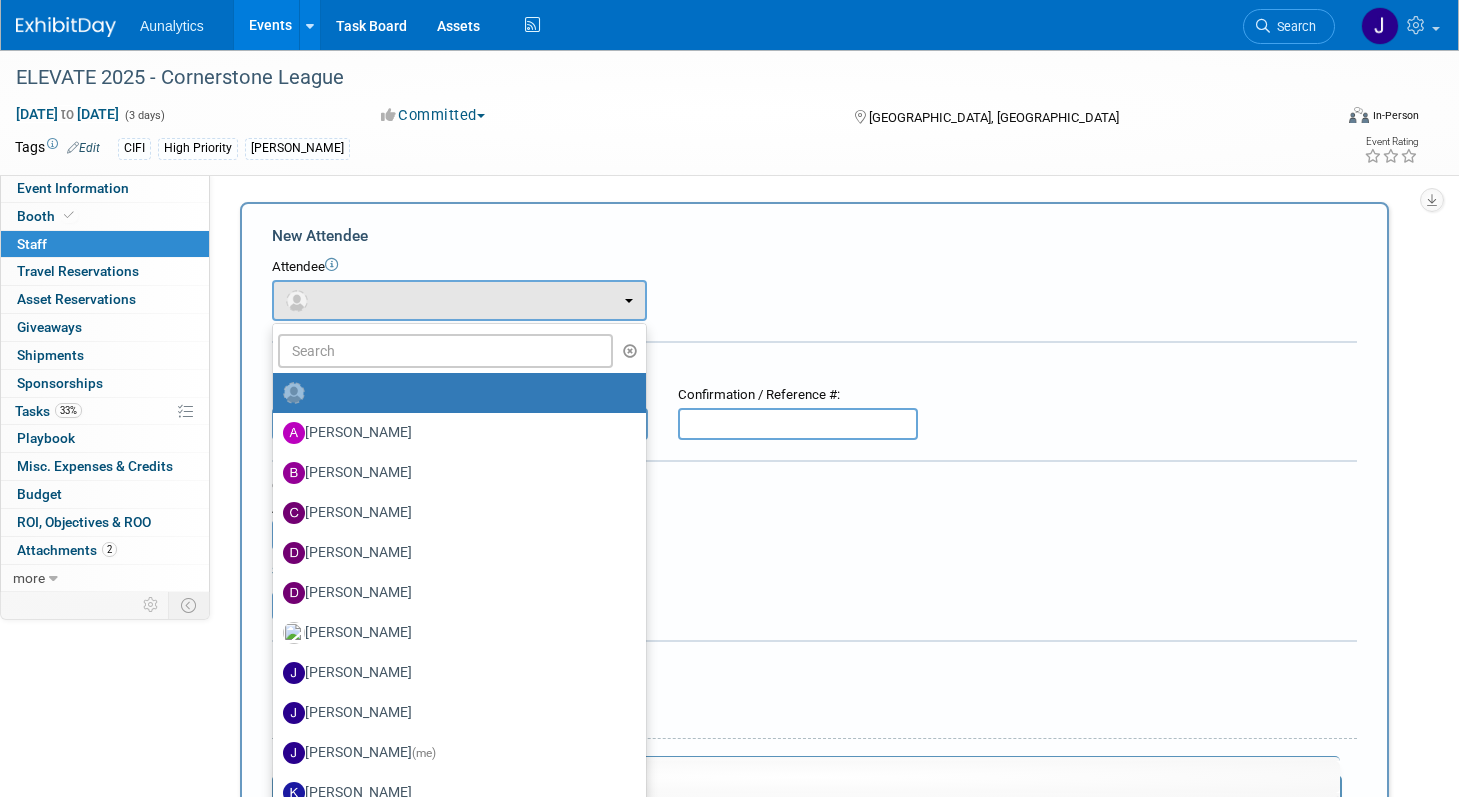 click on "Tags
Edit
CIFI
High Priority
Bobby" at bounding box center [597, 149] 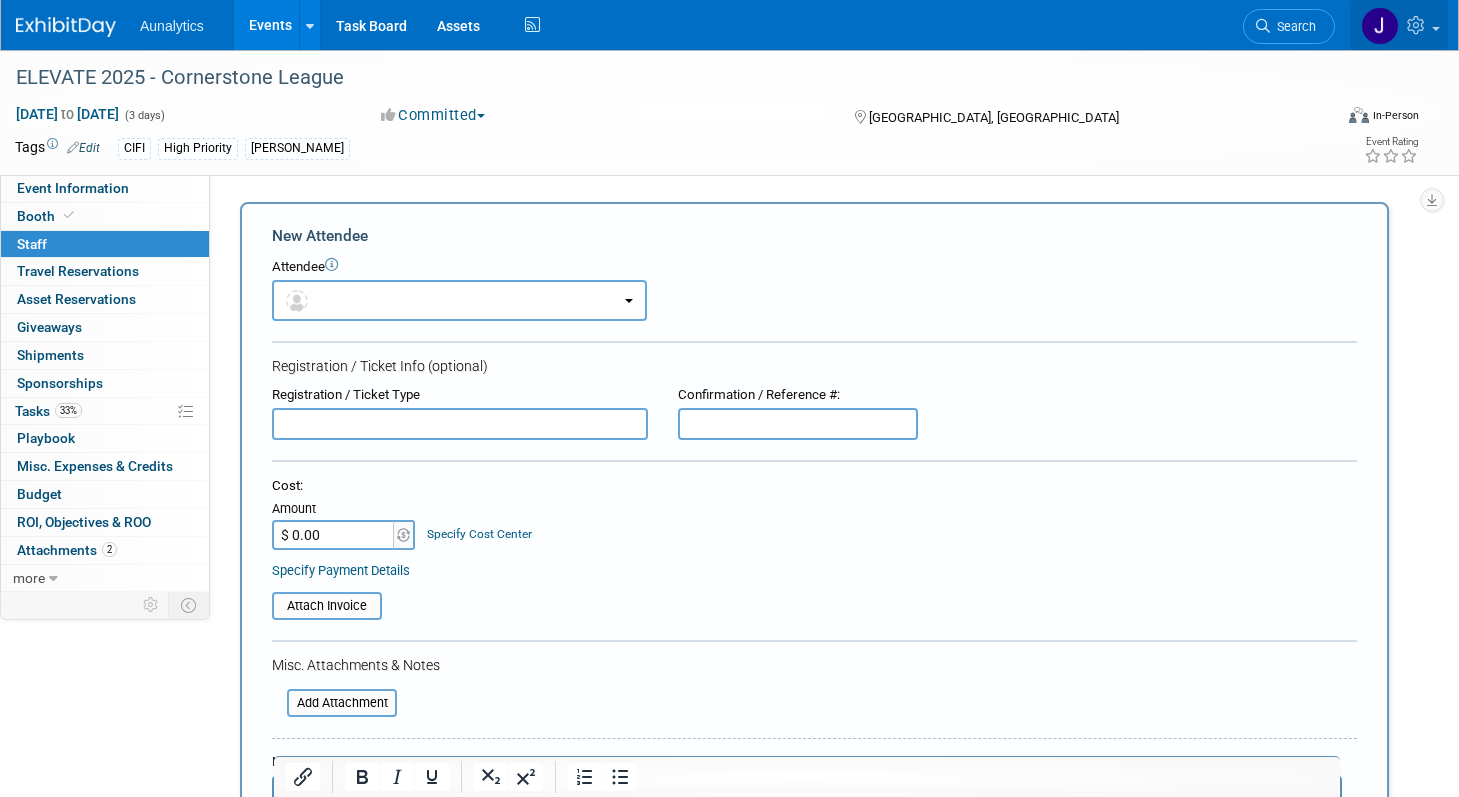 click at bounding box center (1399, 25) 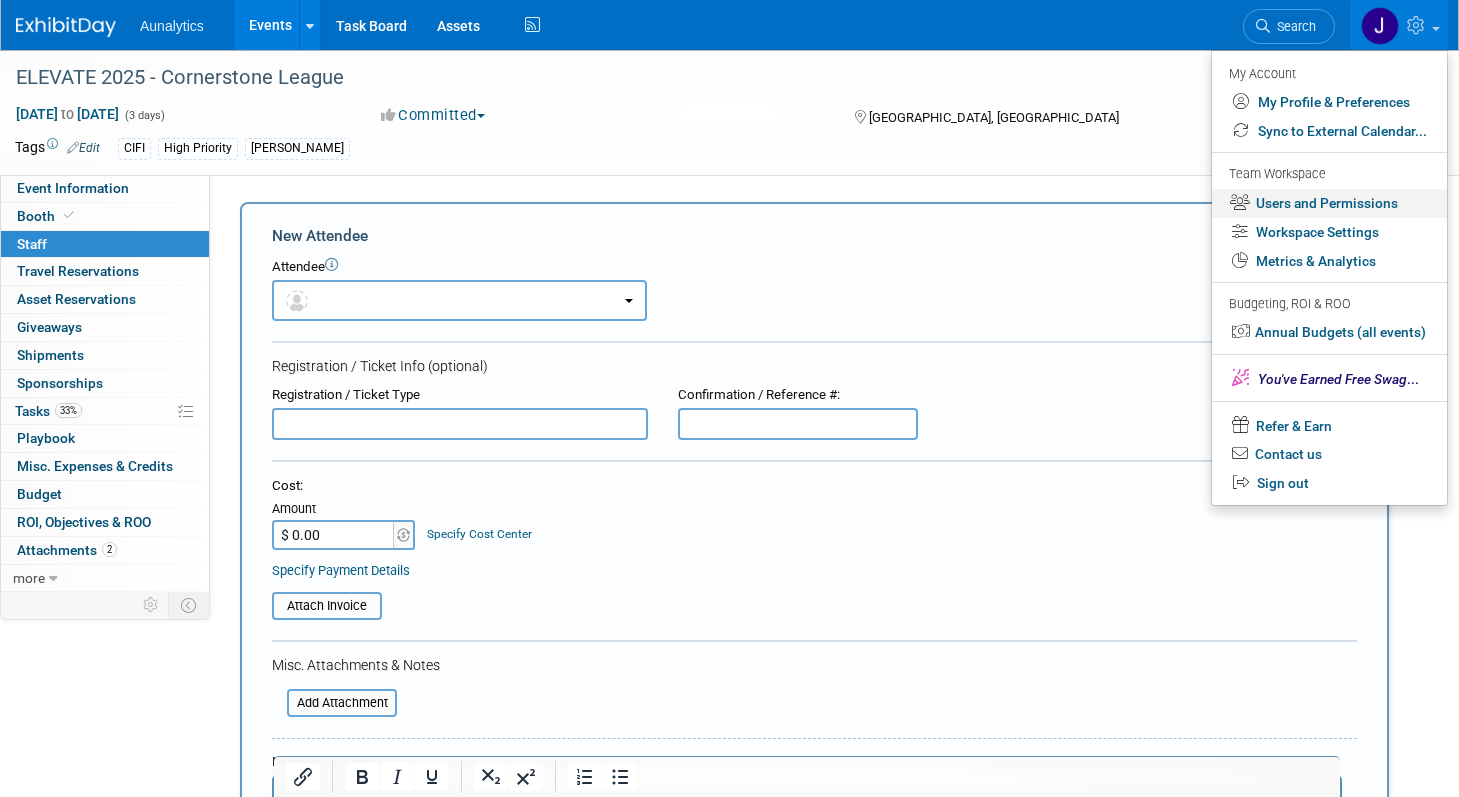 click on "Users and Permissions" at bounding box center (1329, 203) 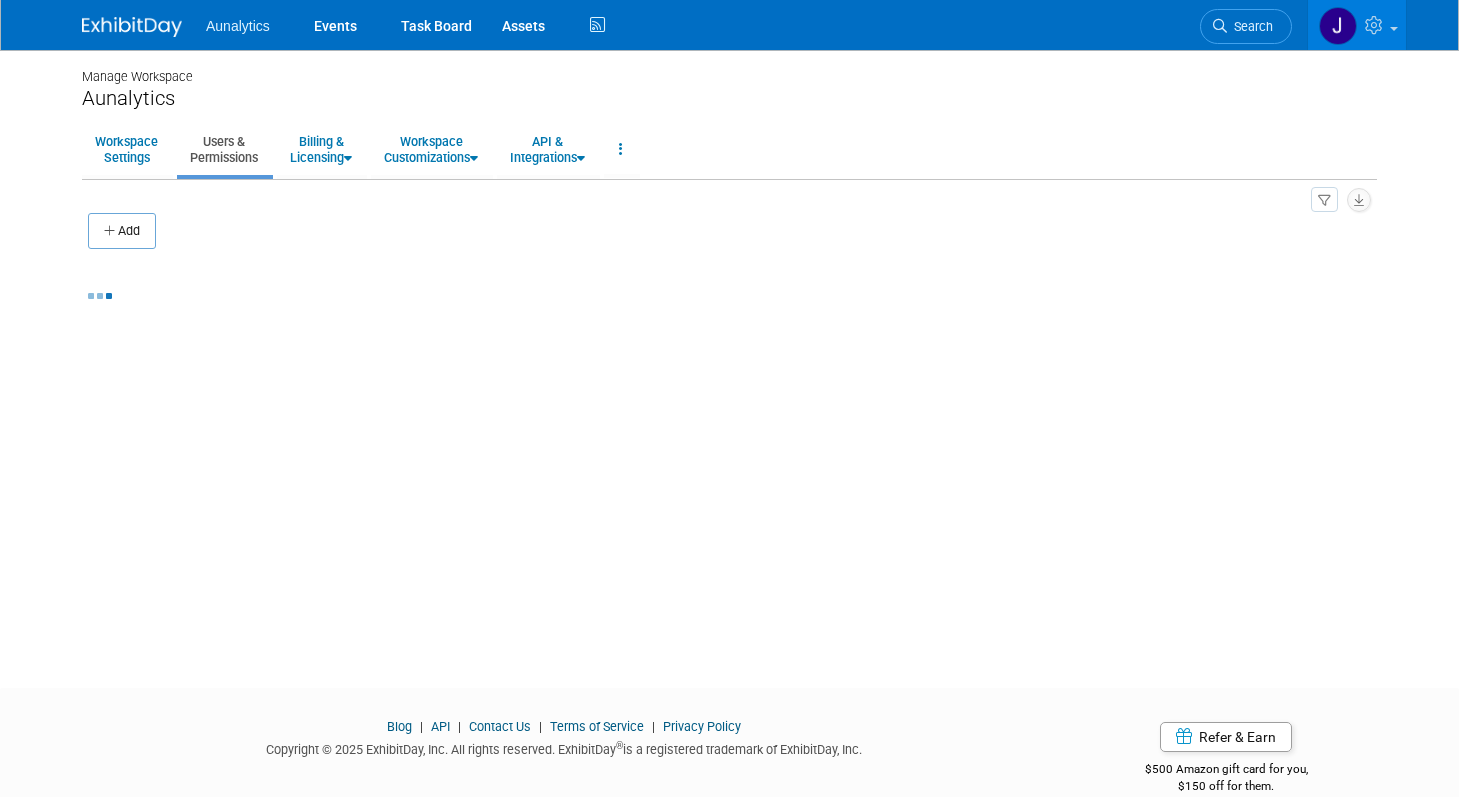 scroll, scrollTop: 0, scrollLeft: 0, axis: both 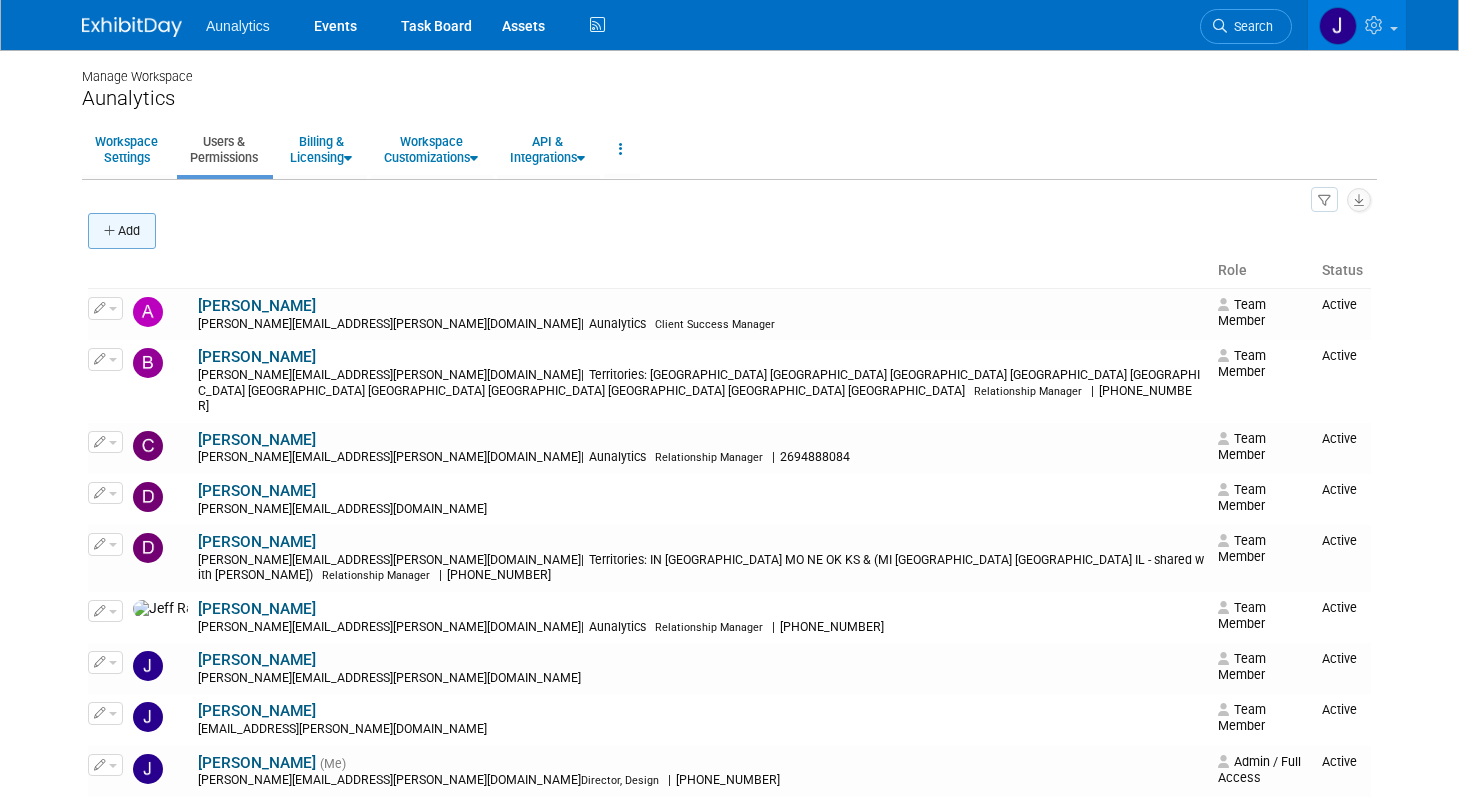 click at bounding box center [111, 231] 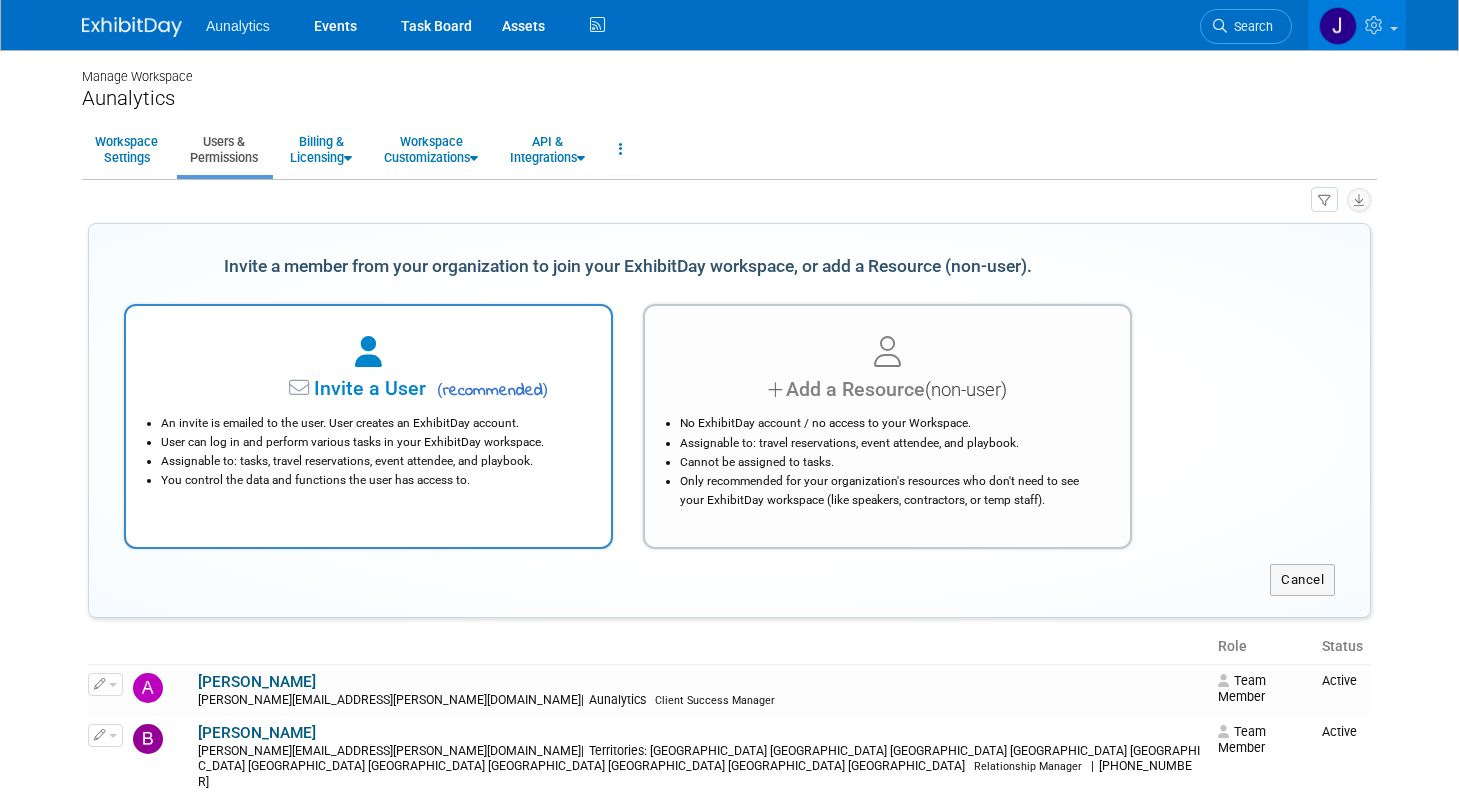 click on "Invite a User" at bounding box center (307, 388) 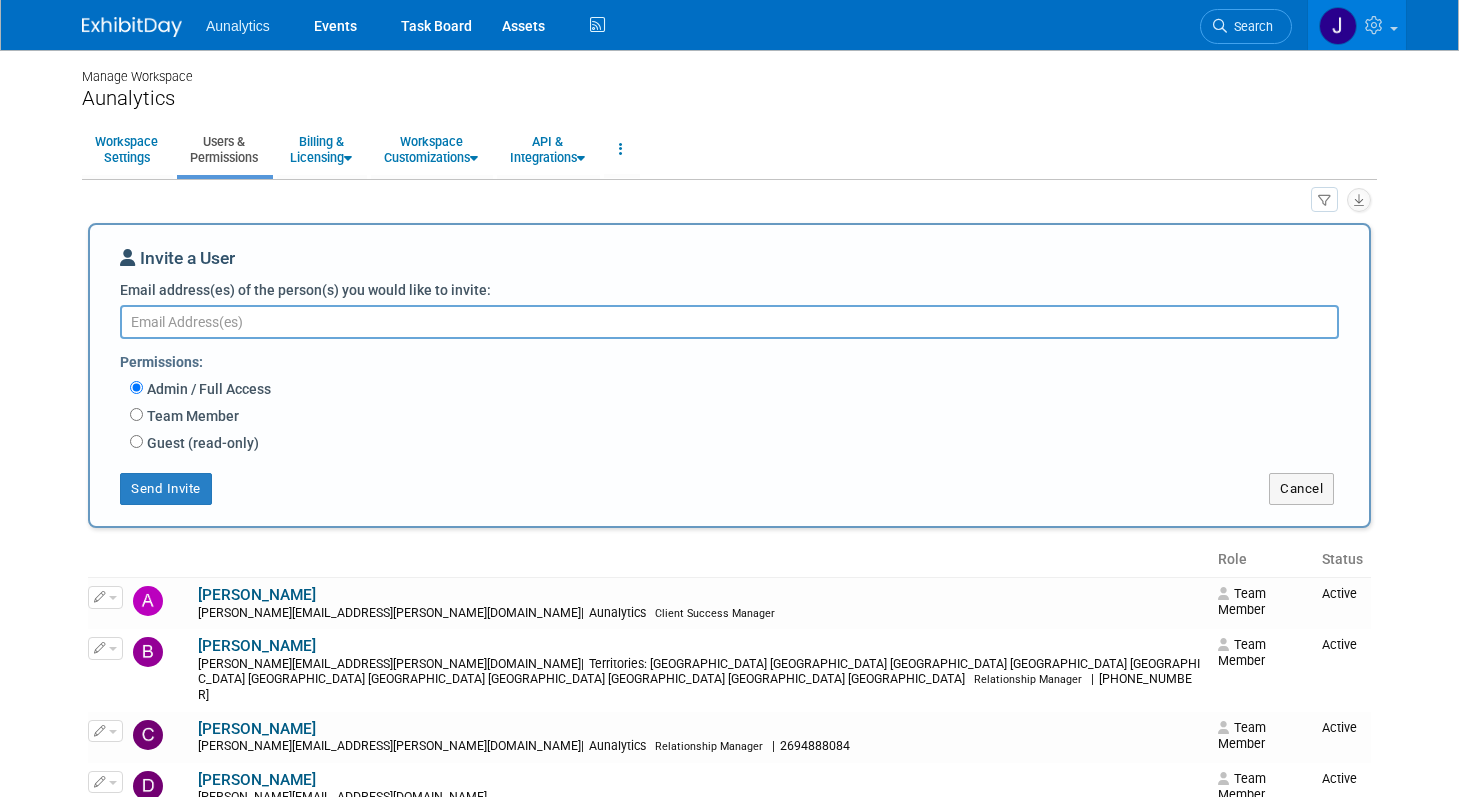paste on "bobby.taylor@aunalytics.com" 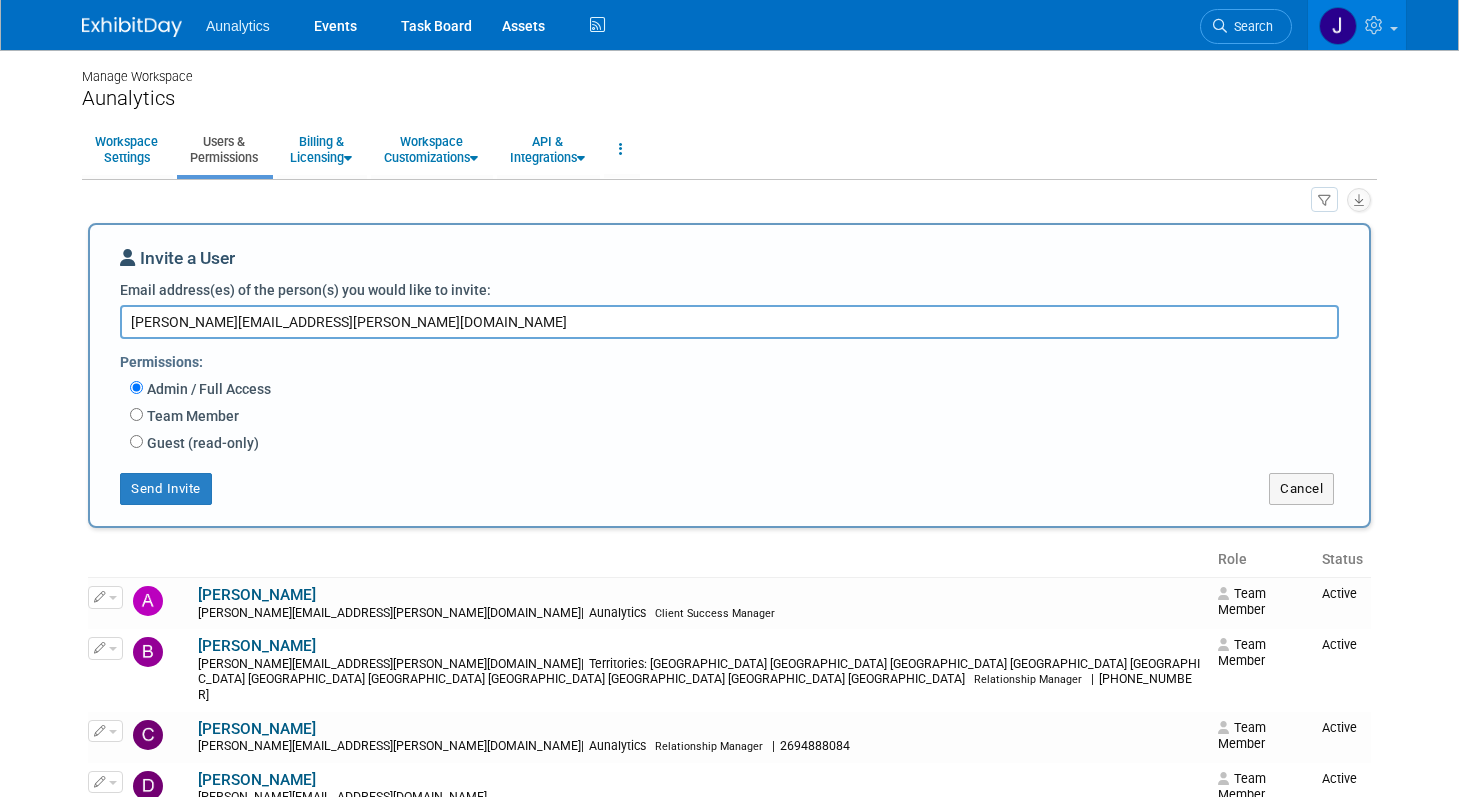 type on "bobby.taylor@aunalytics.com" 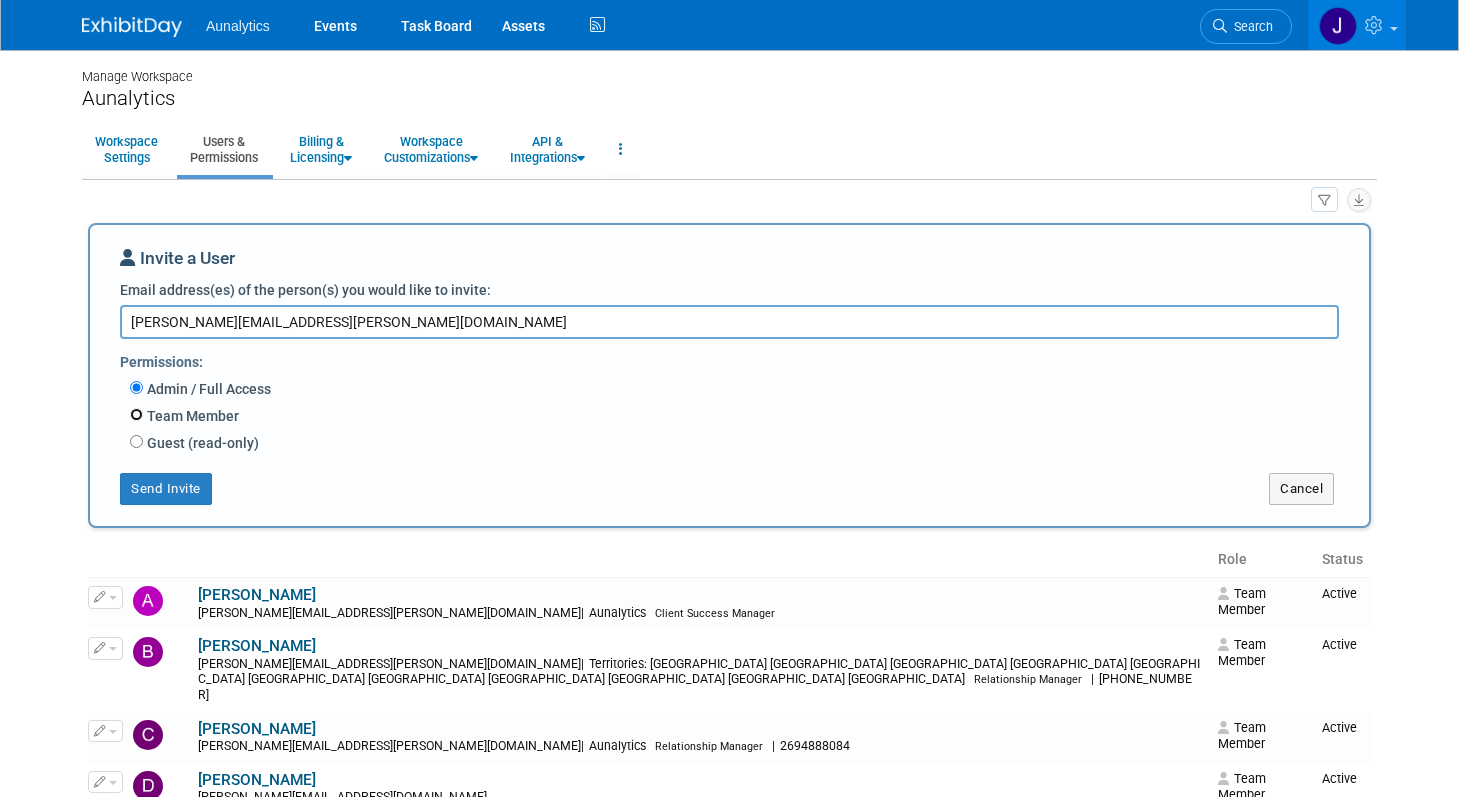 radio on "true" 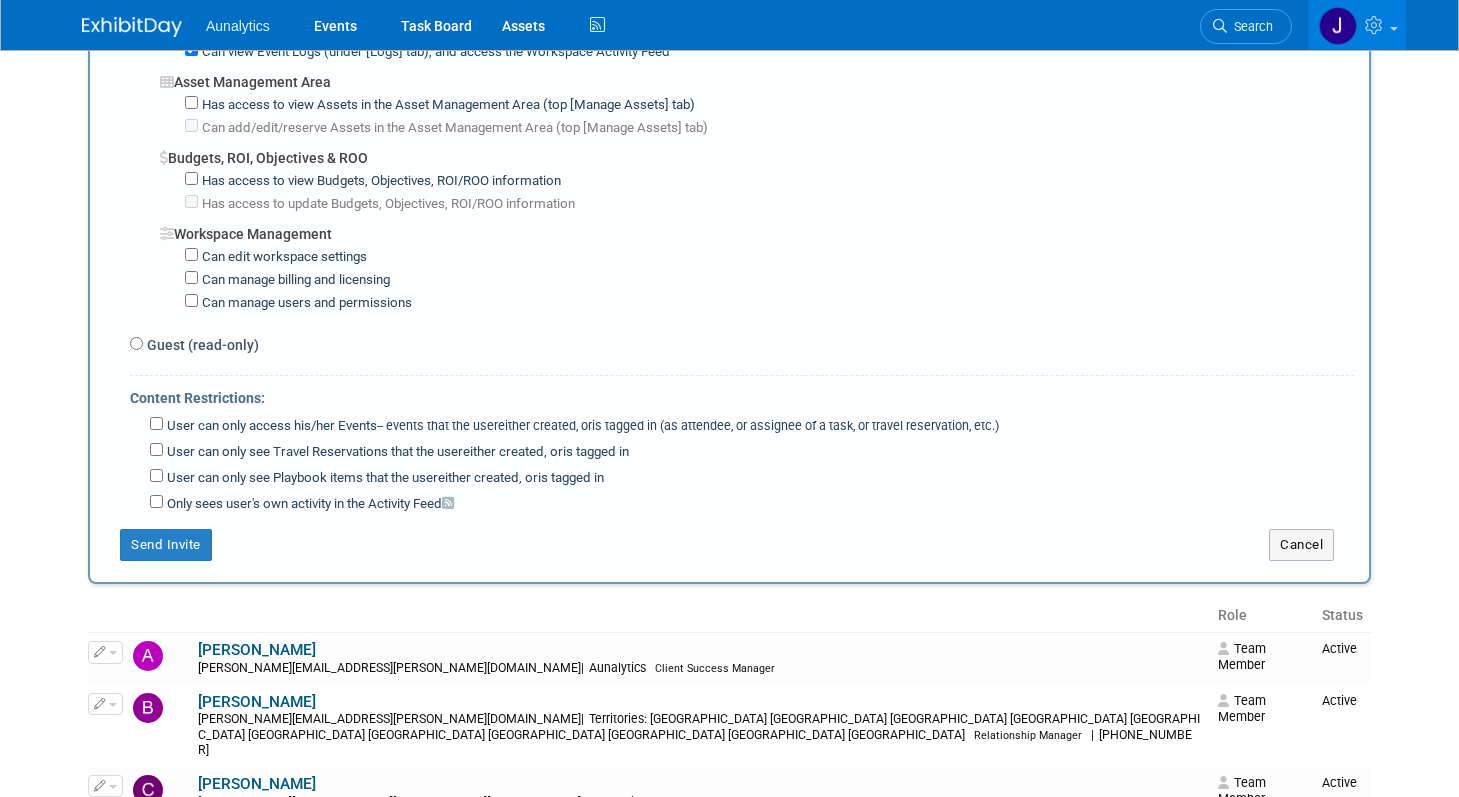 scroll, scrollTop: 1441, scrollLeft: 0, axis: vertical 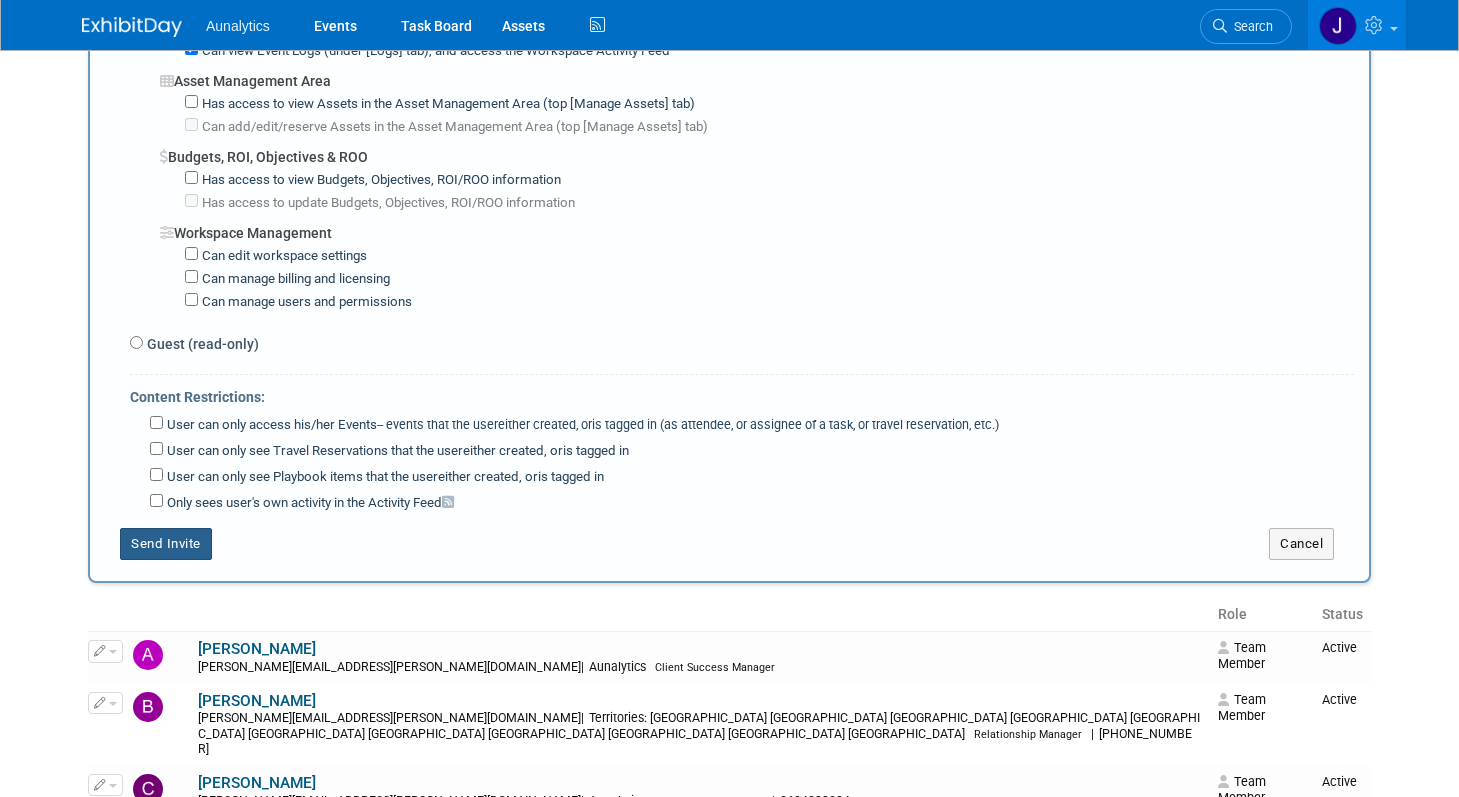 click on "Send Invite" at bounding box center (166, 544) 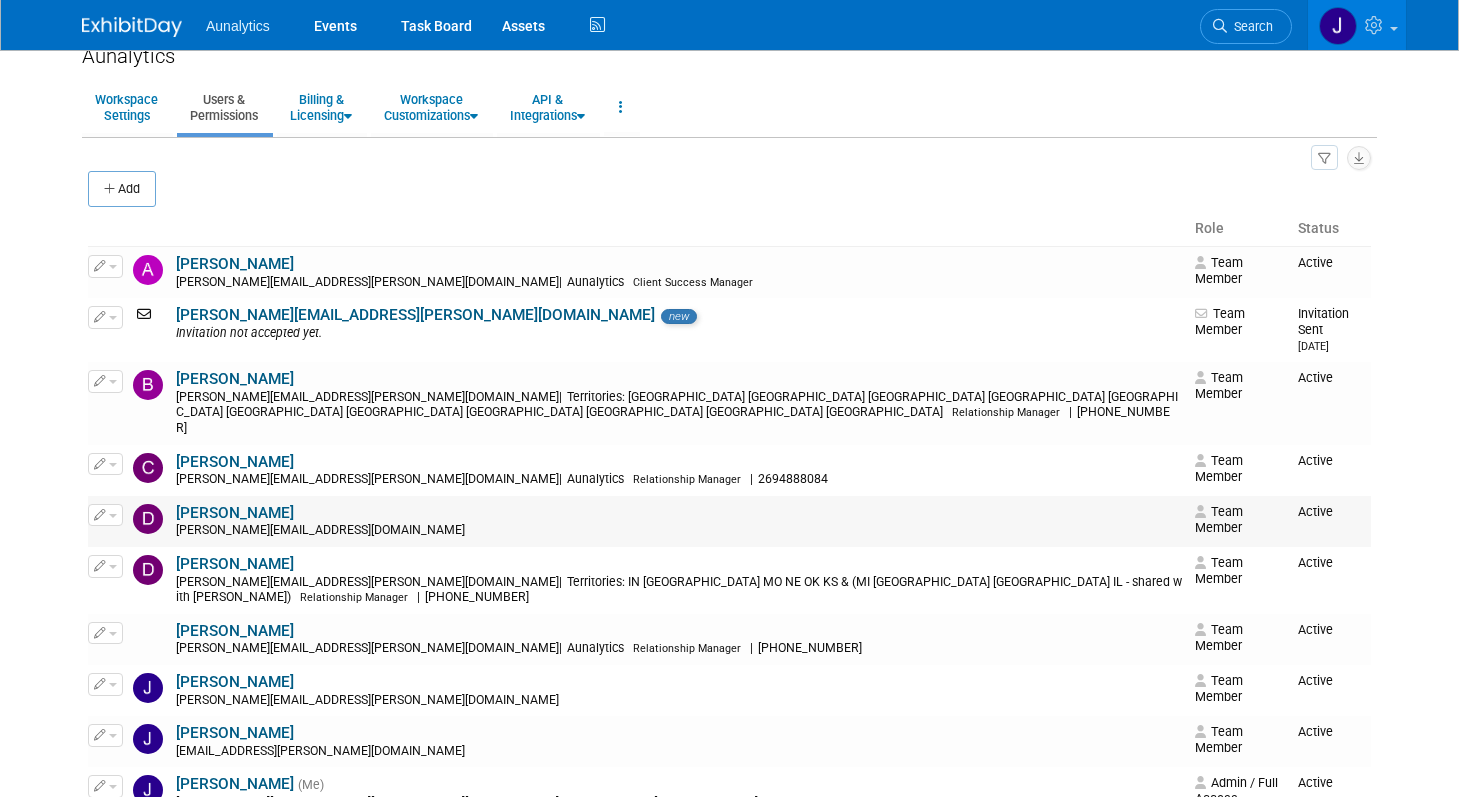 scroll, scrollTop: 0, scrollLeft: 0, axis: both 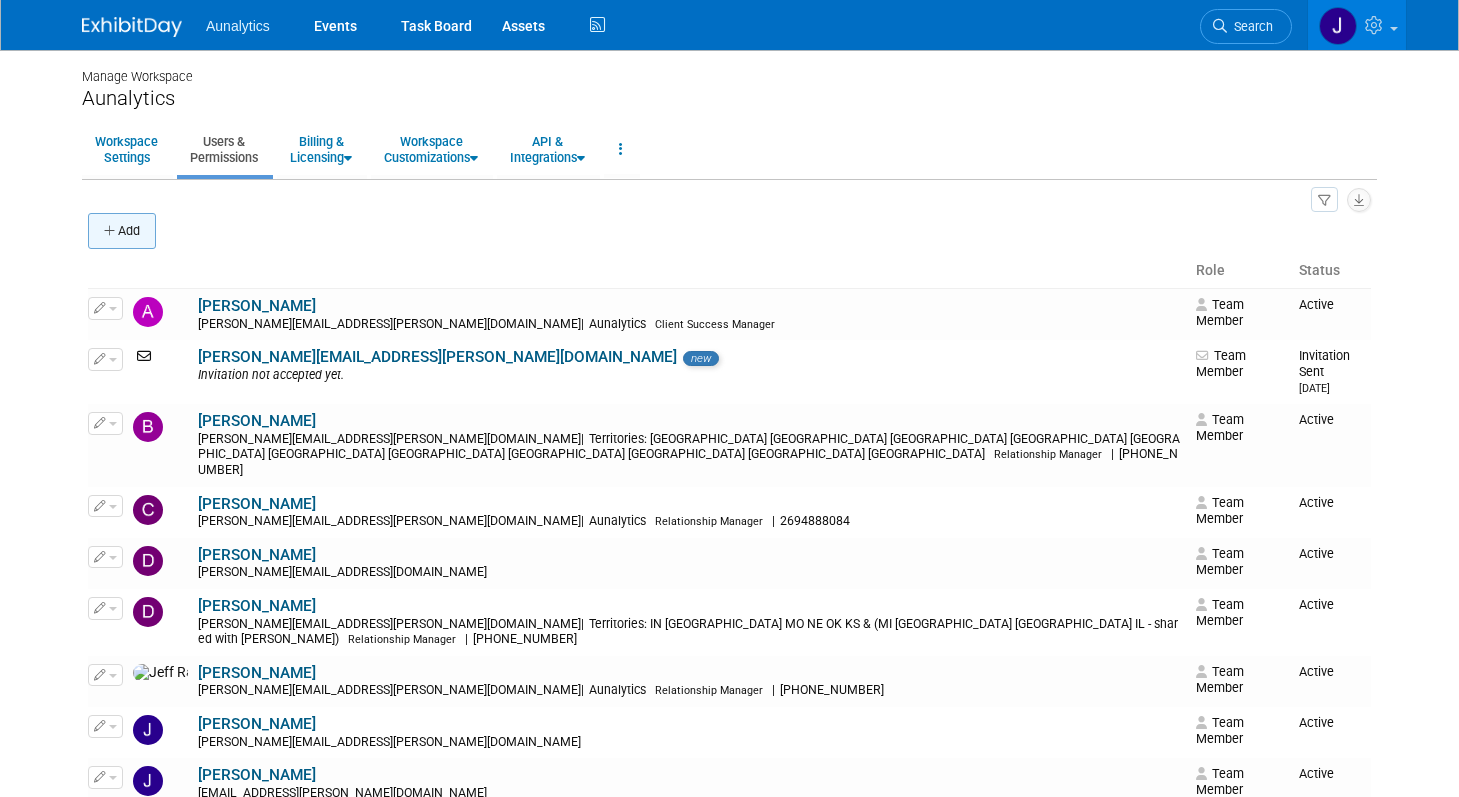 click on "Add" at bounding box center [122, 231] 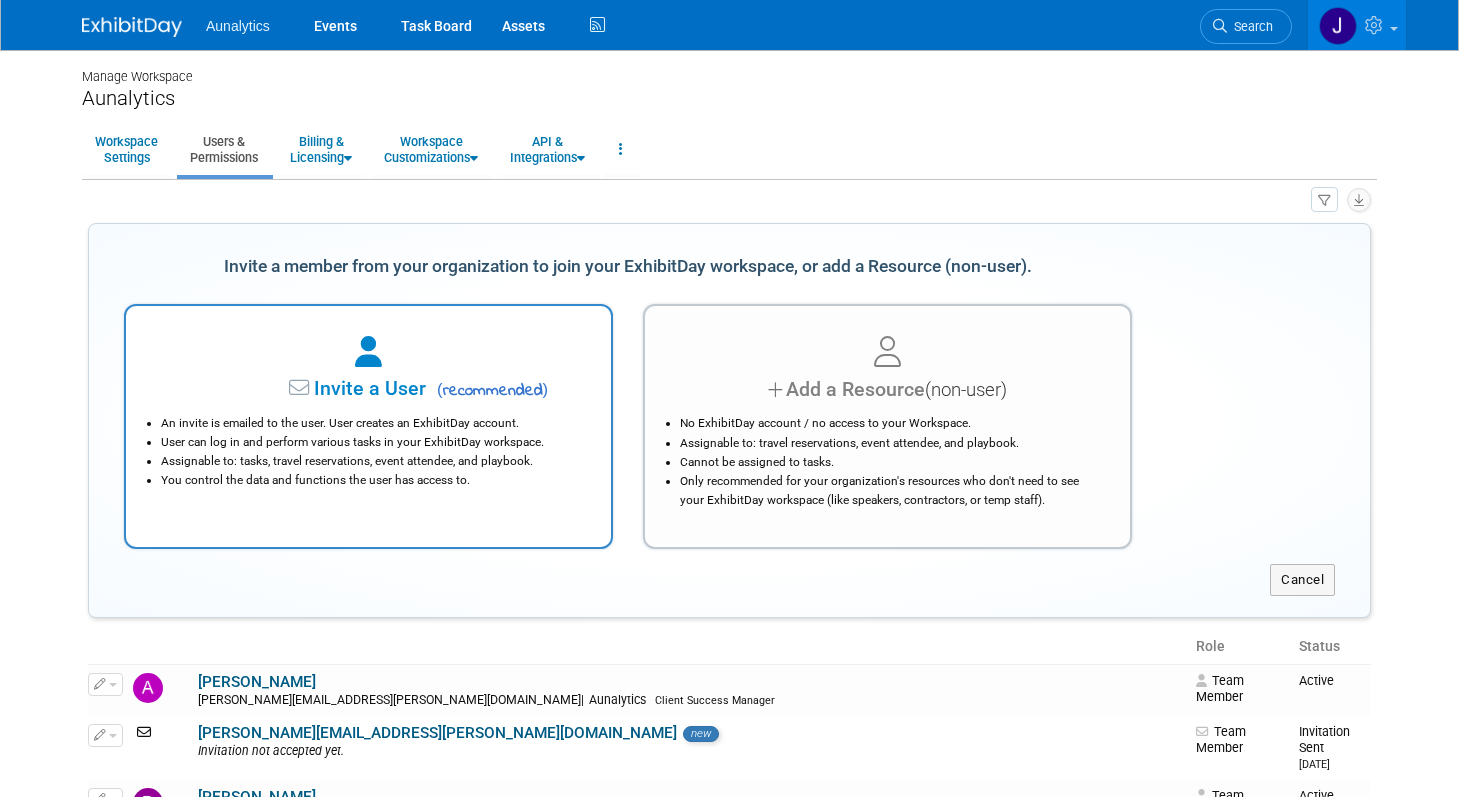 click on "Invite a User" at bounding box center (307, 388) 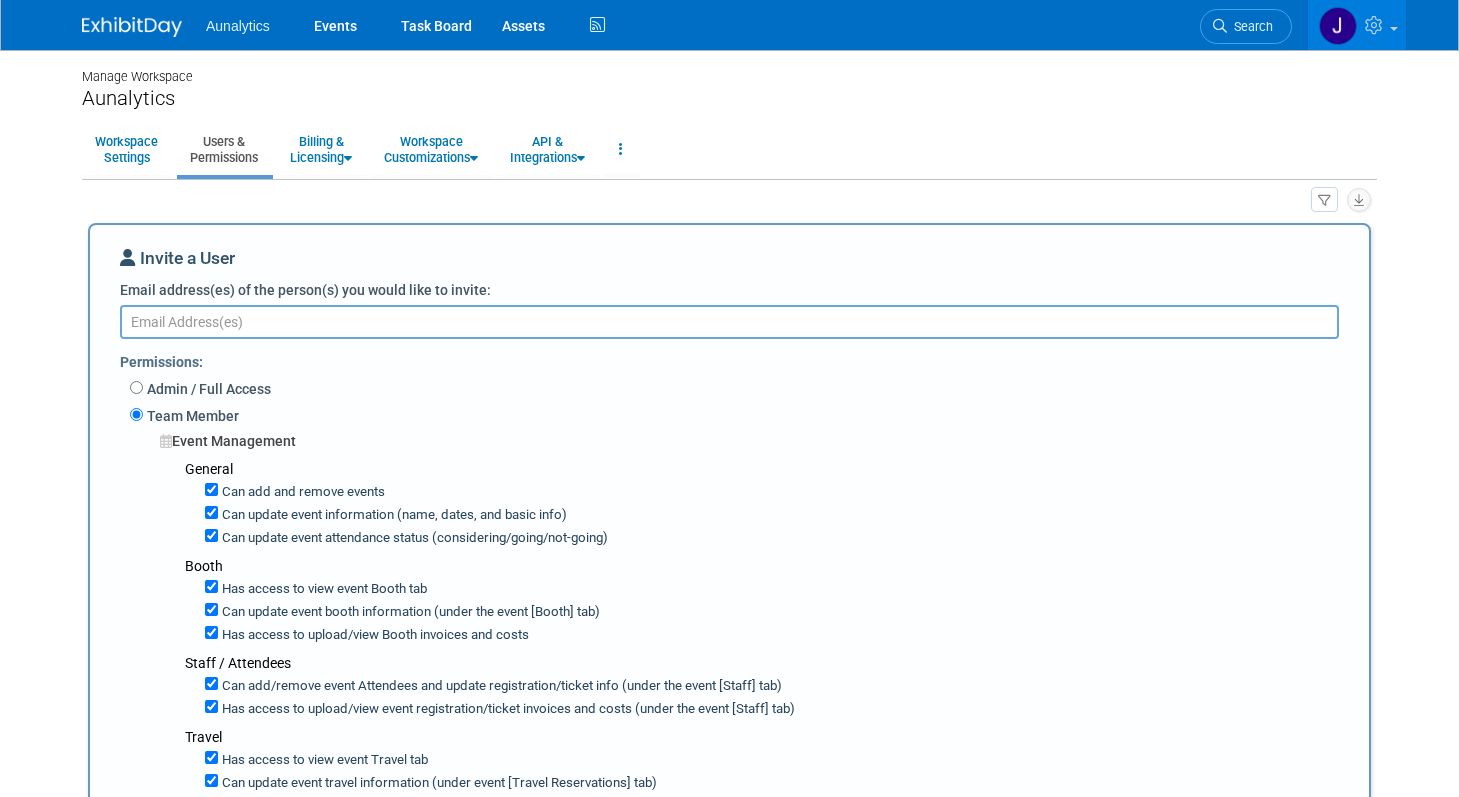 paste on "tim.killilea@aunalytics.com" 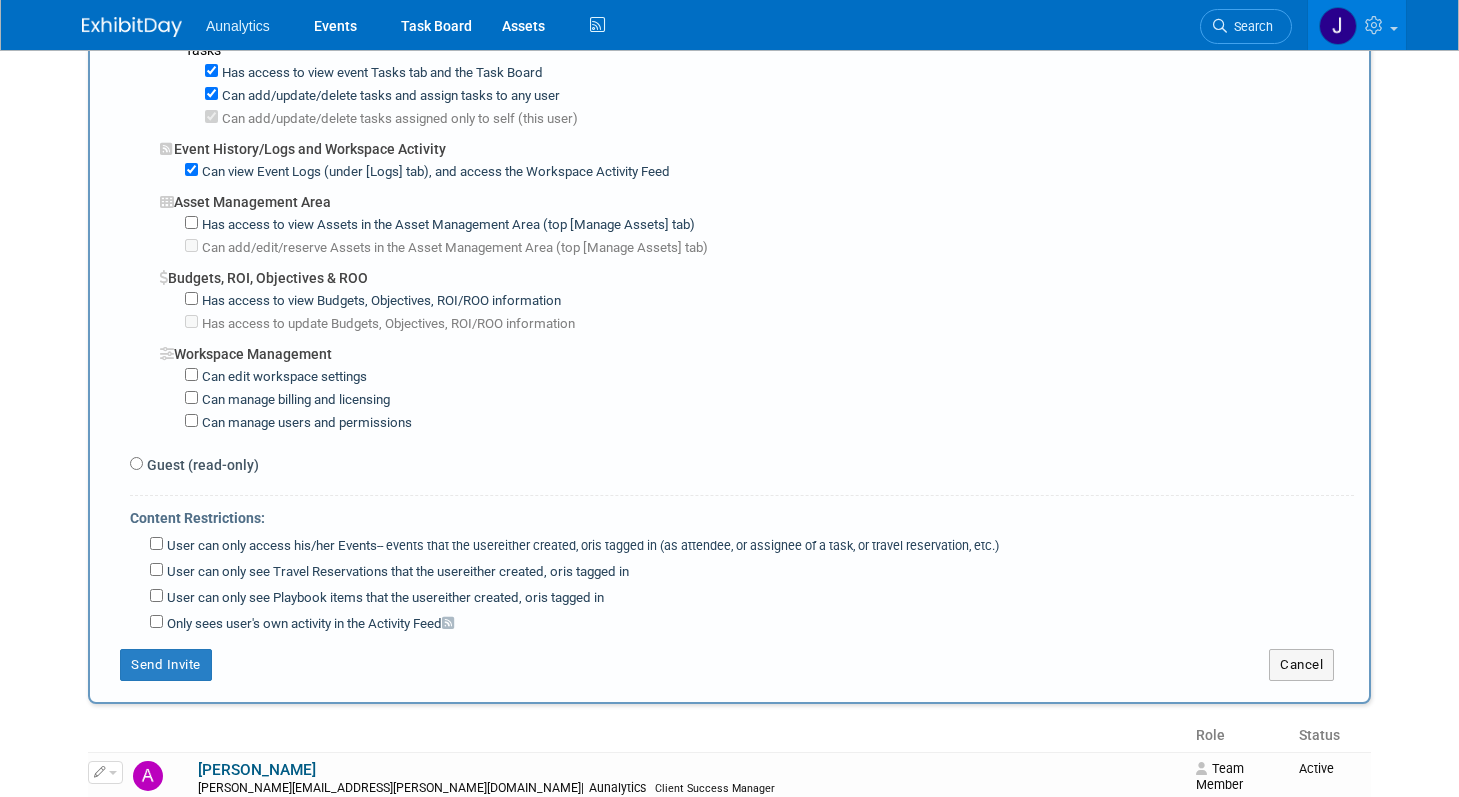 scroll, scrollTop: 1374, scrollLeft: 0, axis: vertical 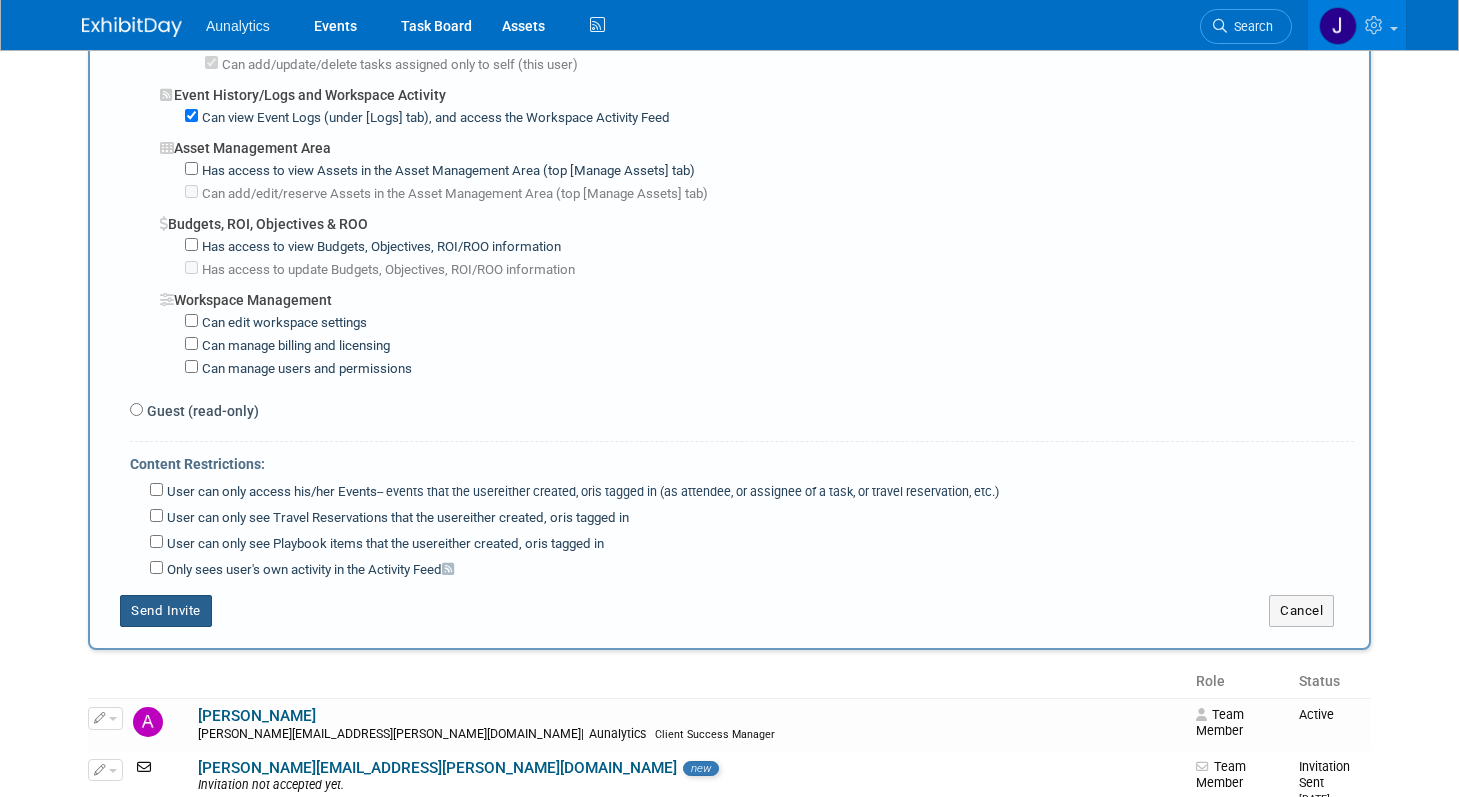 type on "tim.killilea@aunalytics.com" 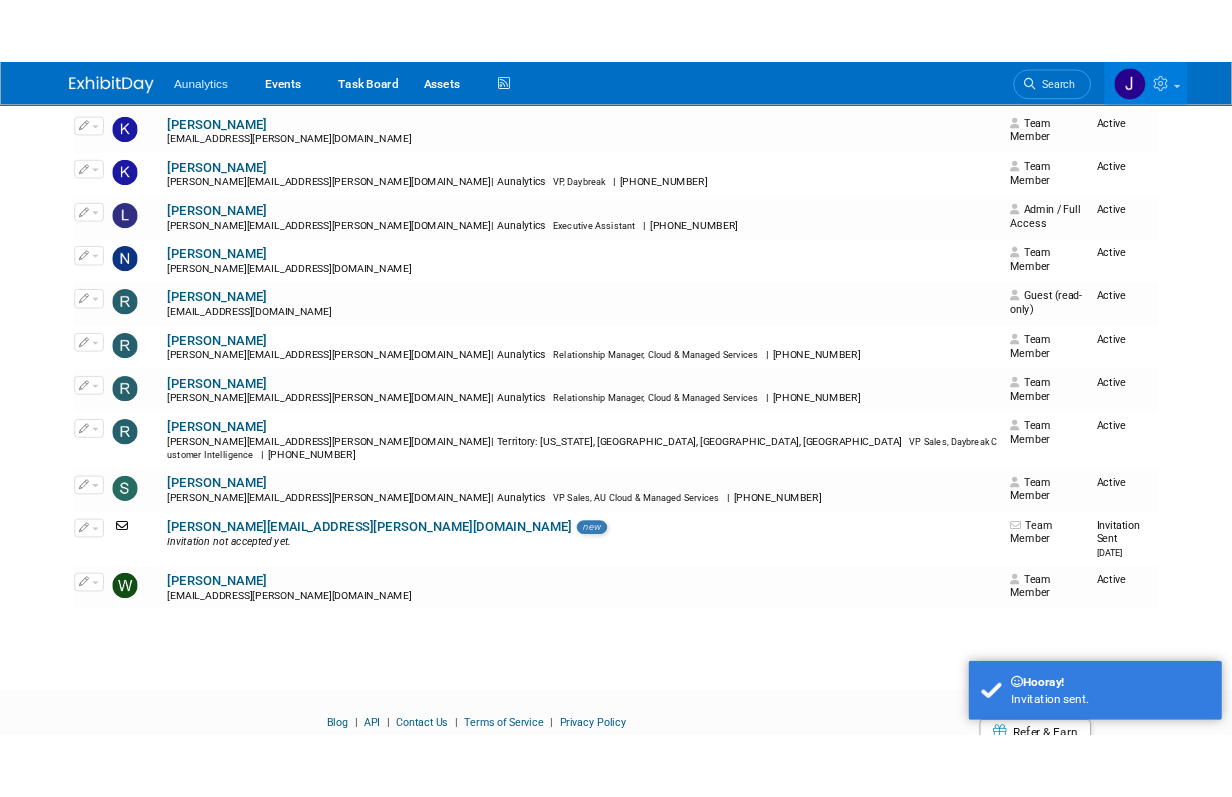 scroll, scrollTop: 0, scrollLeft: 0, axis: both 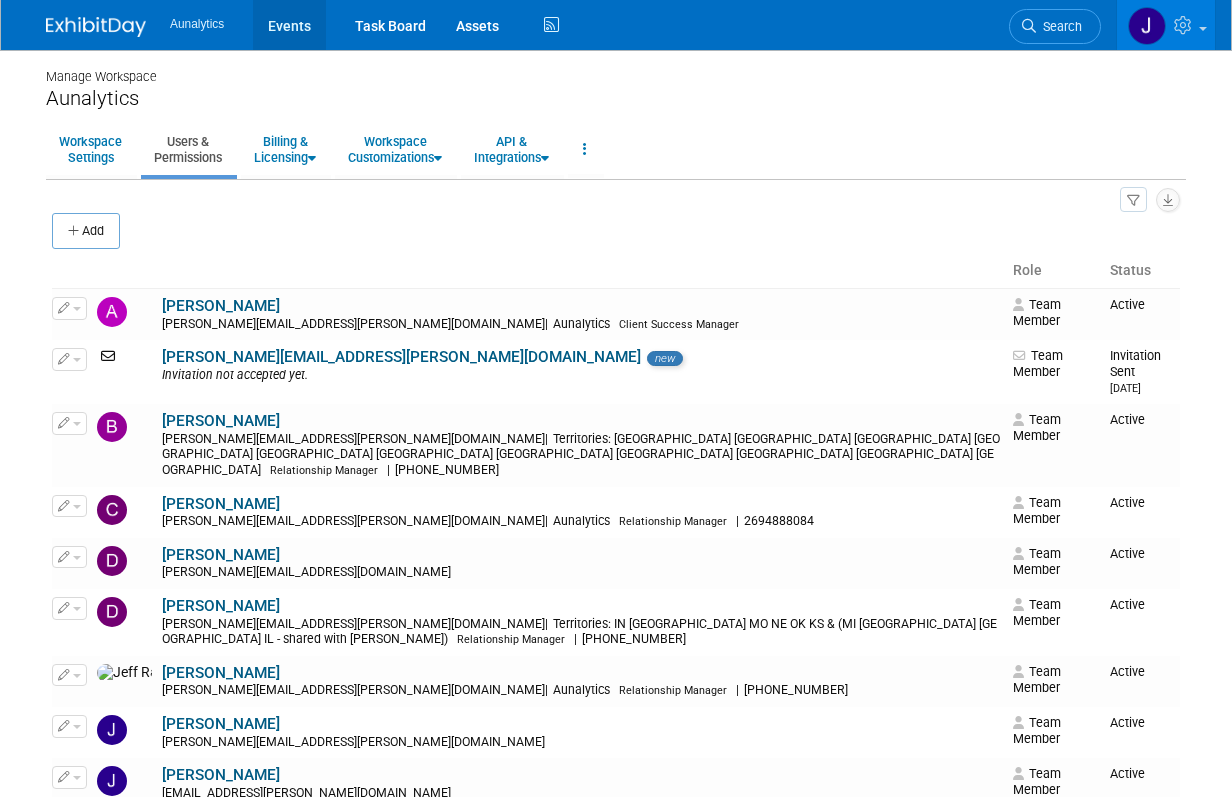 click on "Events" at bounding box center (289, 25) 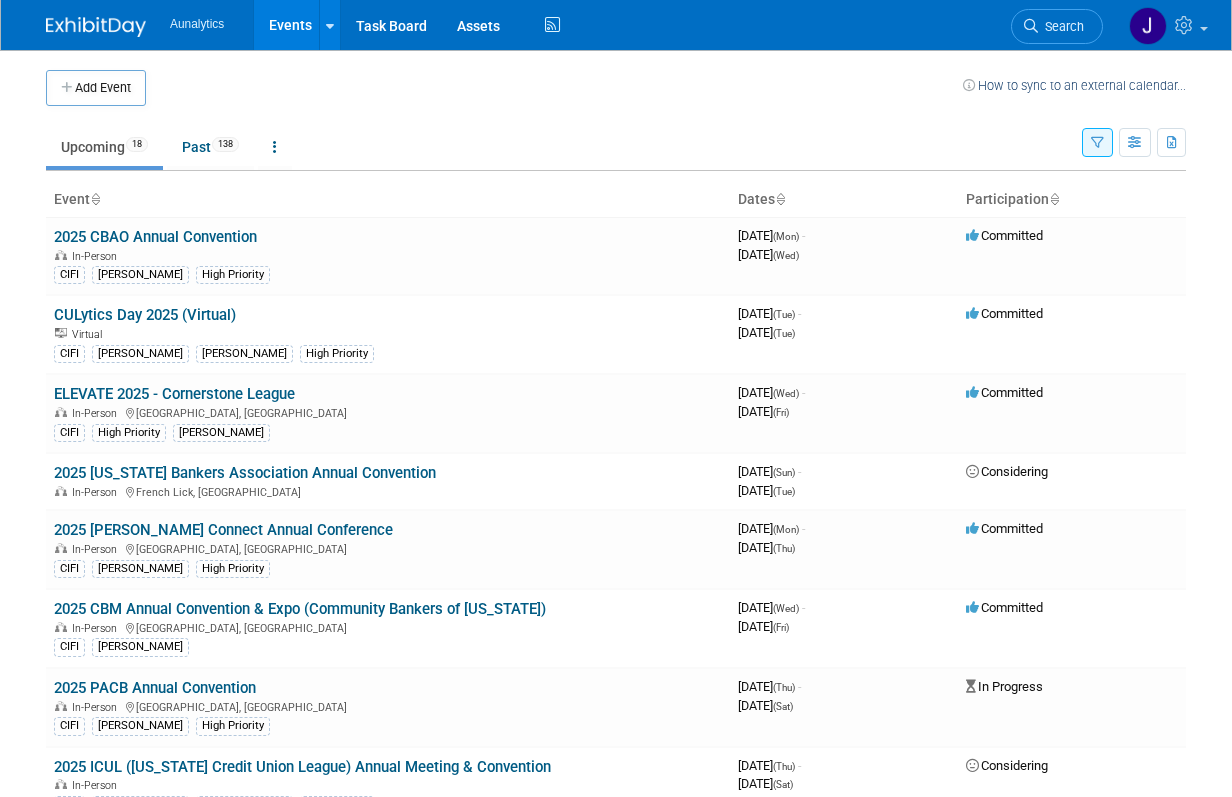 scroll, scrollTop: 0, scrollLeft: 0, axis: both 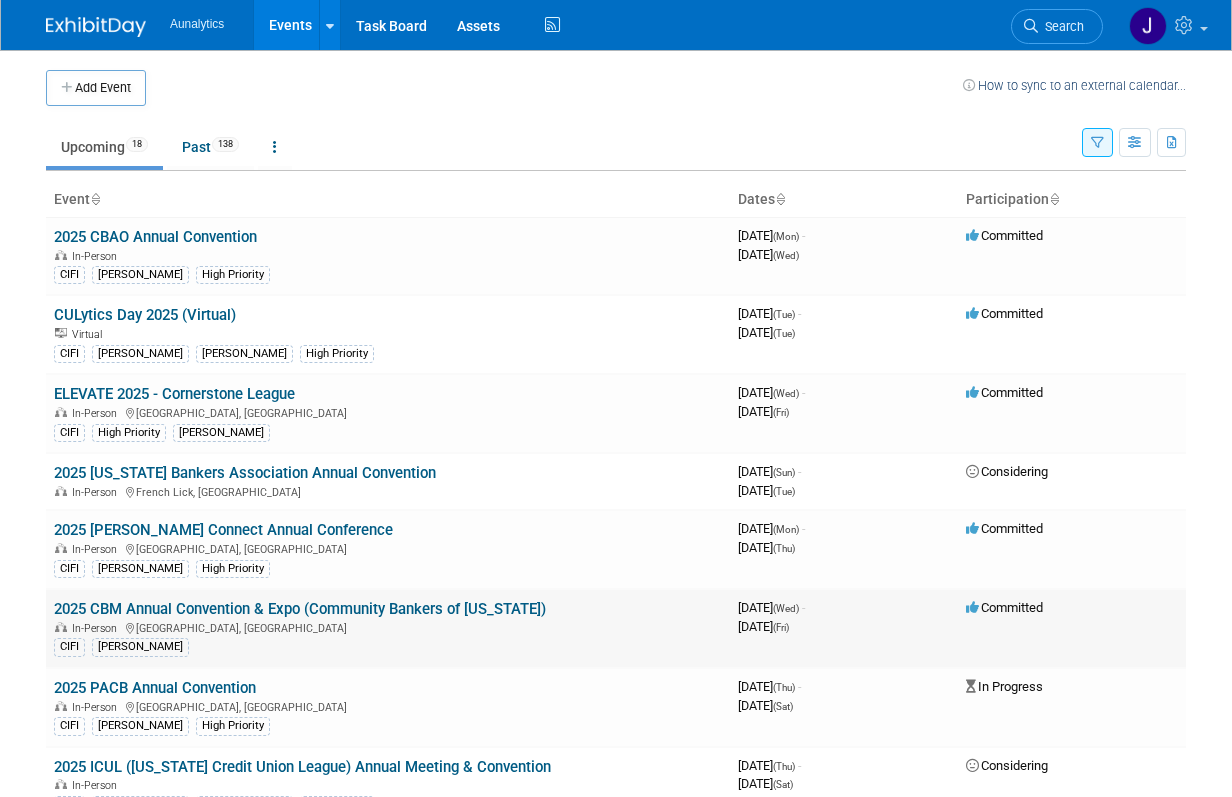 click on "2025 CBM Annual Convention & Expo (Community Bankers of Michigan)" at bounding box center [300, 609] 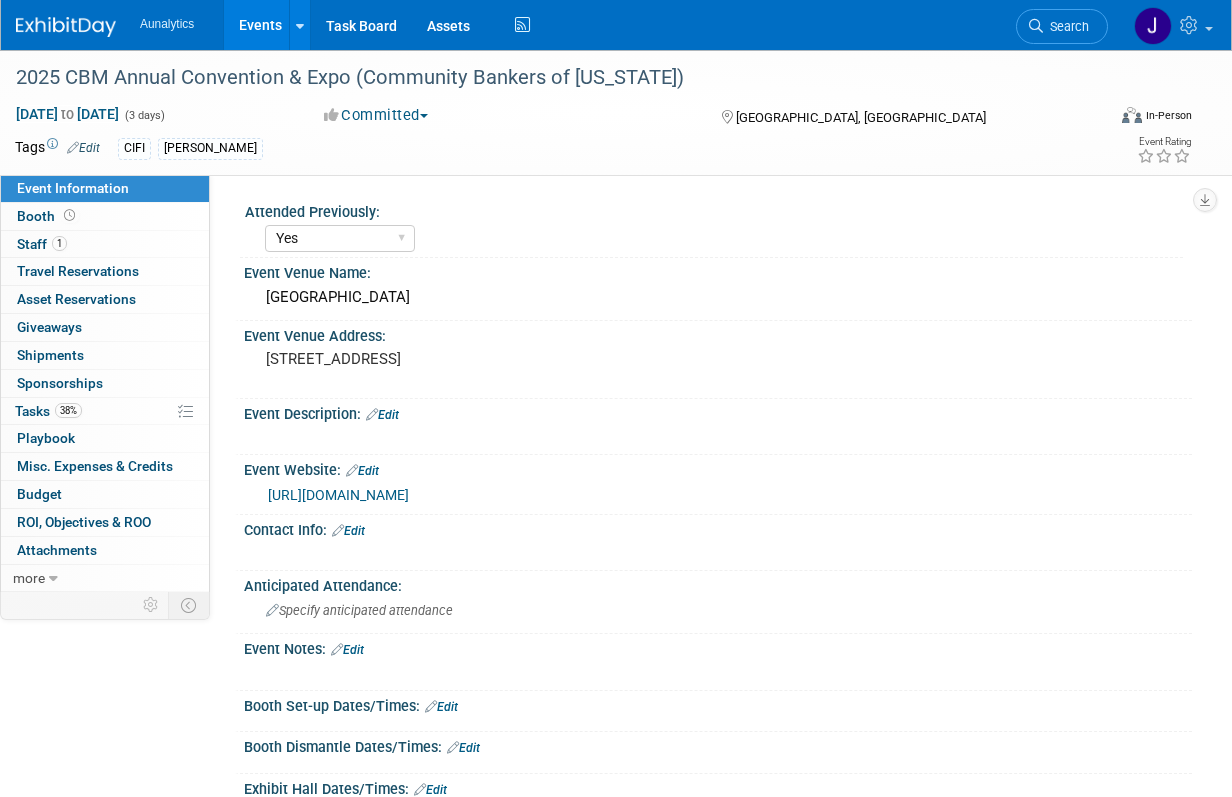select on "Yes" 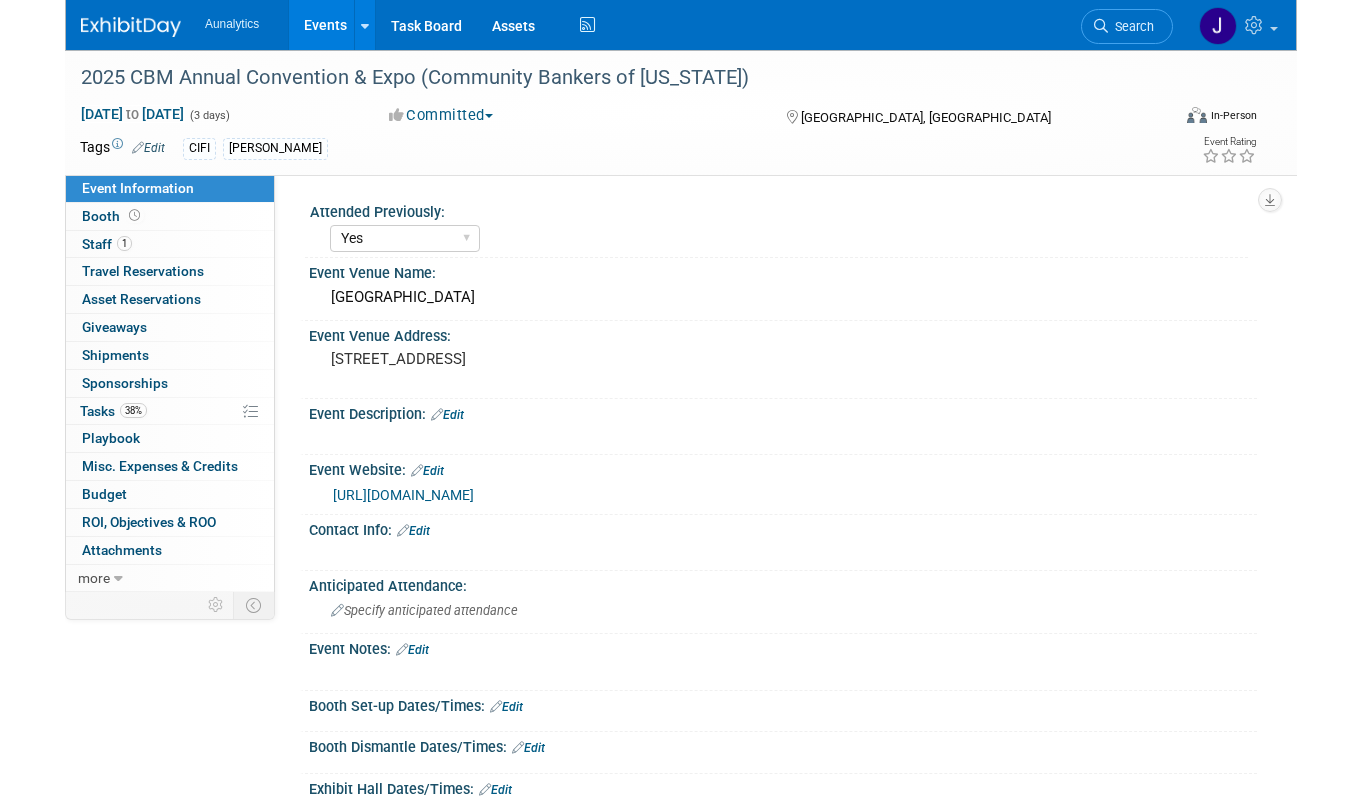 scroll, scrollTop: 0, scrollLeft: 0, axis: both 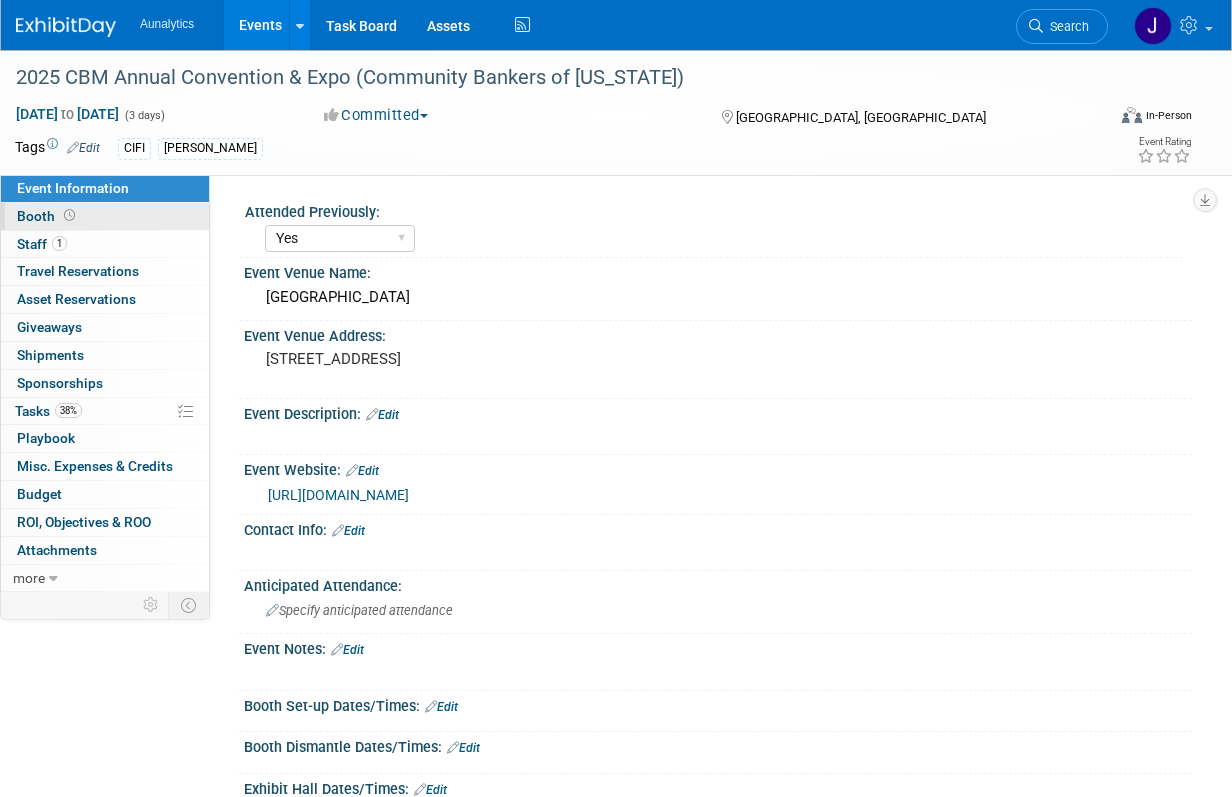 click on "Booth" at bounding box center (105, 216) 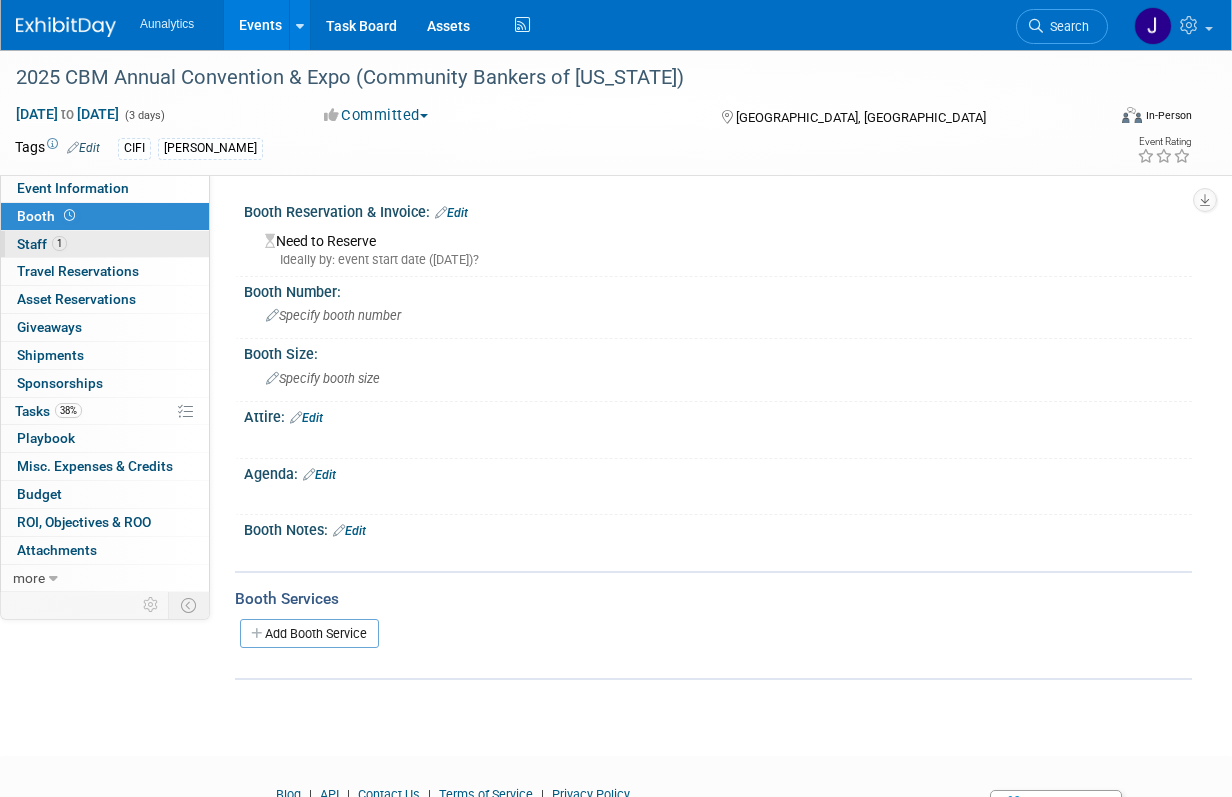 click on "1
Staff 1" at bounding box center (105, 244) 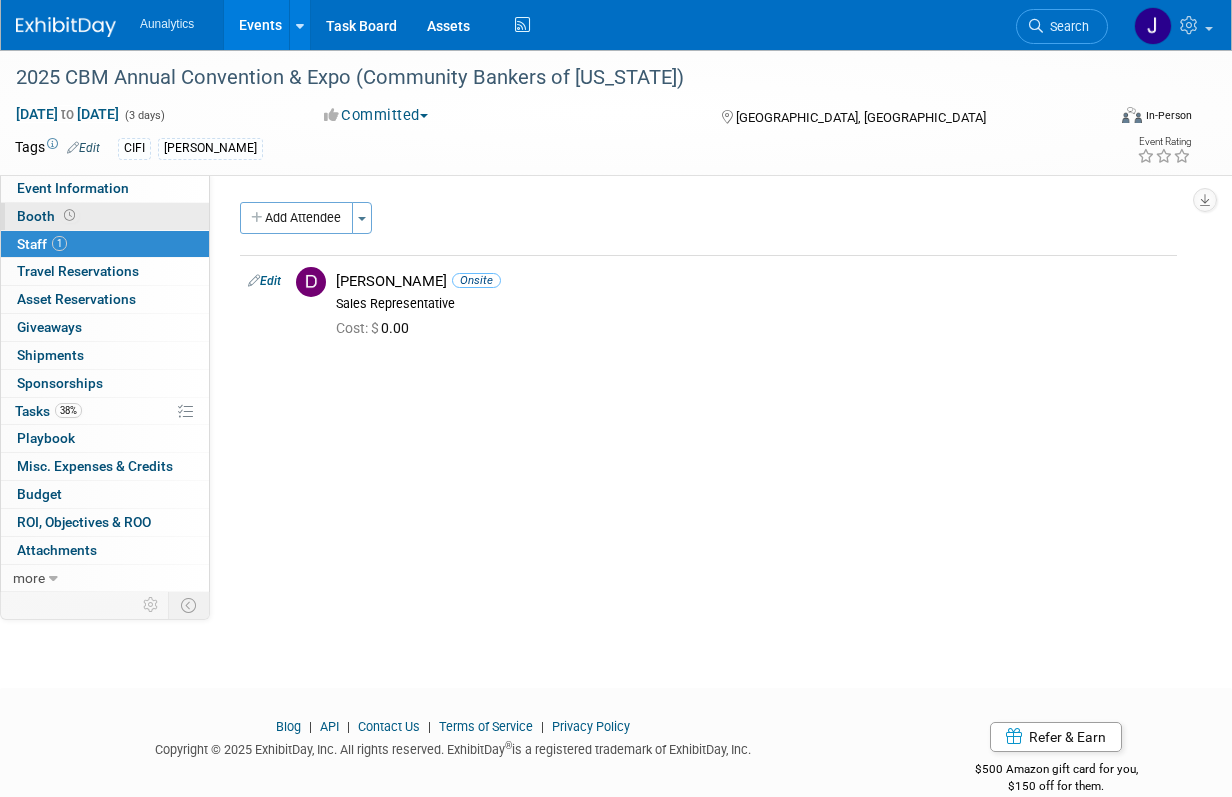 click on "Booth" at bounding box center [105, 216] 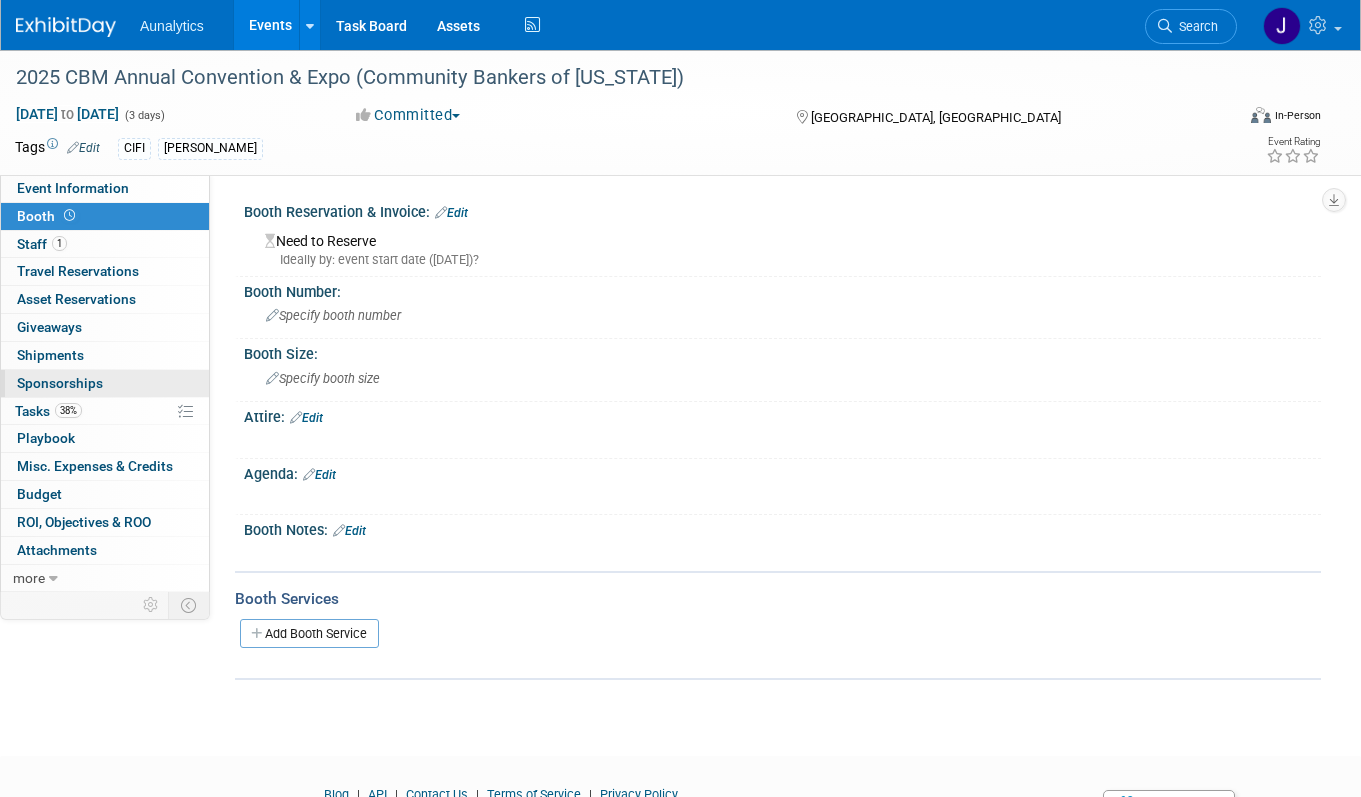 click on "0
Sponsorships 0" at bounding box center [105, 383] 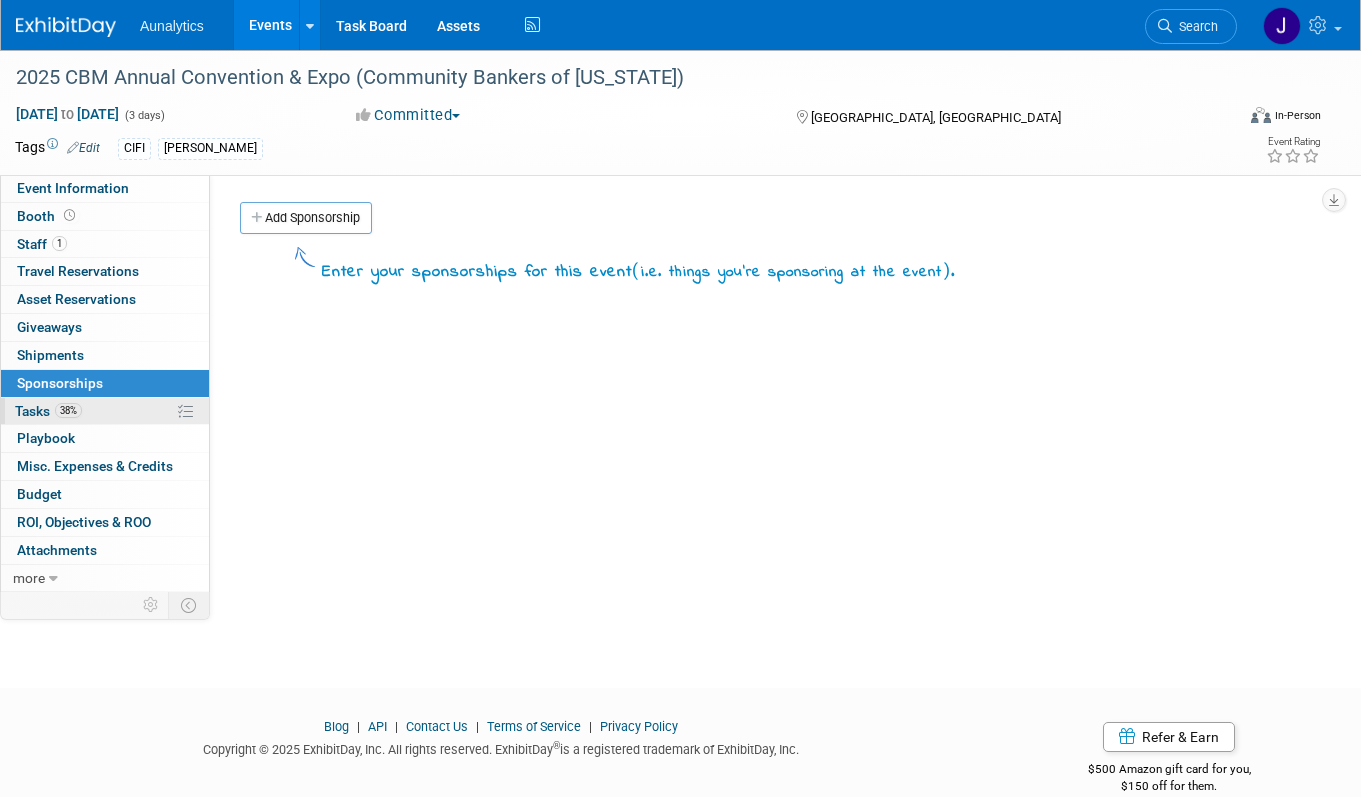 click on "38%
Tasks 38%" at bounding box center (105, 411) 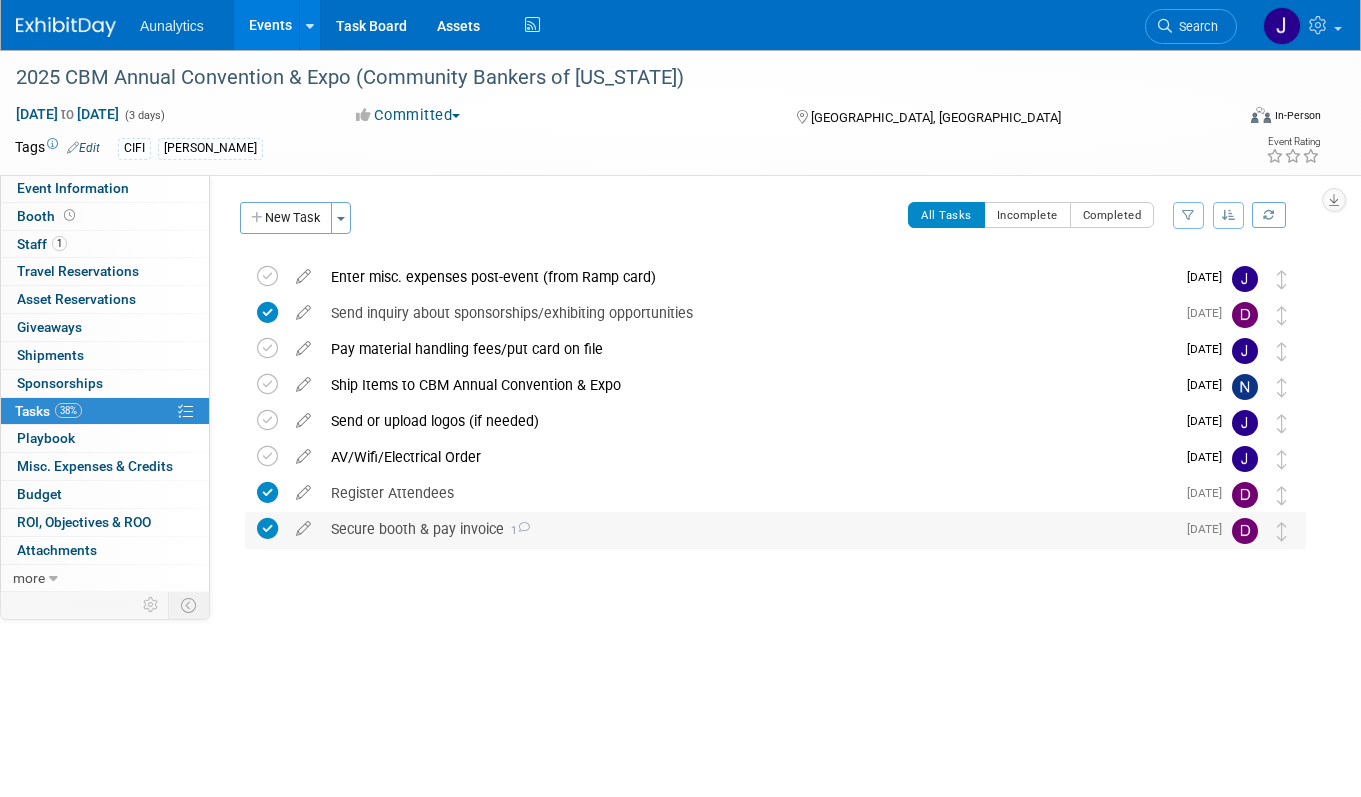 click on "Secure booth & pay invoice
1" at bounding box center (748, 529) 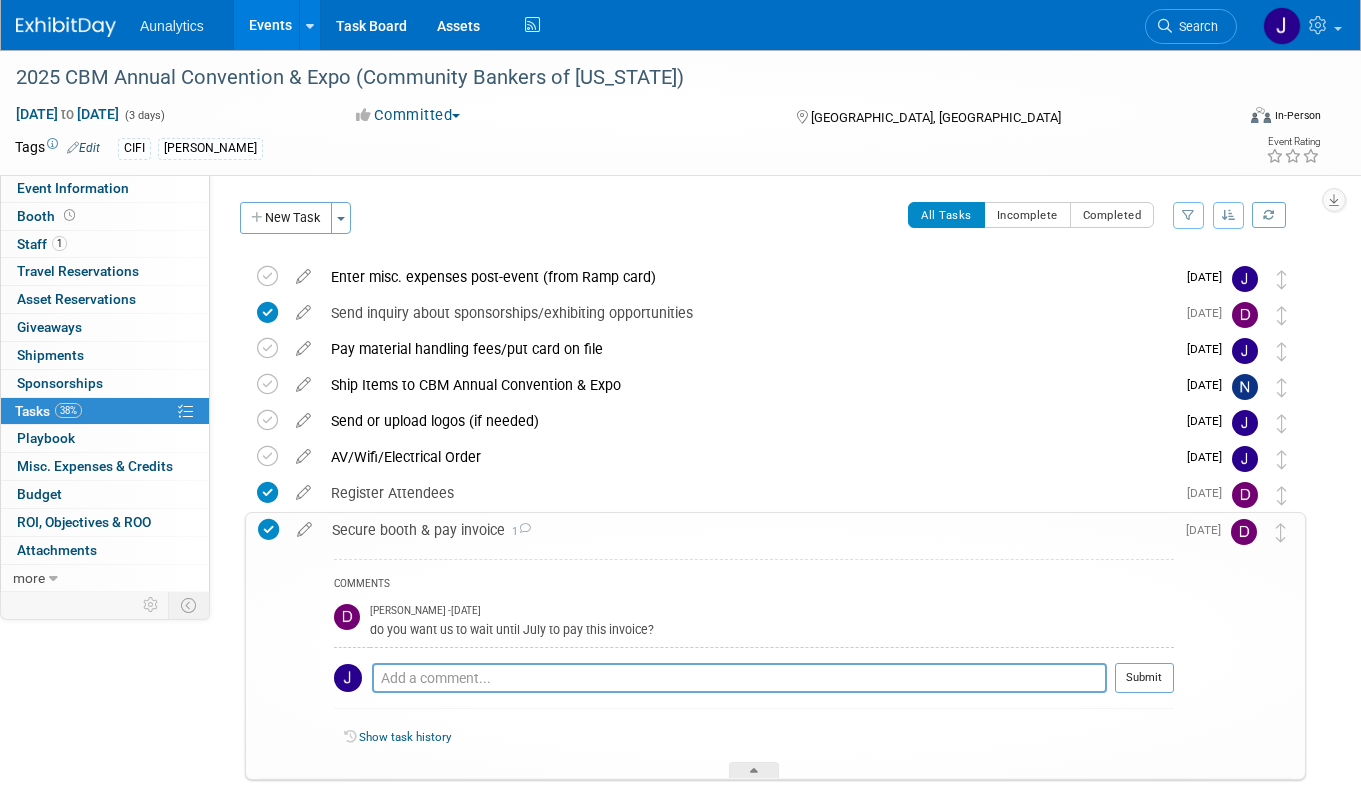 click on "Secure booth & pay invoice
1" at bounding box center [748, 530] 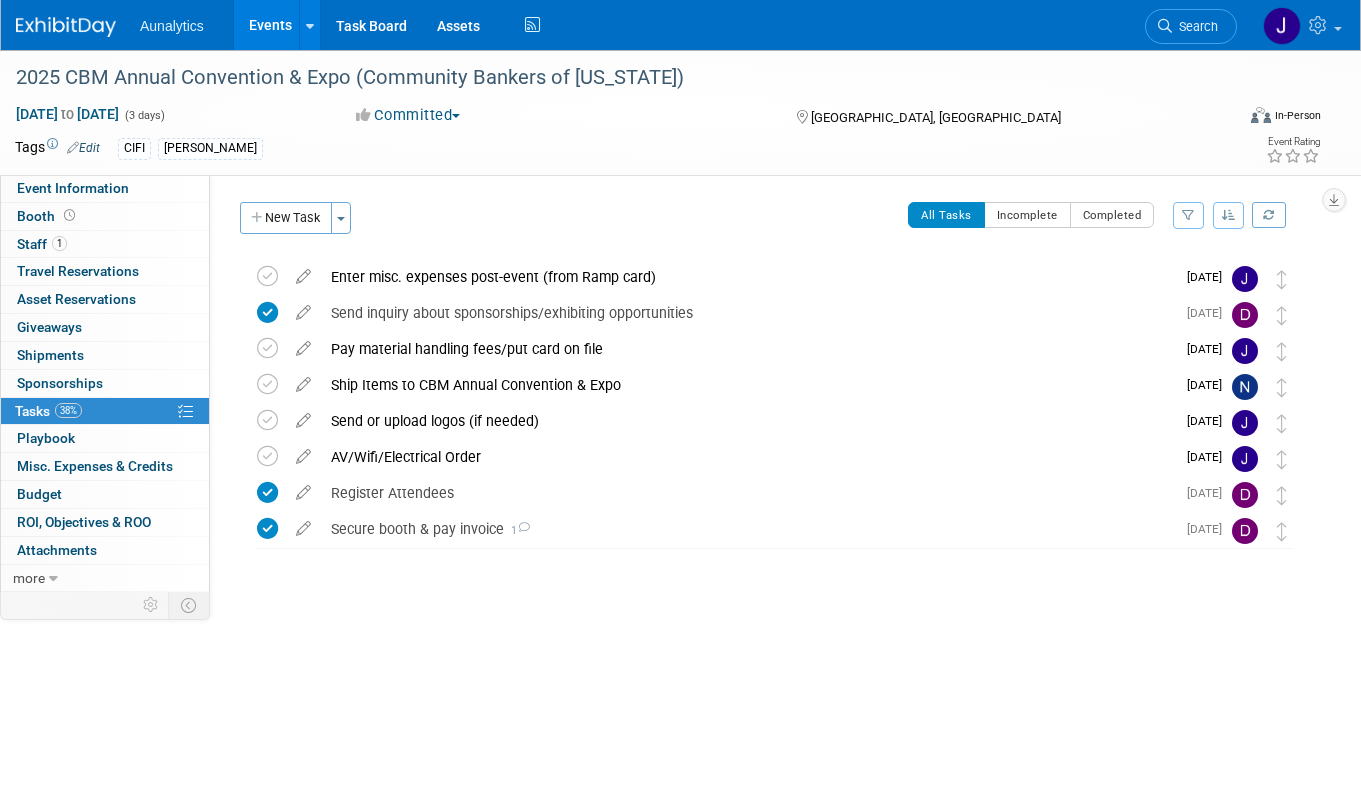 click on "Events" at bounding box center [270, 25] 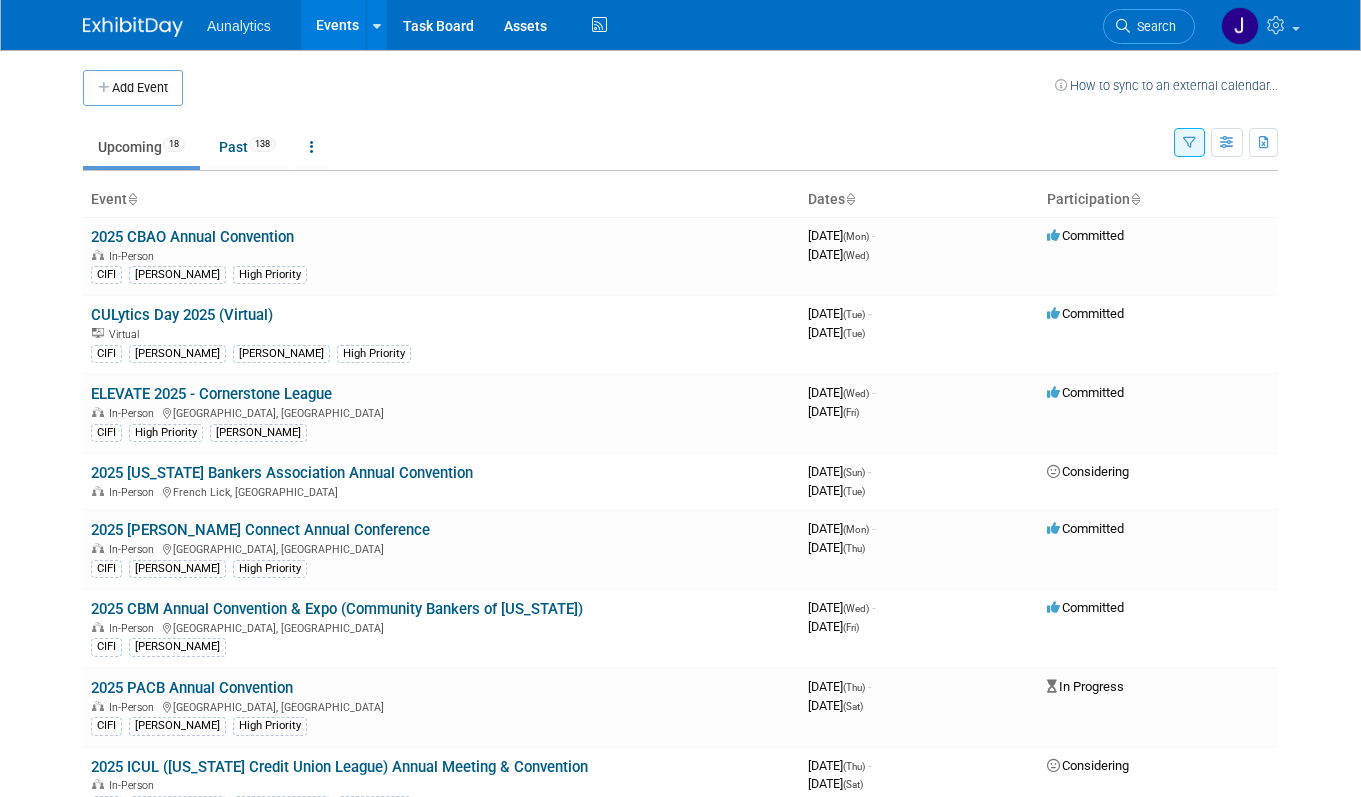 scroll, scrollTop: 0, scrollLeft: 0, axis: both 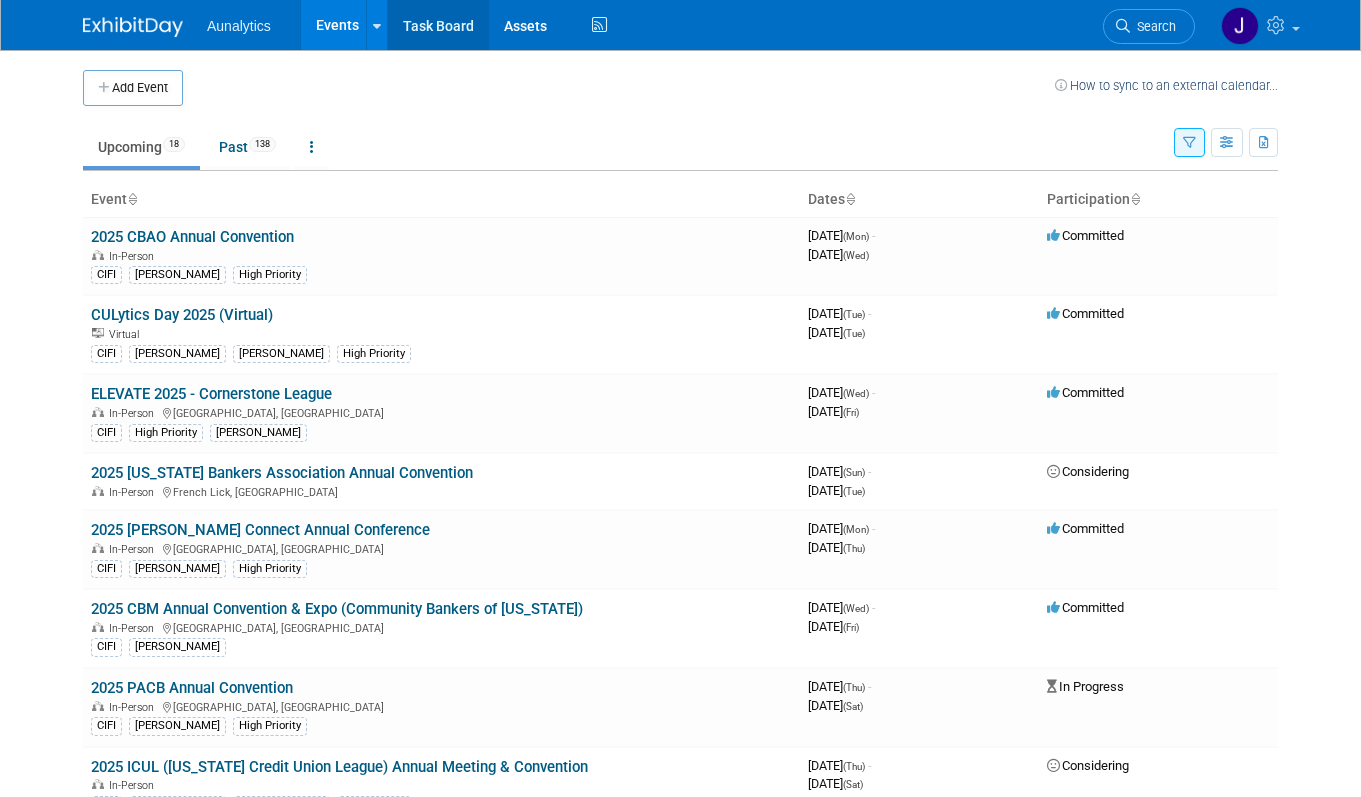 click on "Task Board" at bounding box center (438, 25) 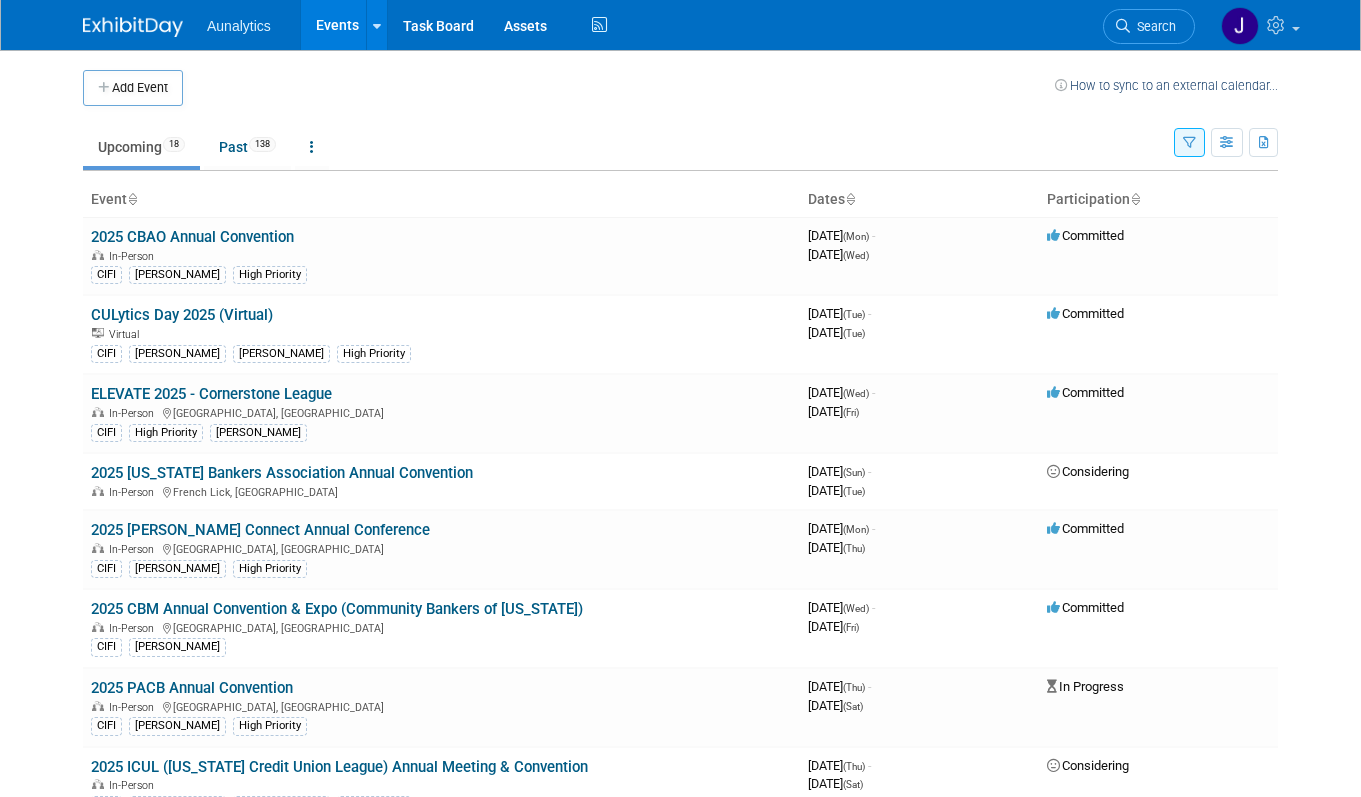 scroll, scrollTop: 0, scrollLeft: 0, axis: both 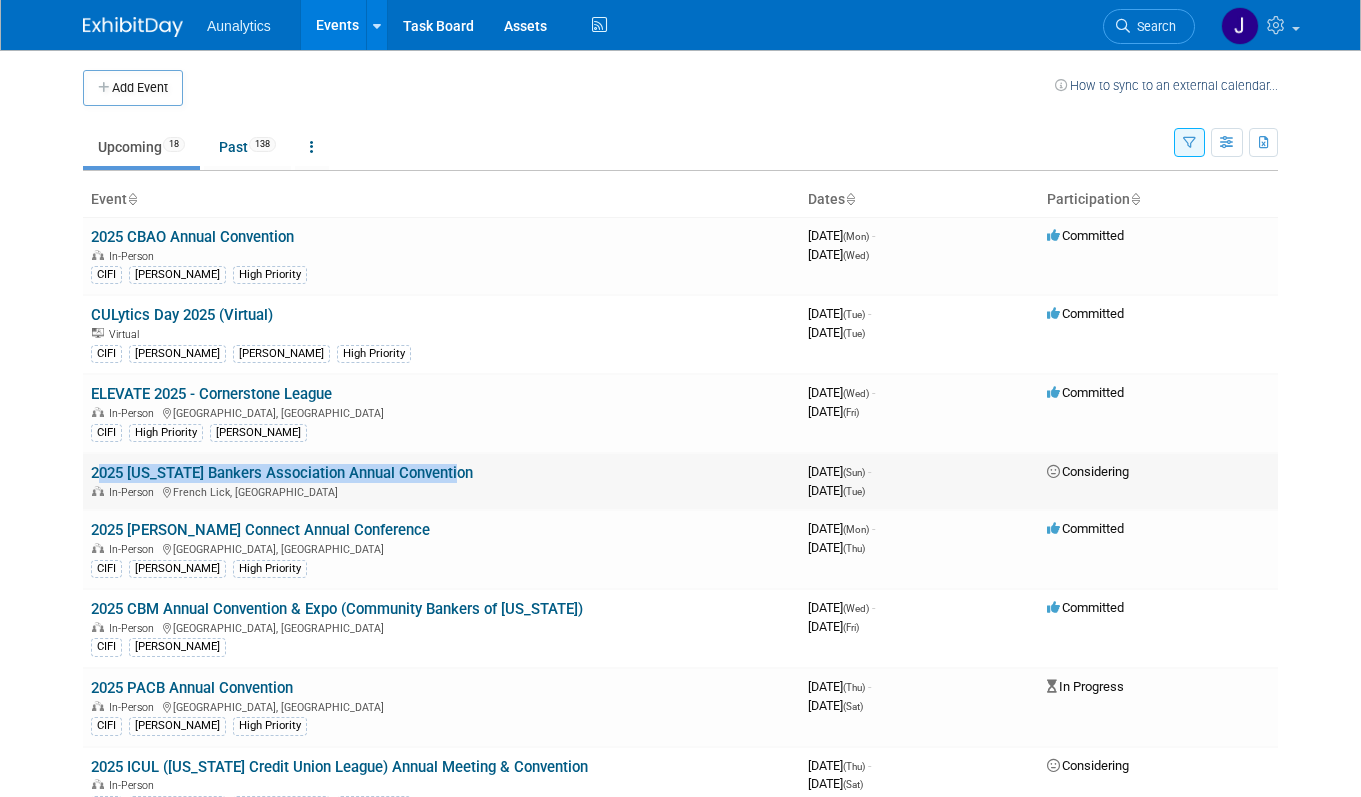 drag, startPoint x: 471, startPoint y: 467, endPoint x: 94, endPoint y: 468, distance: 377.0013 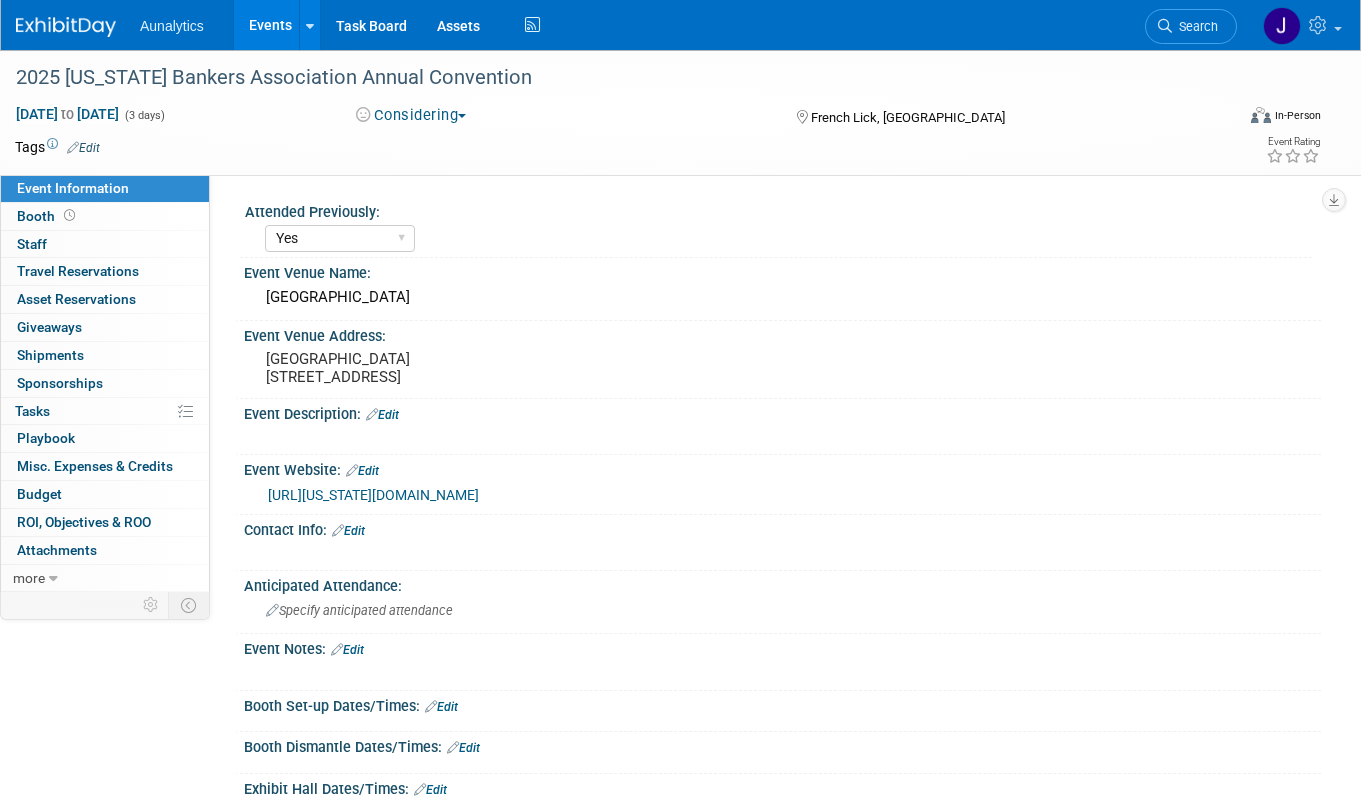 select on "Yes" 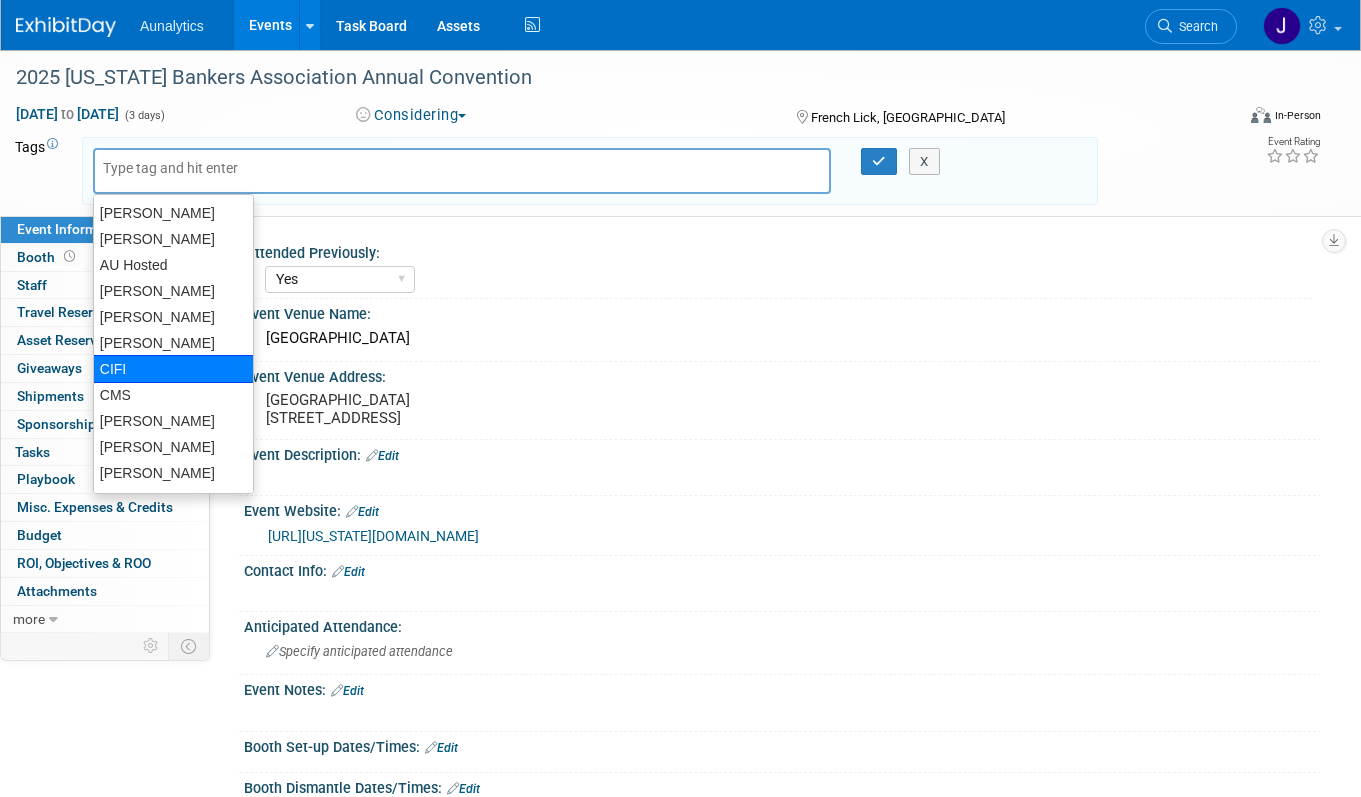 click on "CIFI" at bounding box center (173, 369) 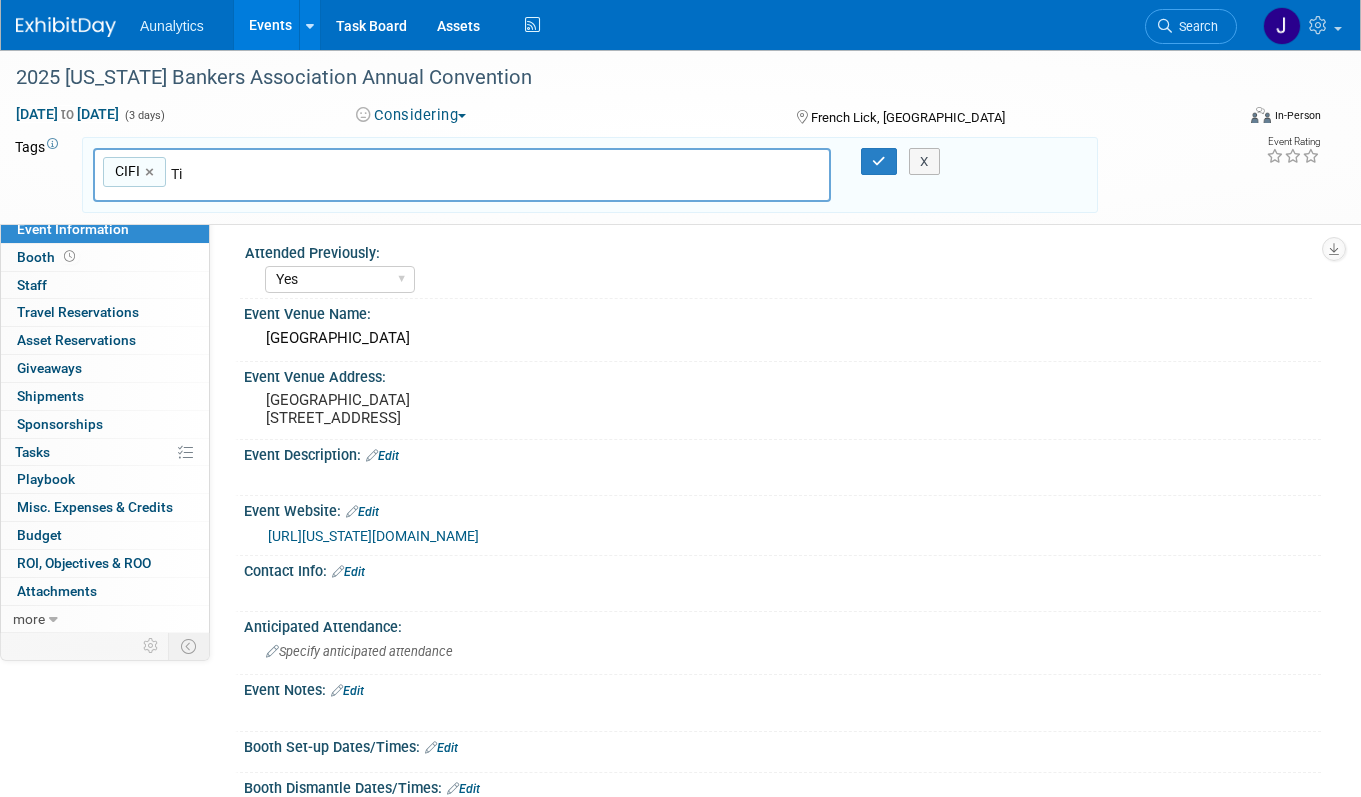 type on "[PERSON_NAME]" 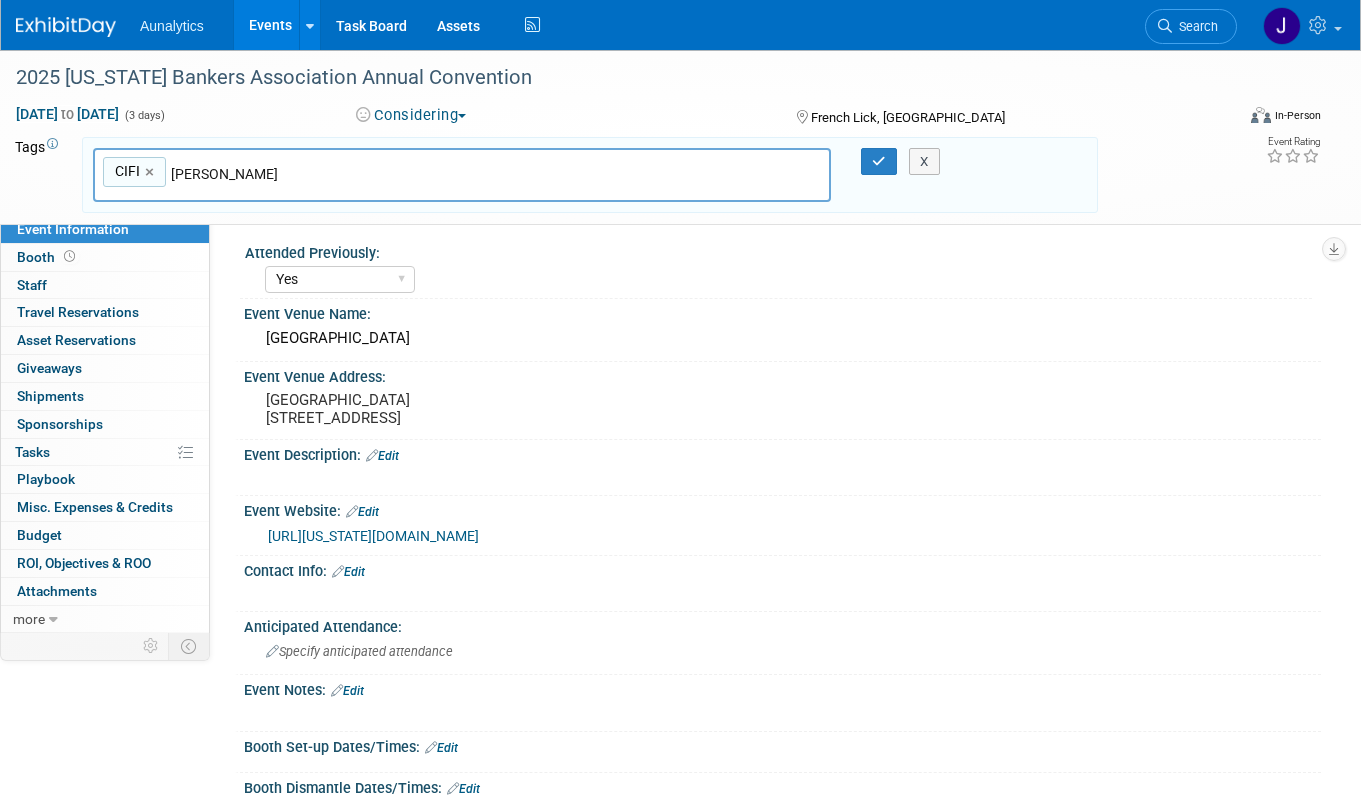 type on "CIFI, Tim" 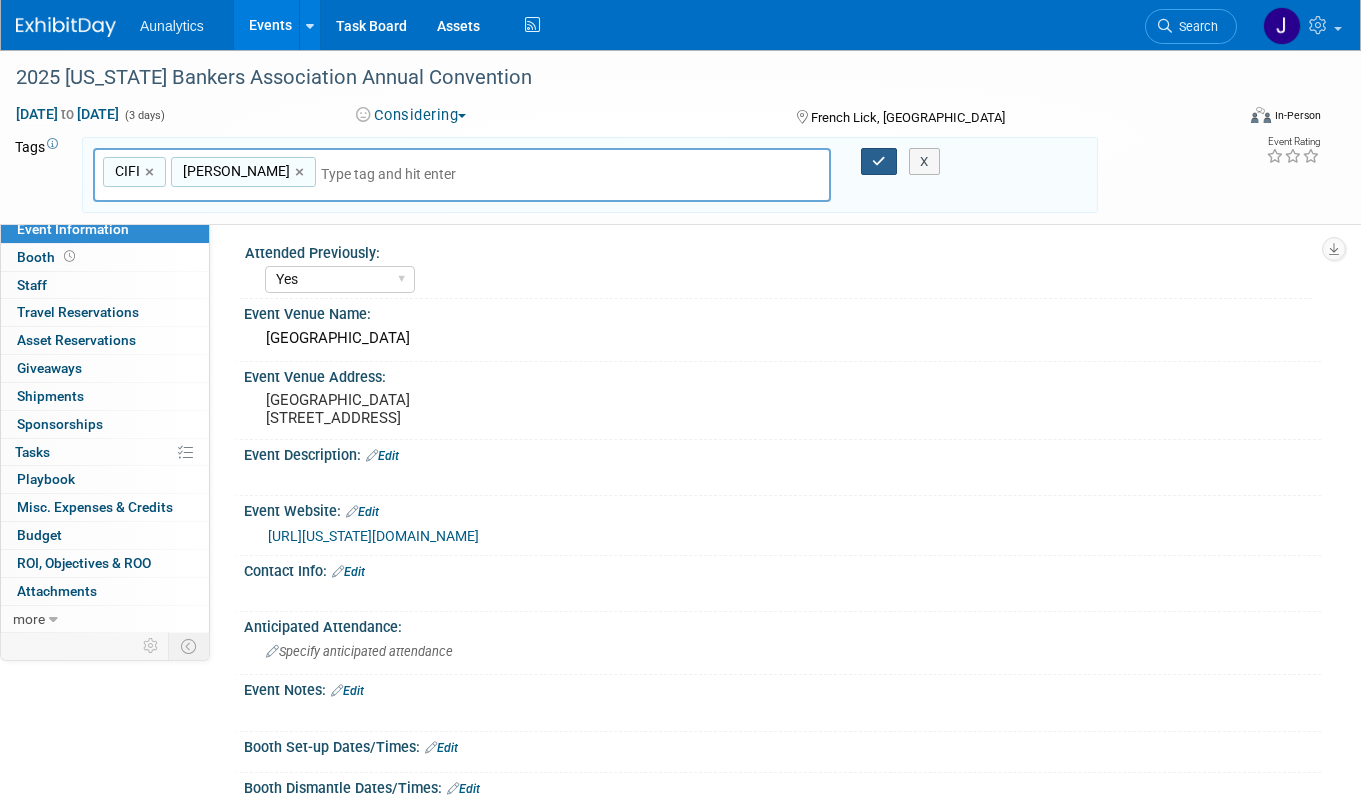click at bounding box center (879, 161) 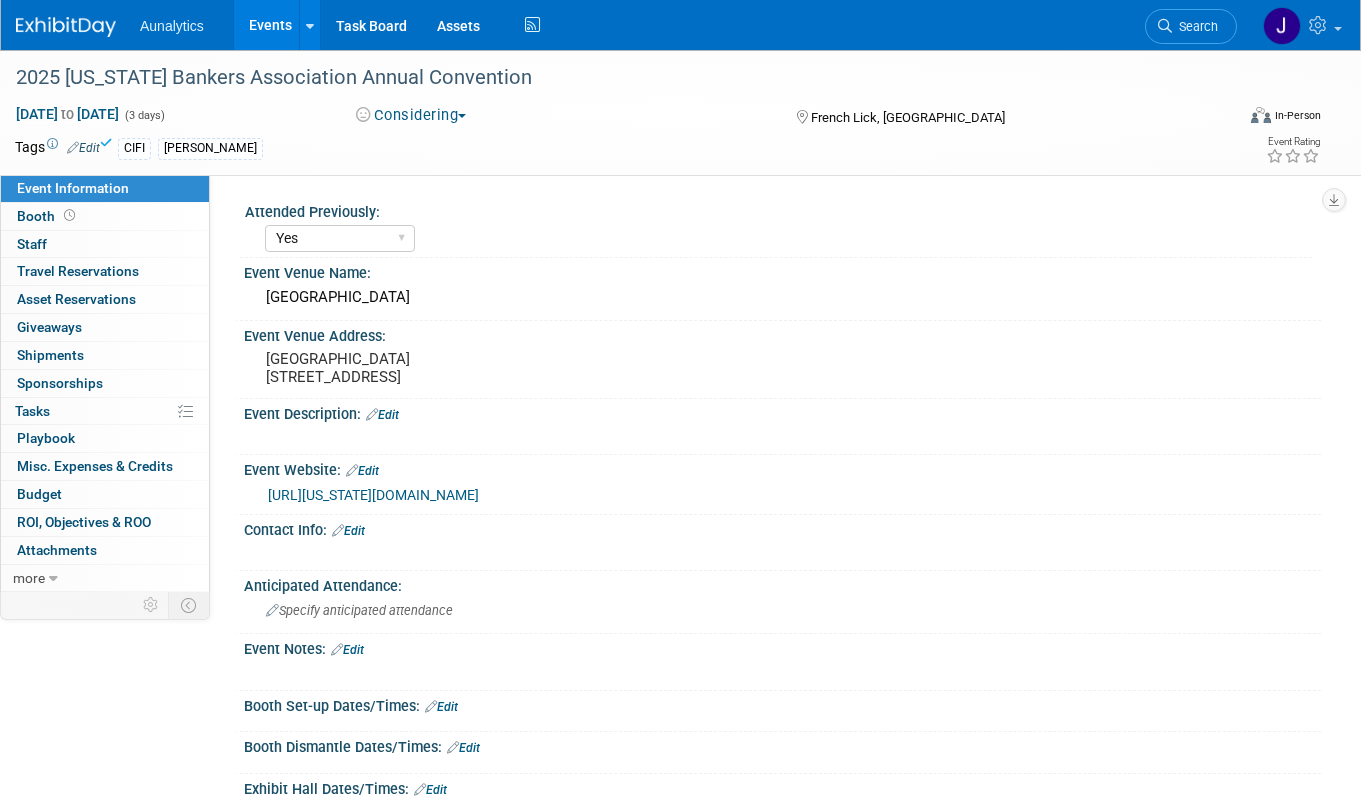 click on "Events" at bounding box center (270, 25) 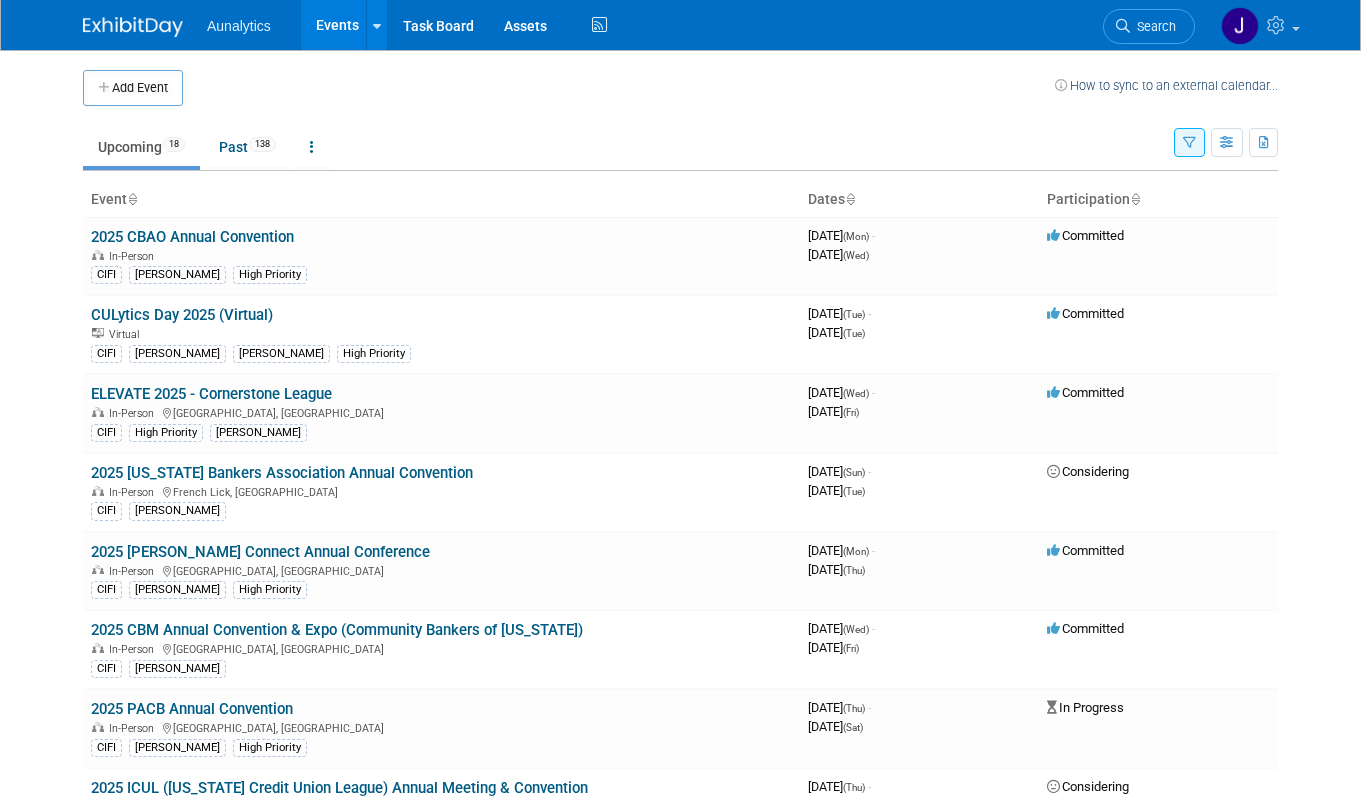 scroll, scrollTop: 0, scrollLeft: 0, axis: both 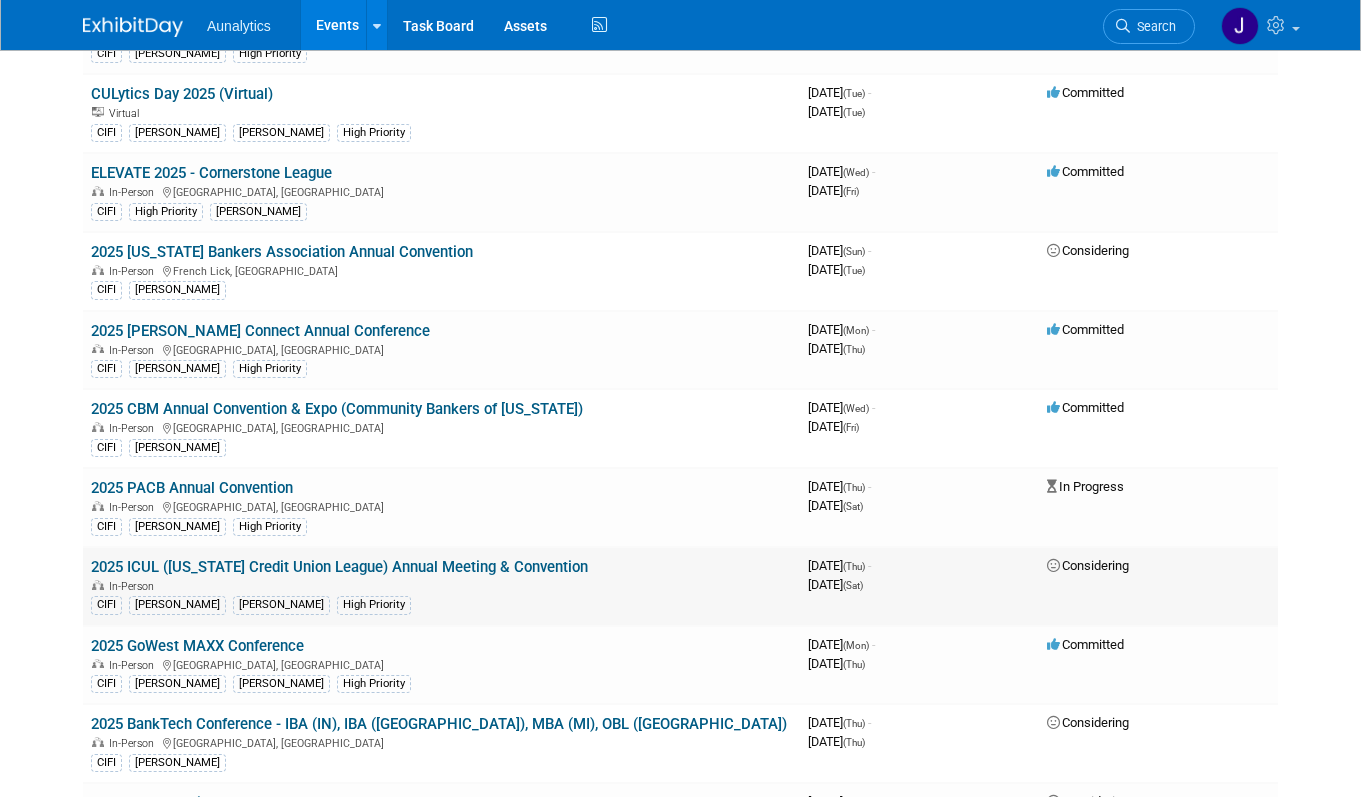 click on "2025 ICUL ([US_STATE] Credit Union League) Annual Meeting & Convention" at bounding box center [339, 567] 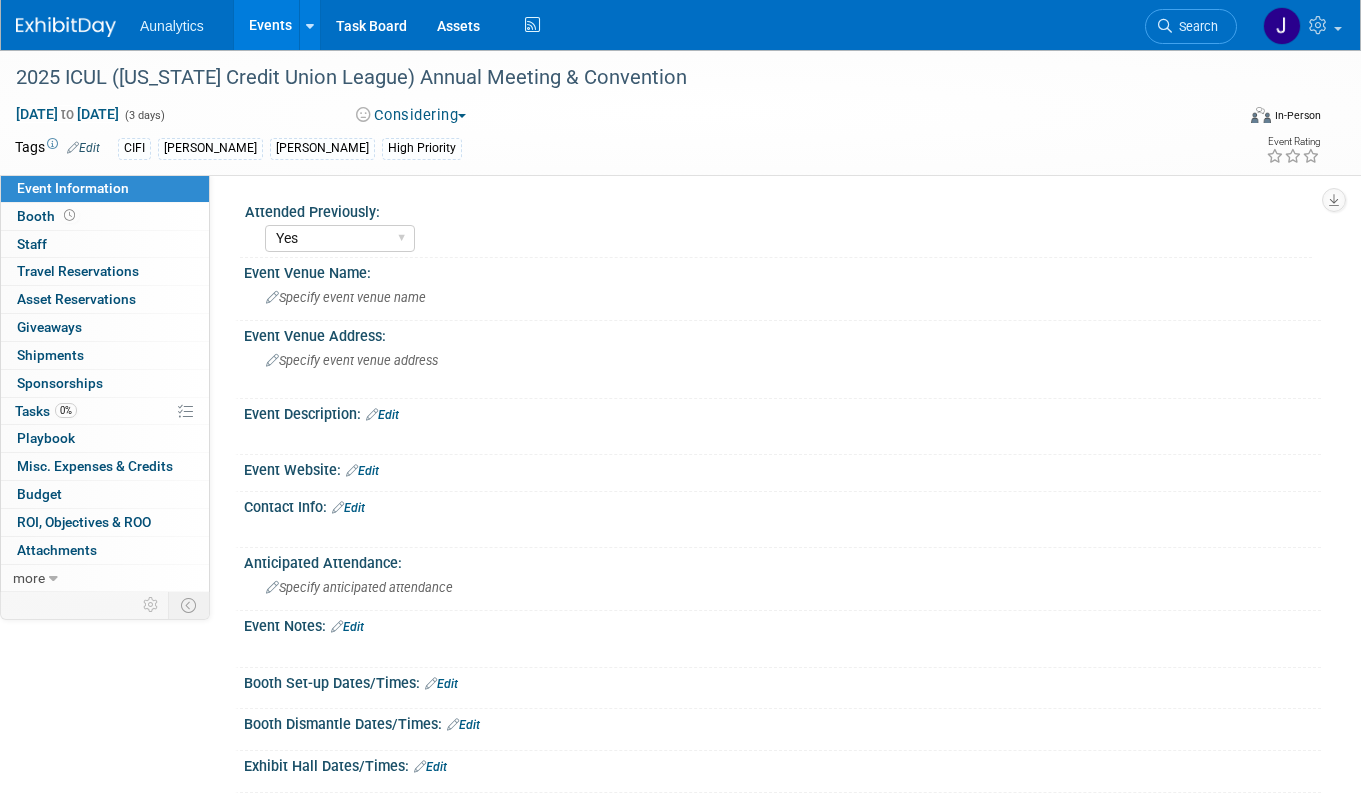 select on "Yes" 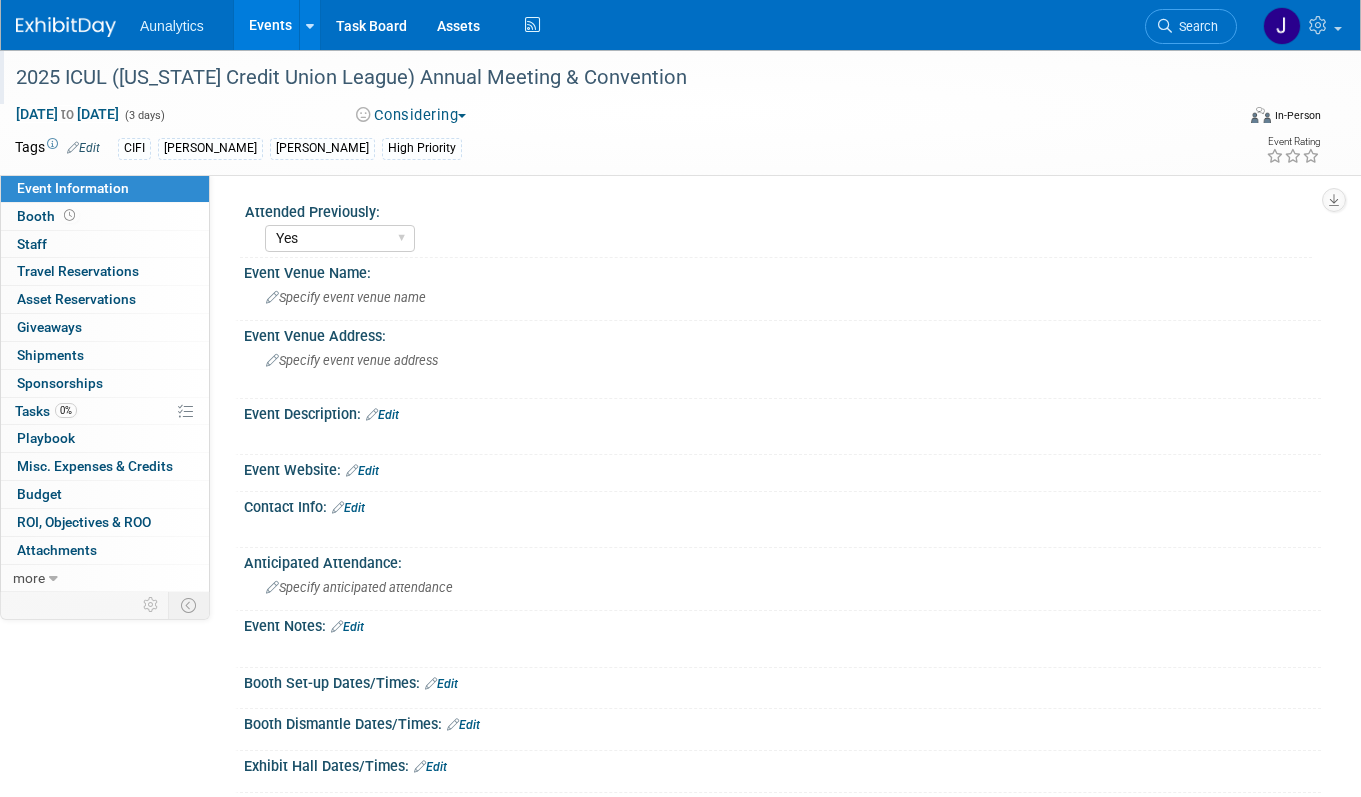 click on "2025 ICUL ([US_STATE] Credit Union League) Annual Meeting & Convention" at bounding box center [609, 78] 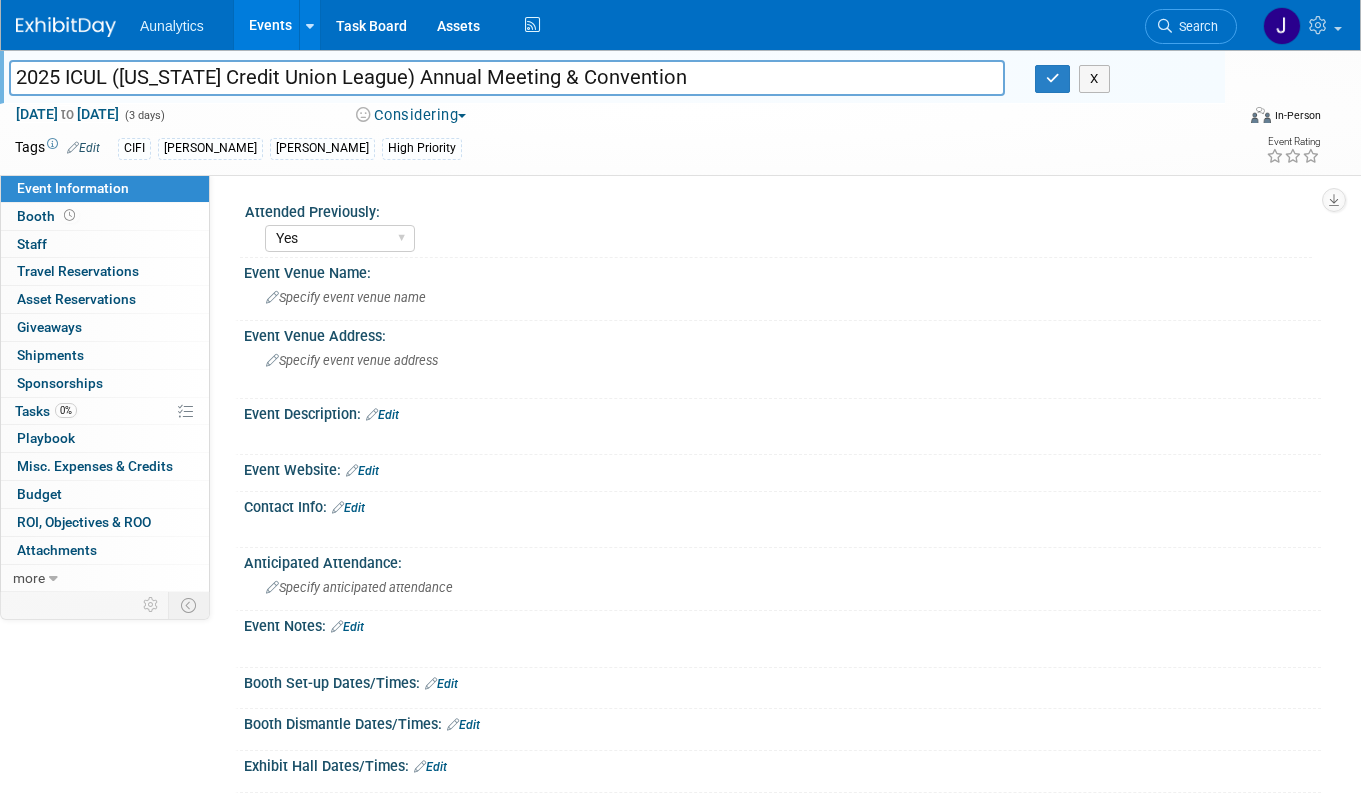 click on "2025 ICUL ([US_STATE] Credit Union League) Annual Meeting & Convention" at bounding box center [507, 77] 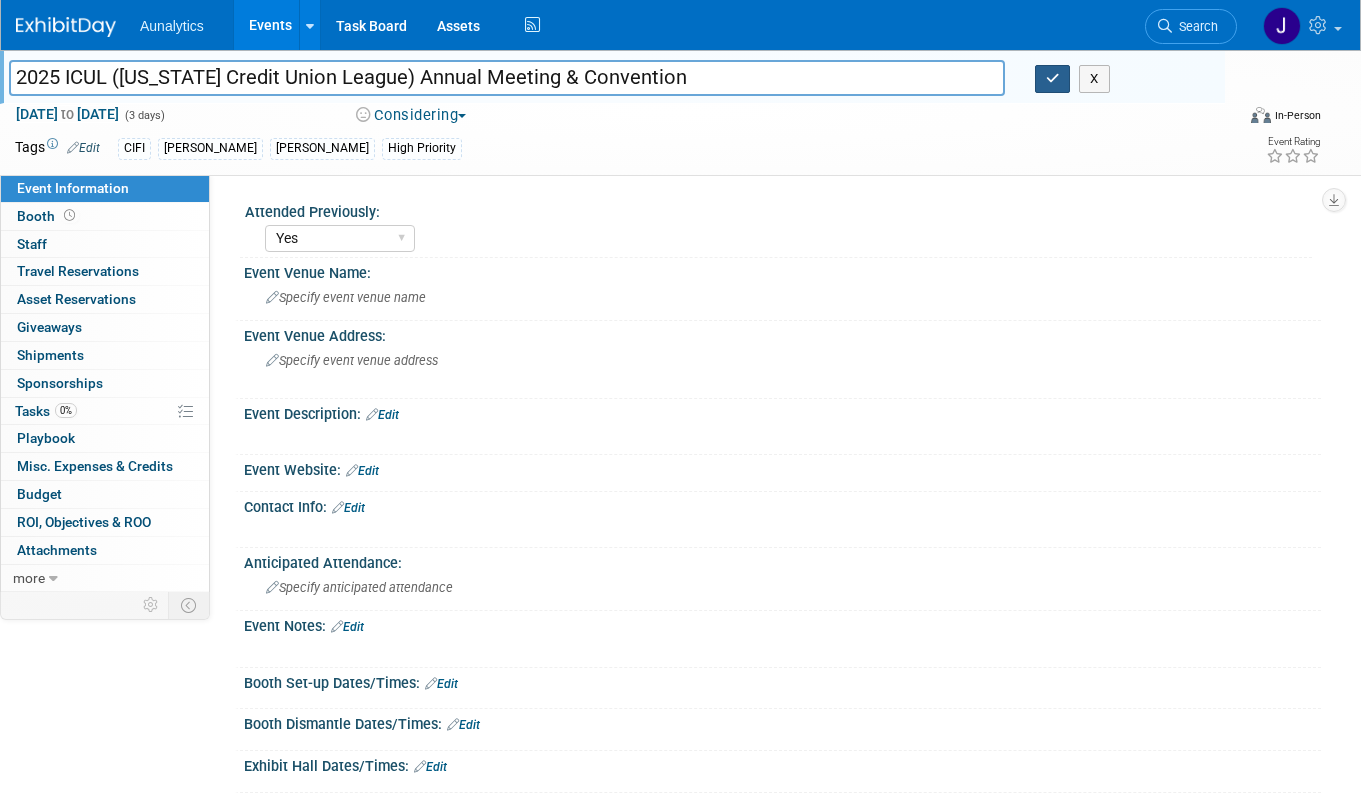 click at bounding box center [1053, 78] 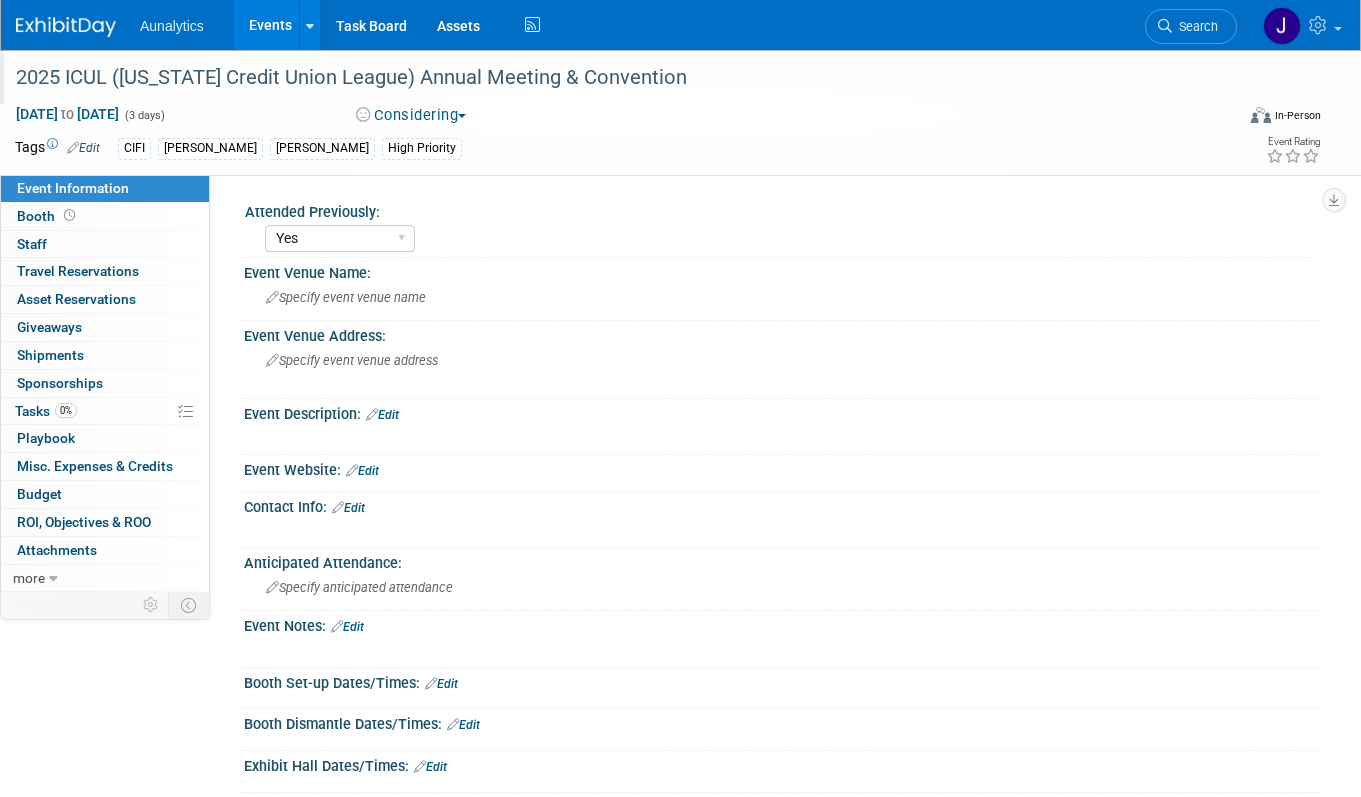 click on "Events" at bounding box center (270, 25) 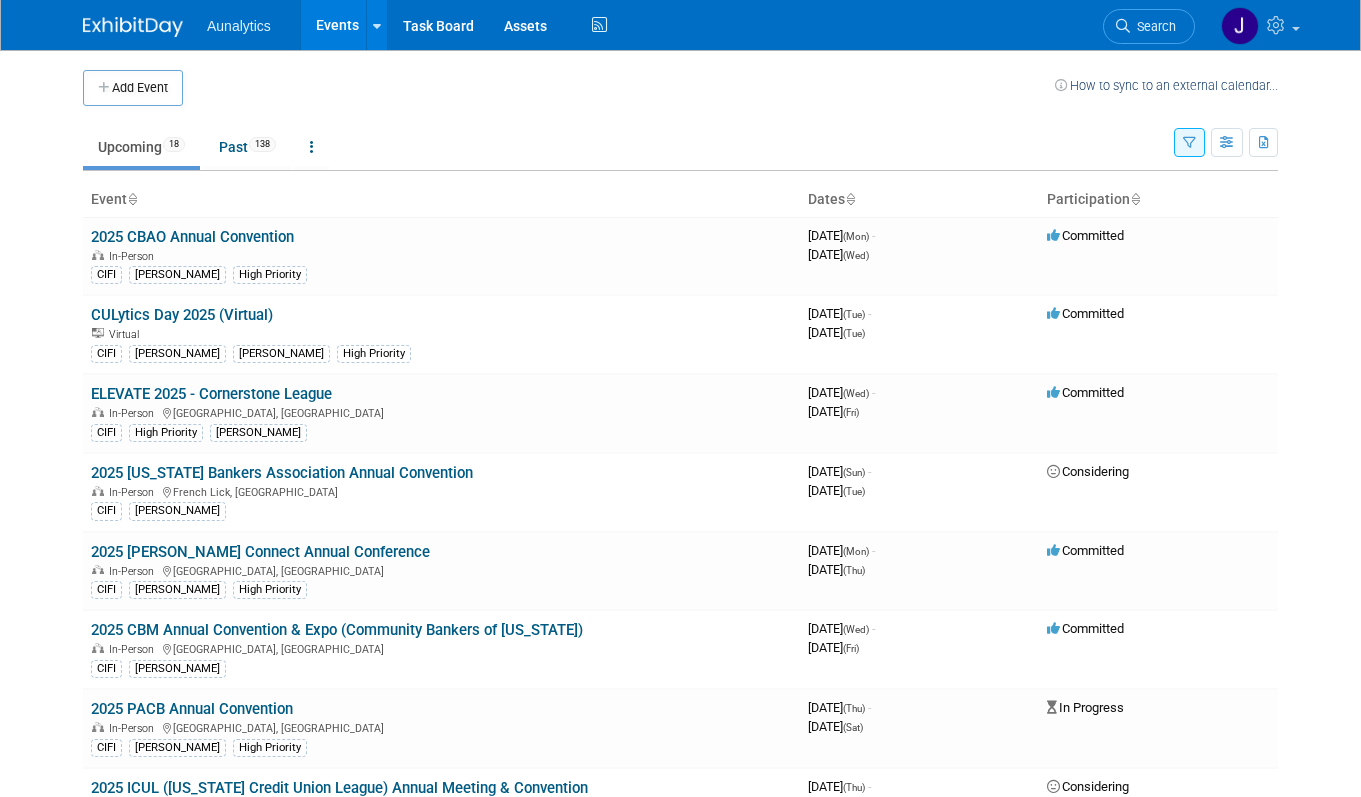 scroll, scrollTop: 0, scrollLeft: 0, axis: both 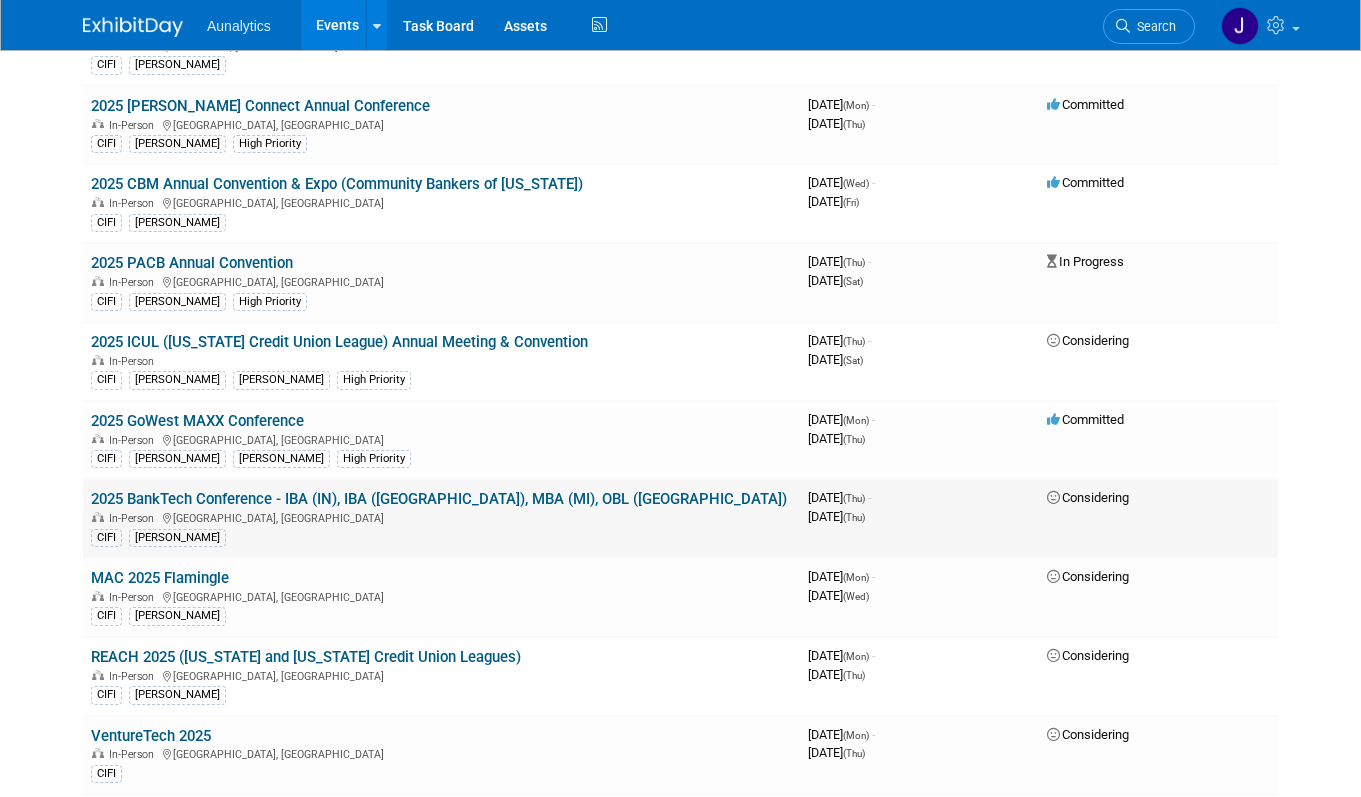 click on "2025 BankTech Conference - IBA (IN), IBA ([GEOGRAPHIC_DATA]), MBA (MI), OBL ([GEOGRAPHIC_DATA])
In-Person
[GEOGRAPHIC_DATA], [GEOGRAPHIC_DATA]
CIFI
[PERSON_NAME]" at bounding box center (441, 518) 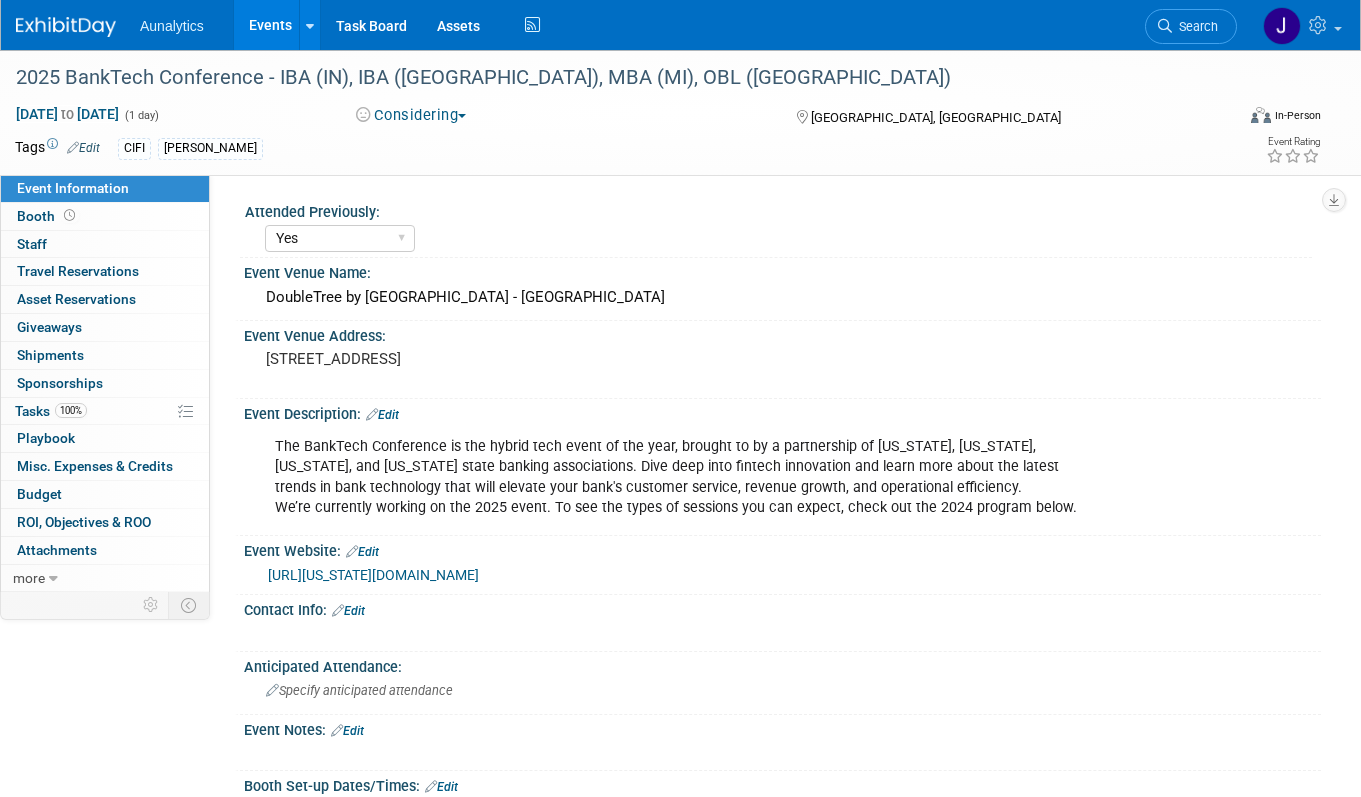 select on "Yes" 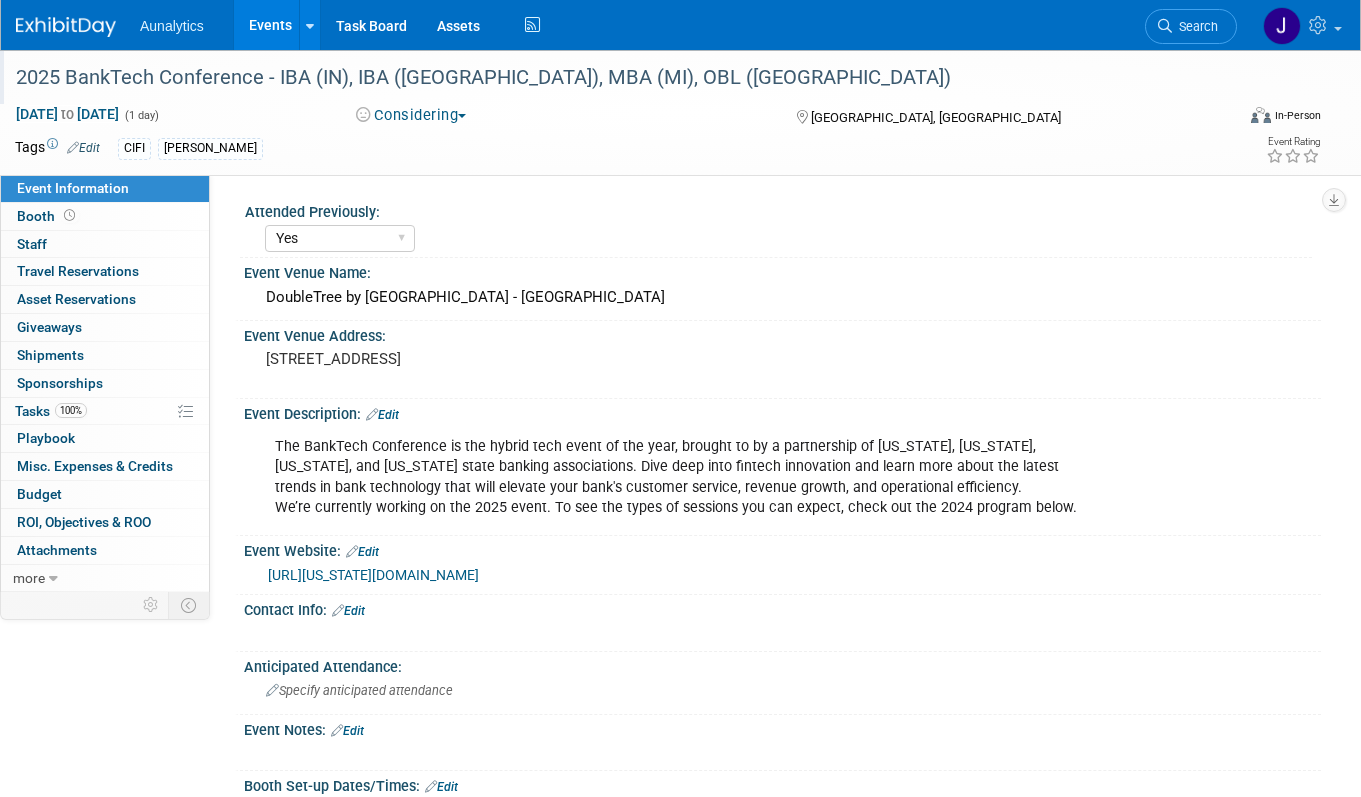 click on "2025 BankTech Conference - IBA (IN), IBA ([GEOGRAPHIC_DATA]), MBA (MI), OBL ([GEOGRAPHIC_DATA])" at bounding box center (609, 78) 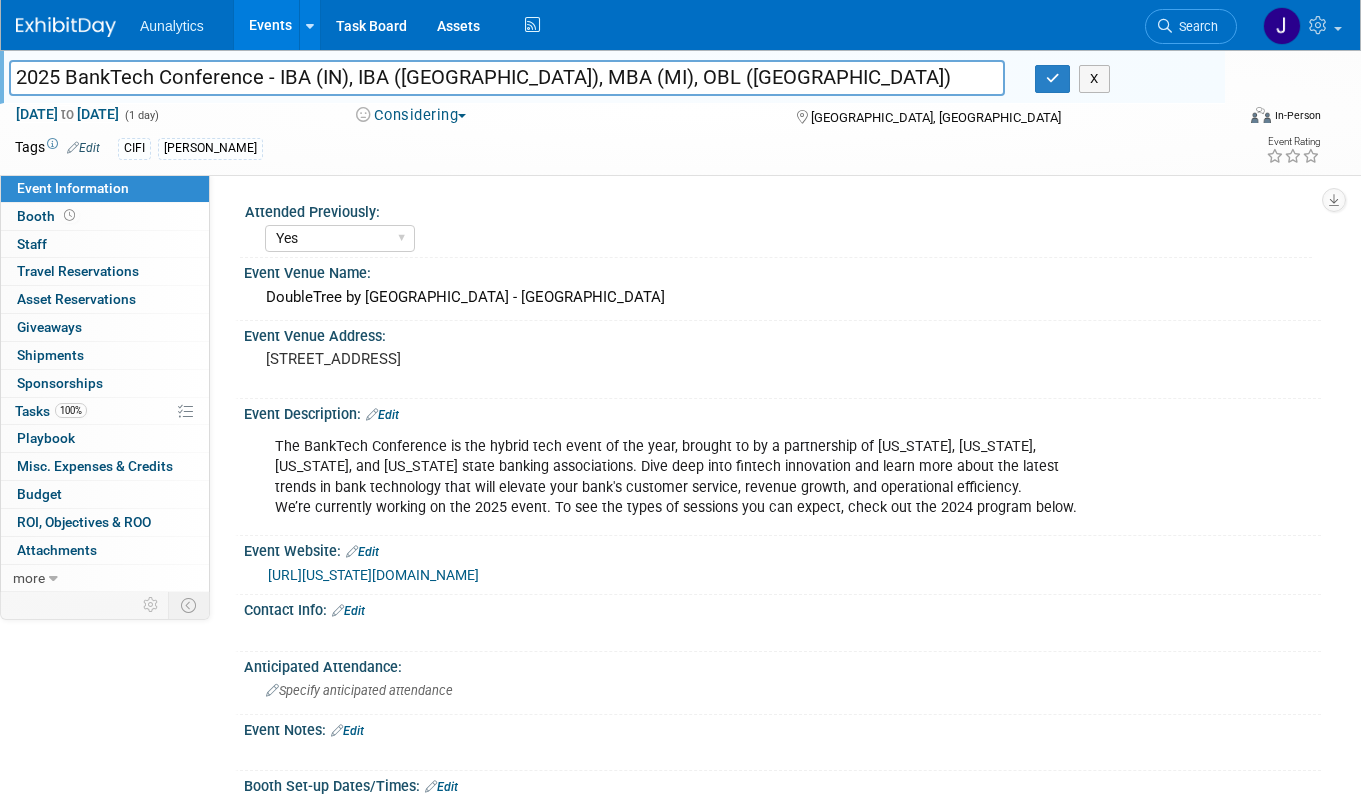 click on "2025 BankTech Conference - IBA (IN), IBA ([GEOGRAPHIC_DATA]), MBA (MI), OBL ([GEOGRAPHIC_DATA])" at bounding box center (507, 77) 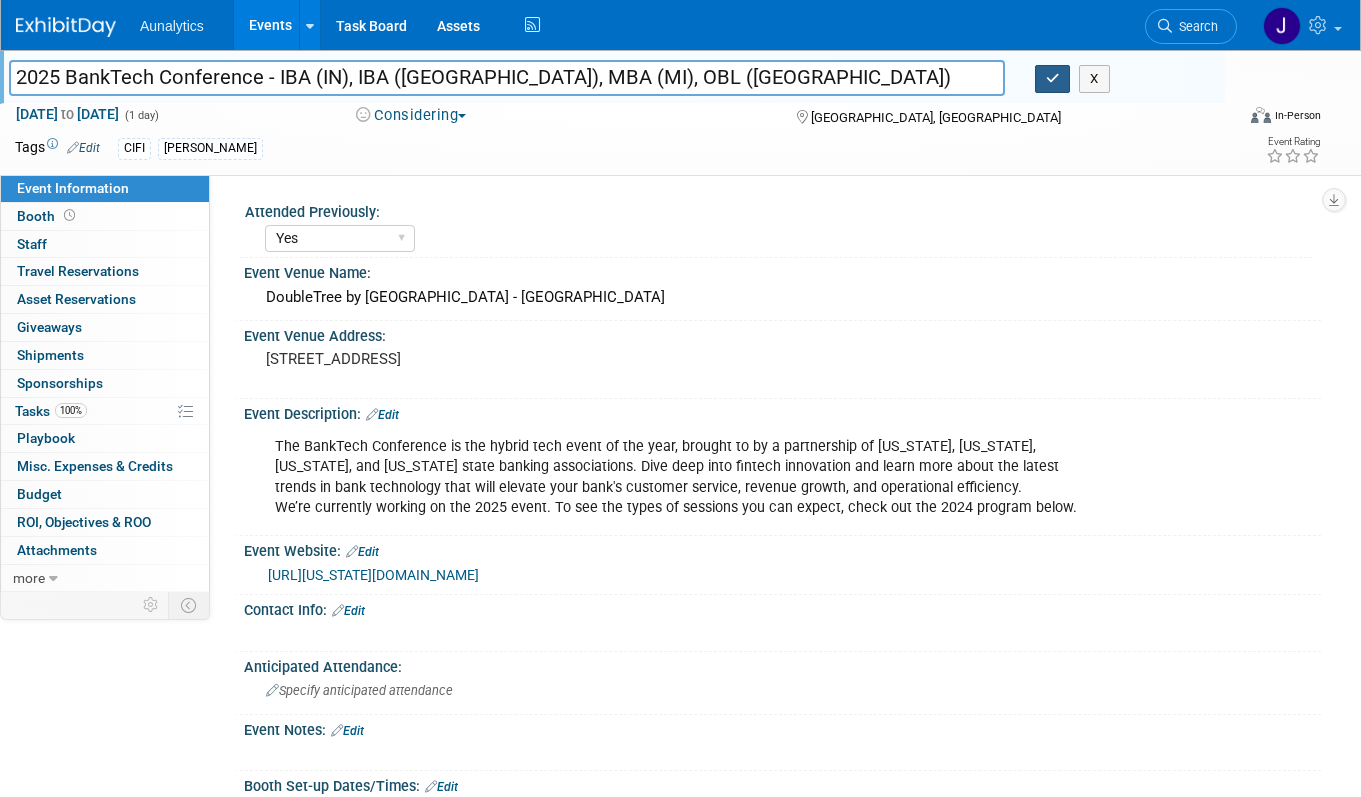 click at bounding box center [1053, 78] 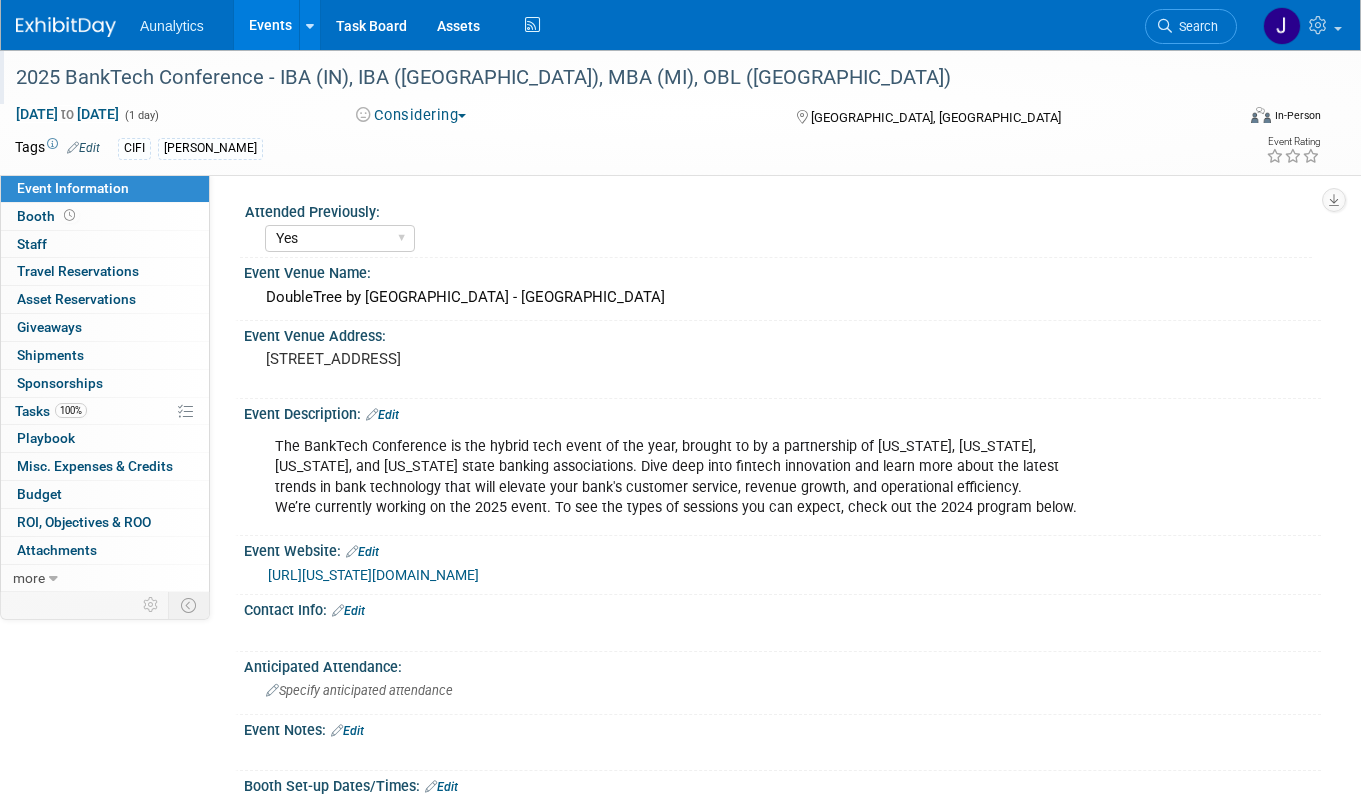 click on "Events" at bounding box center (270, 25) 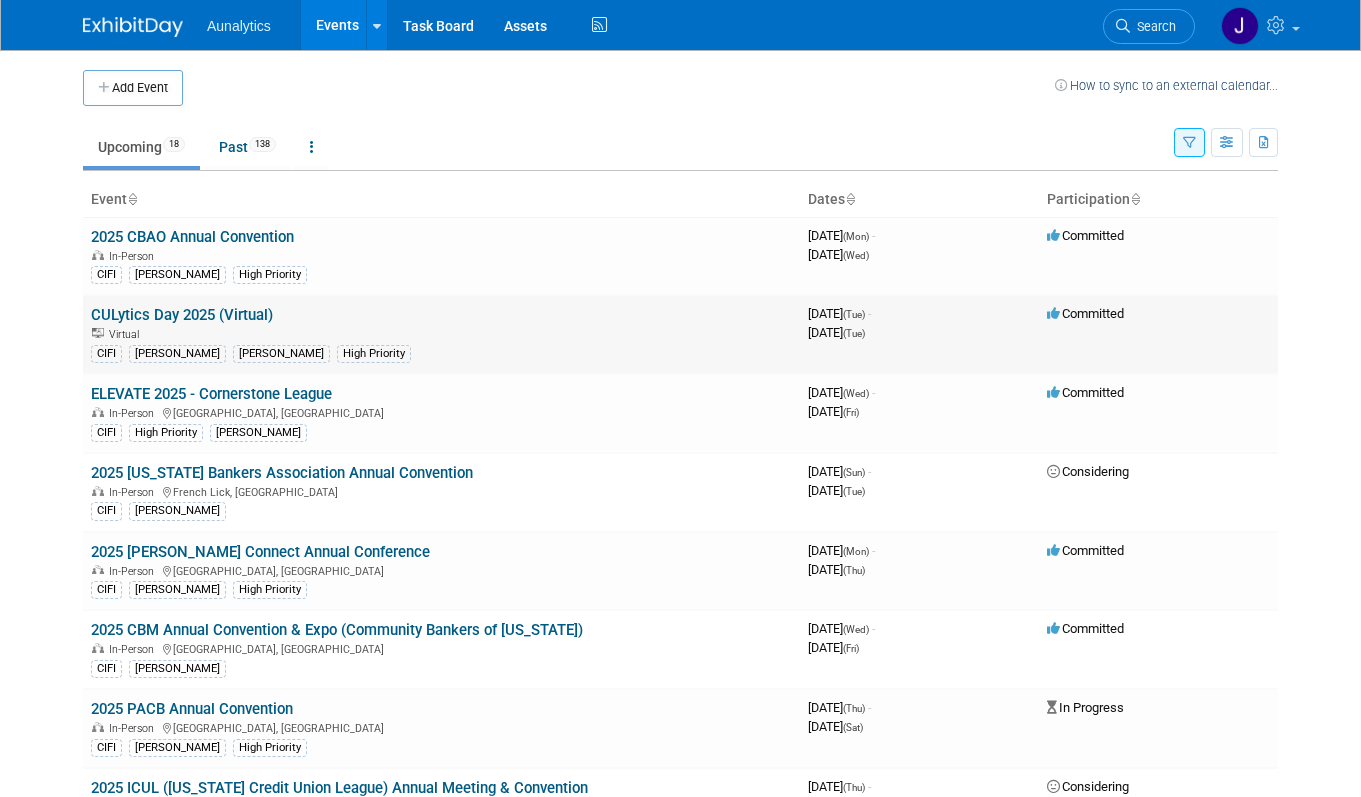 scroll, scrollTop: 0, scrollLeft: 0, axis: both 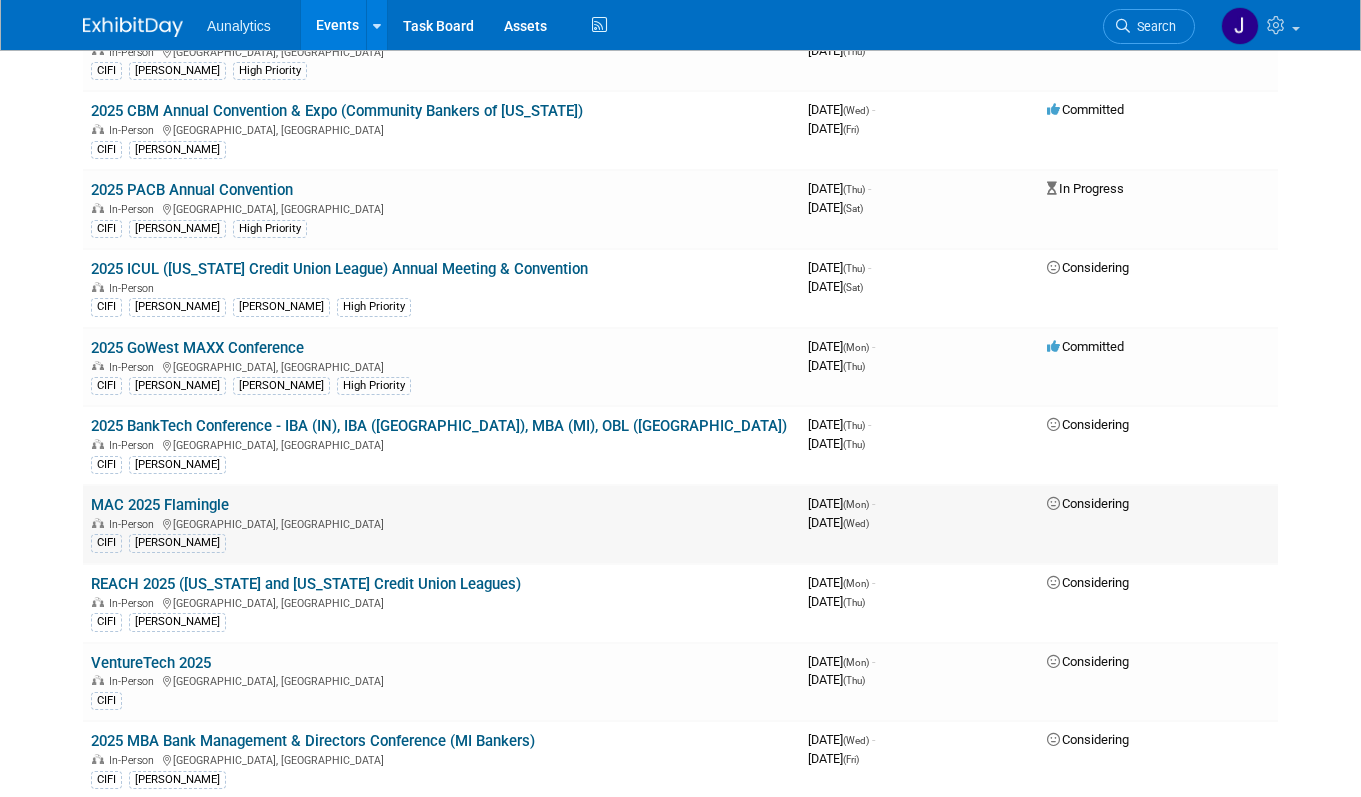 click on "MAC 2025 Flamingle" at bounding box center [160, 505] 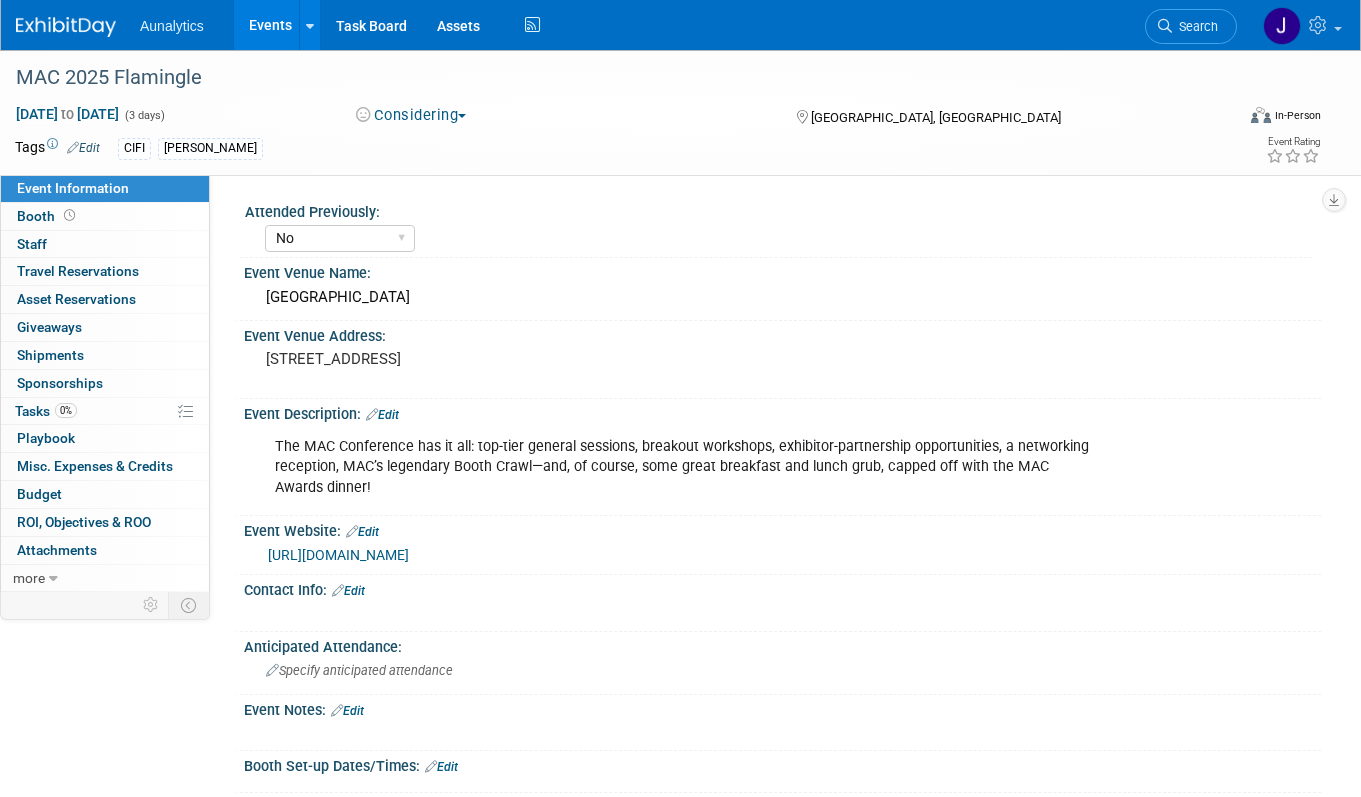 select on "No" 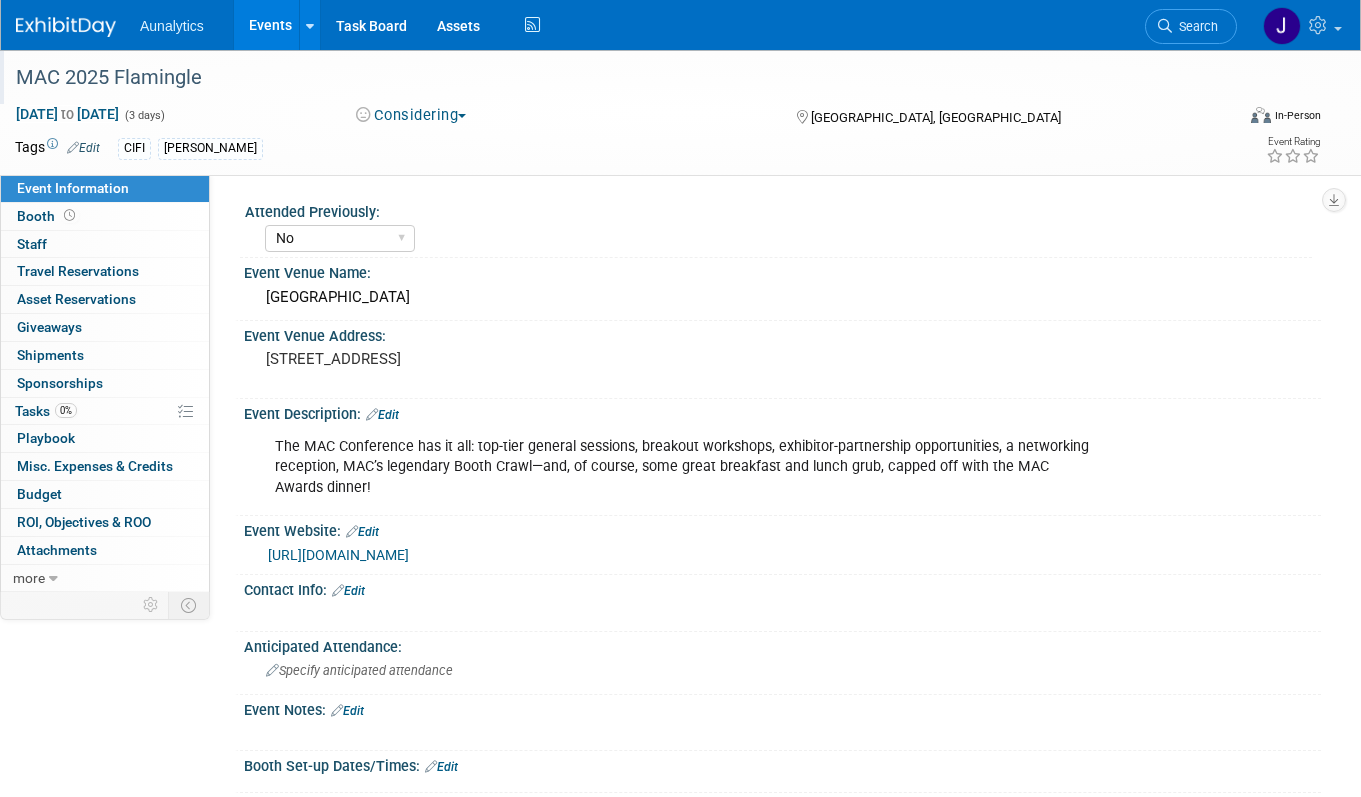 click on "MAC 2025 Flamingle" at bounding box center (609, 78) 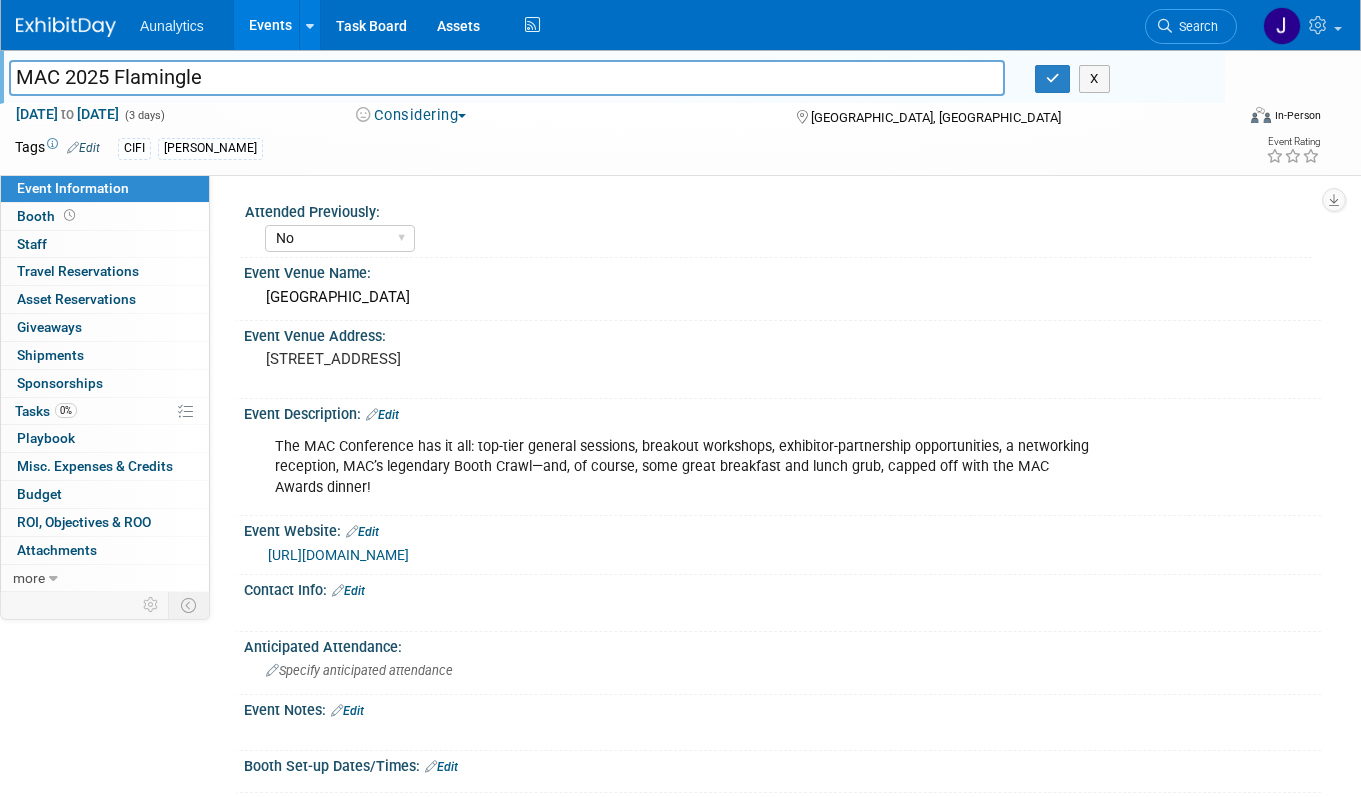 click on "MAC 2025 Flamingle" at bounding box center [507, 77] 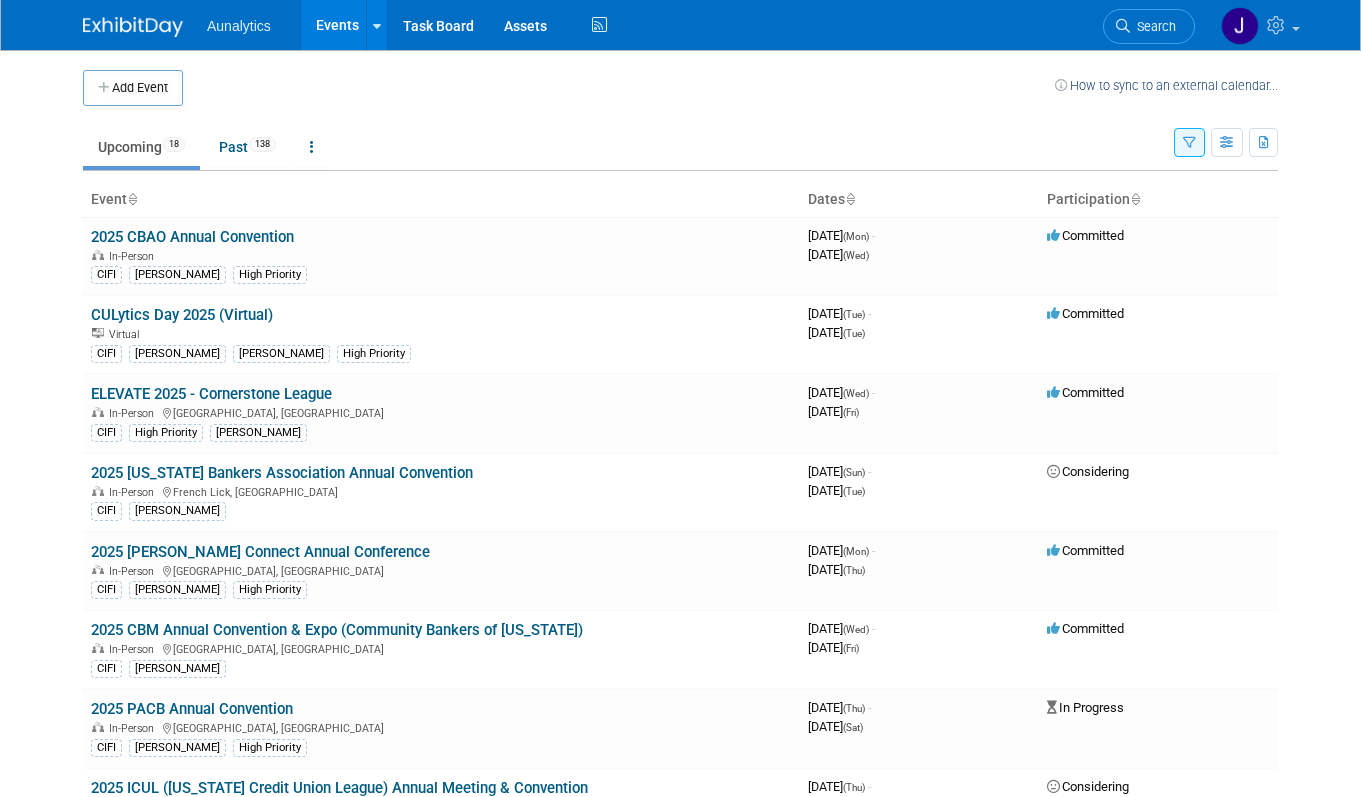 scroll, scrollTop: 0, scrollLeft: 0, axis: both 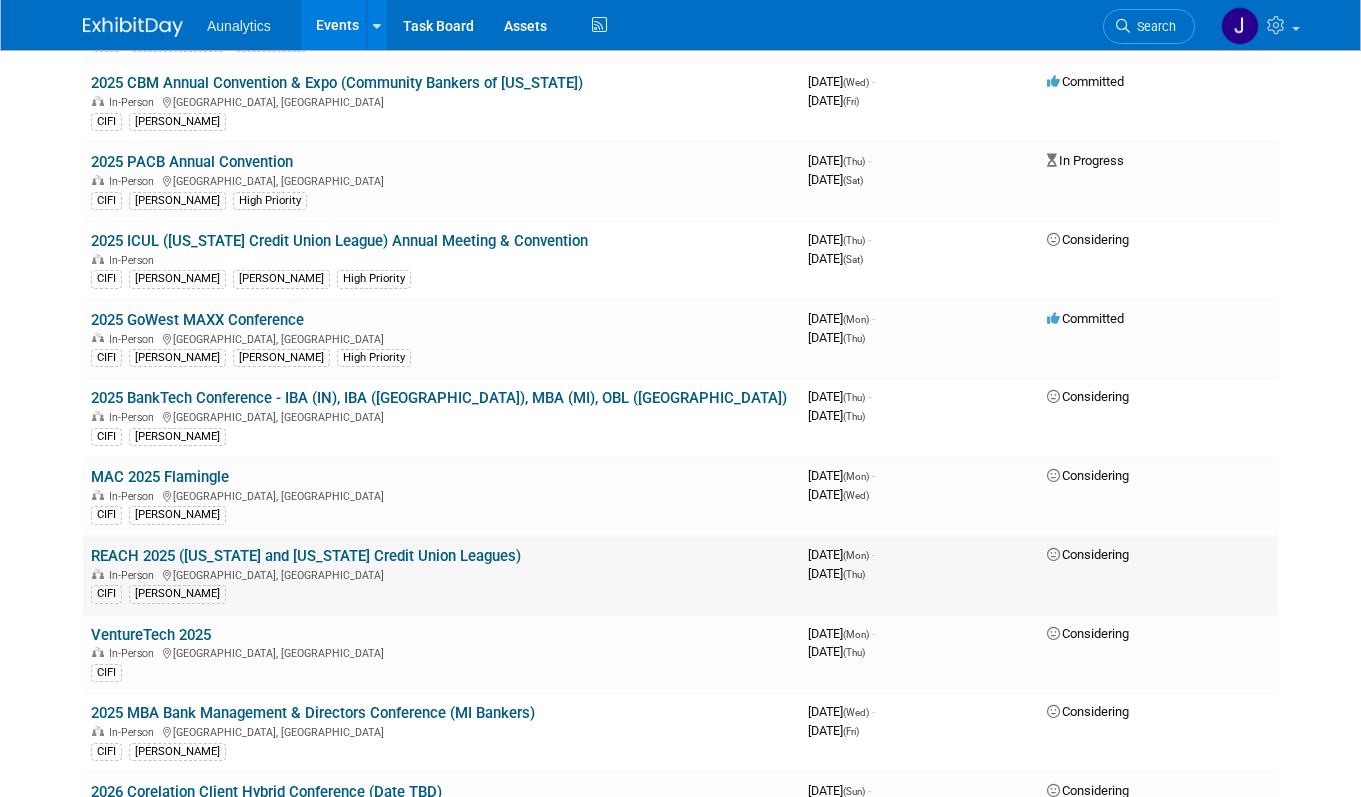 click on "REACH 2025 ([US_STATE] and [US_STATE] Credit Union Leagues)" at bounding box center [306, 556] 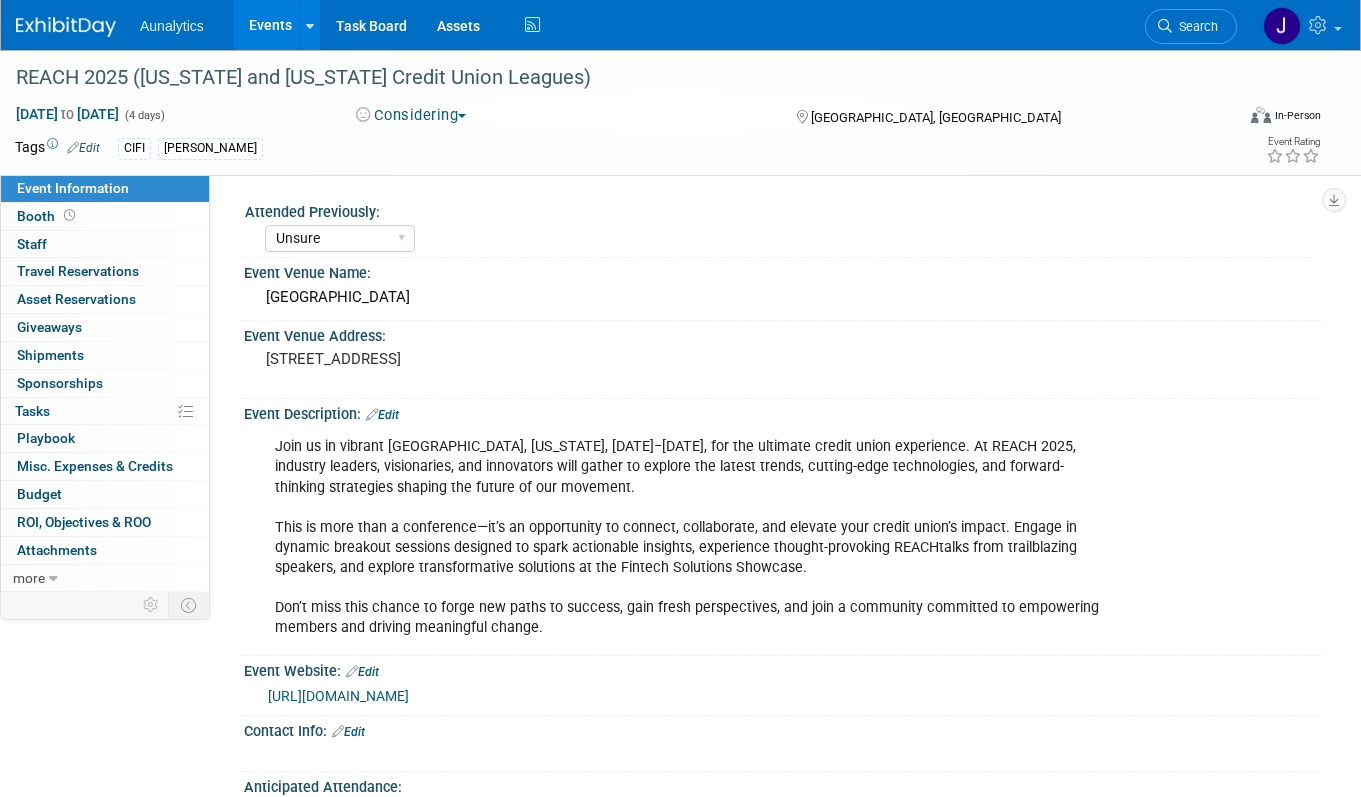 select on "Unsure" 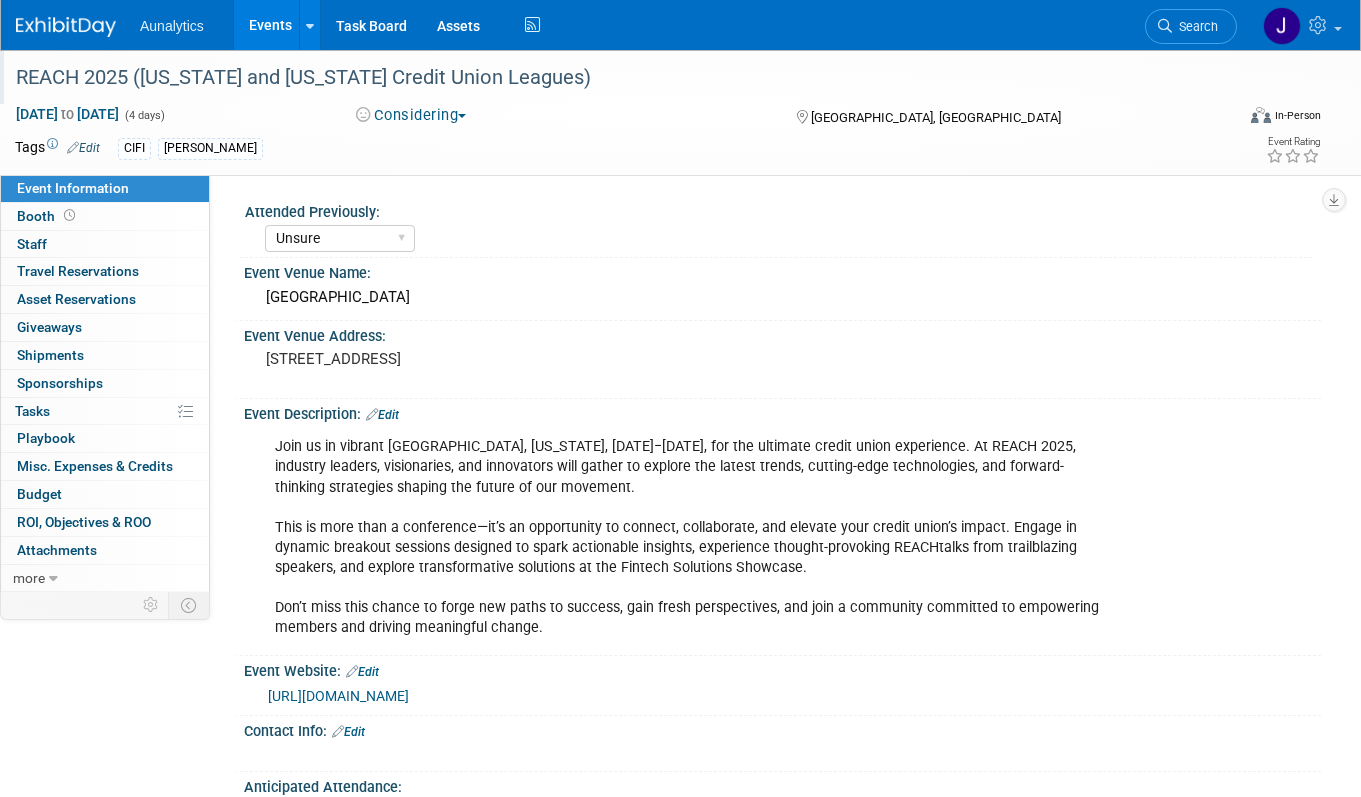click on "REACH 2025 ([US_STATE] and [US_STATE] Credit Union Leagues)" at bounding box center (609, 78) 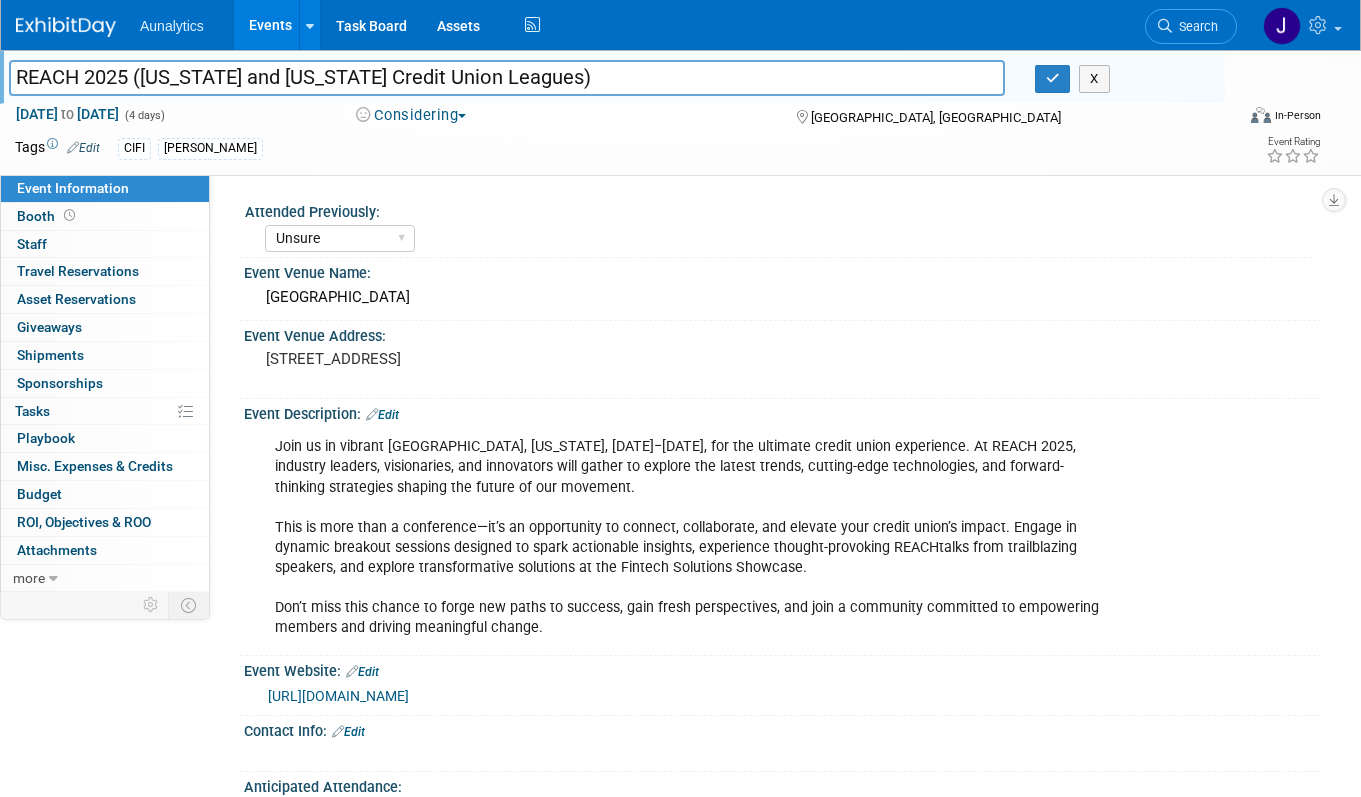 click on "REACH 2025 ([US_STATE] and [US_STATE] Credit Union Leagues)" at bounding box center [507, 77] 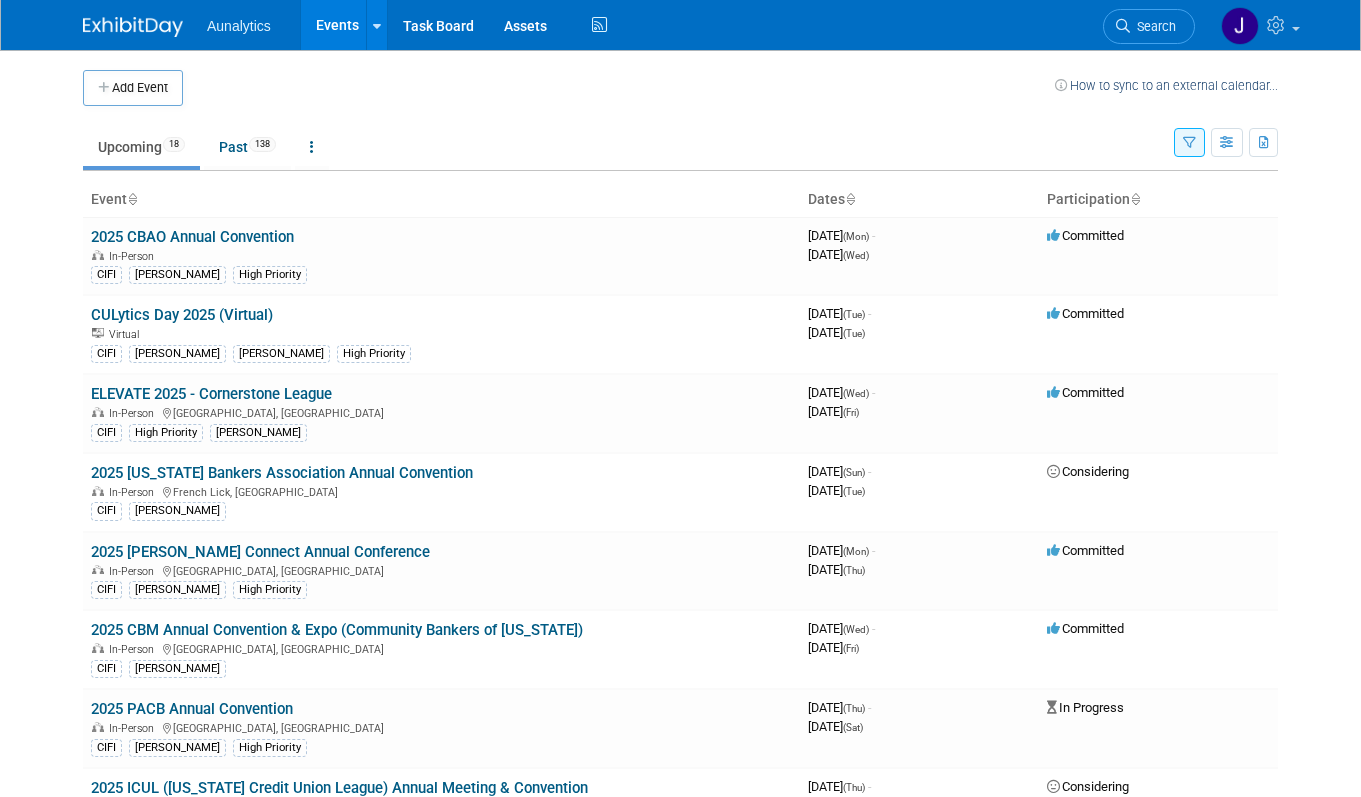 scroll, scrollTop: 0, scrollLeft: 0, axis: both 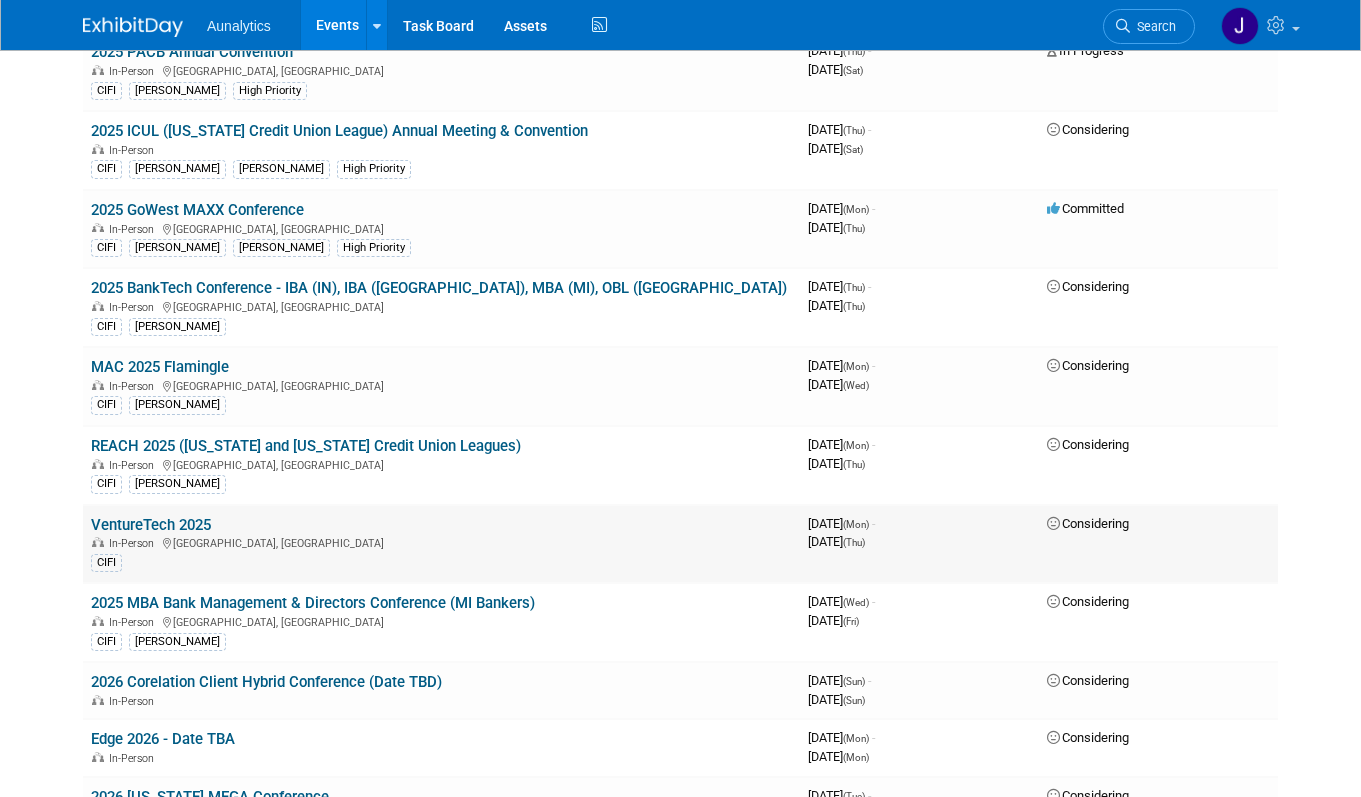 click on "VentureTech 2025" at bounding box center (151, 525) 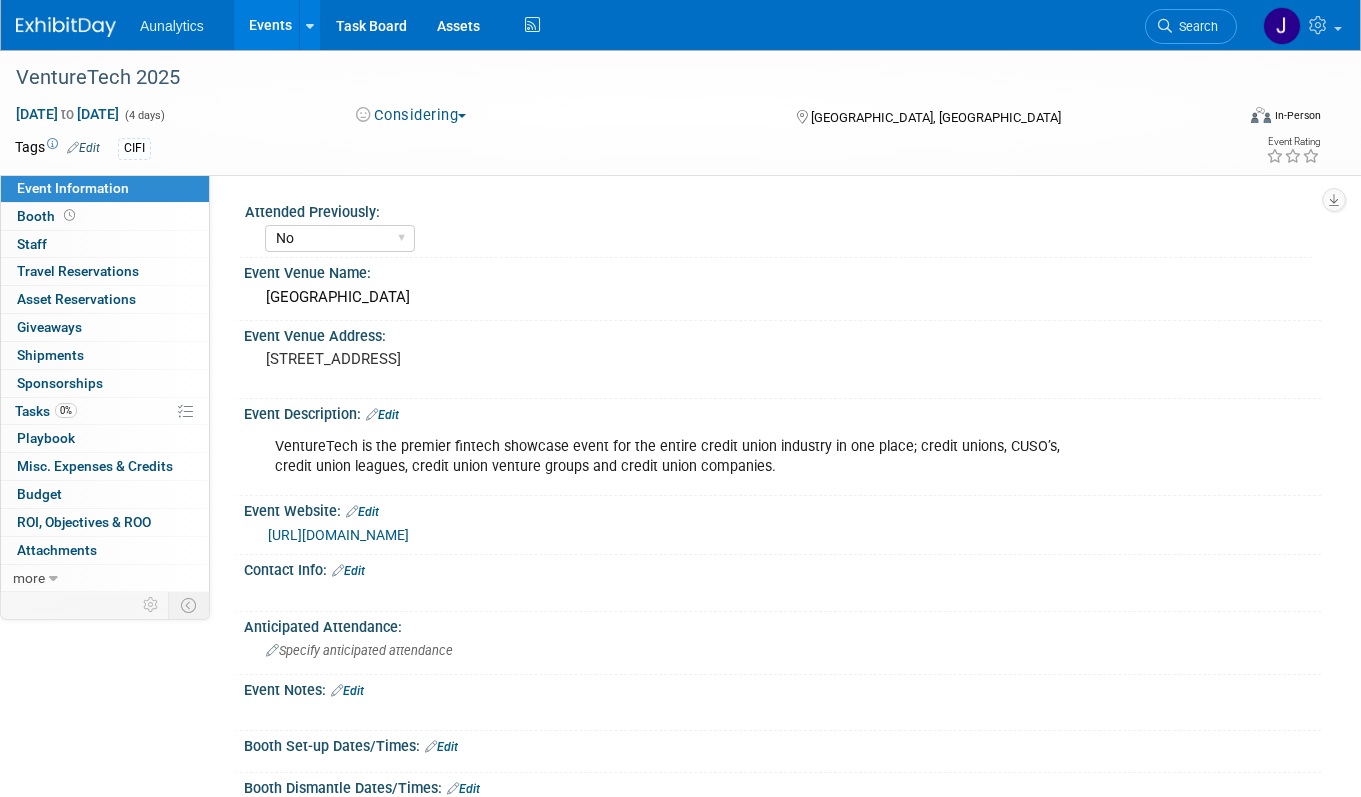 select on "No" 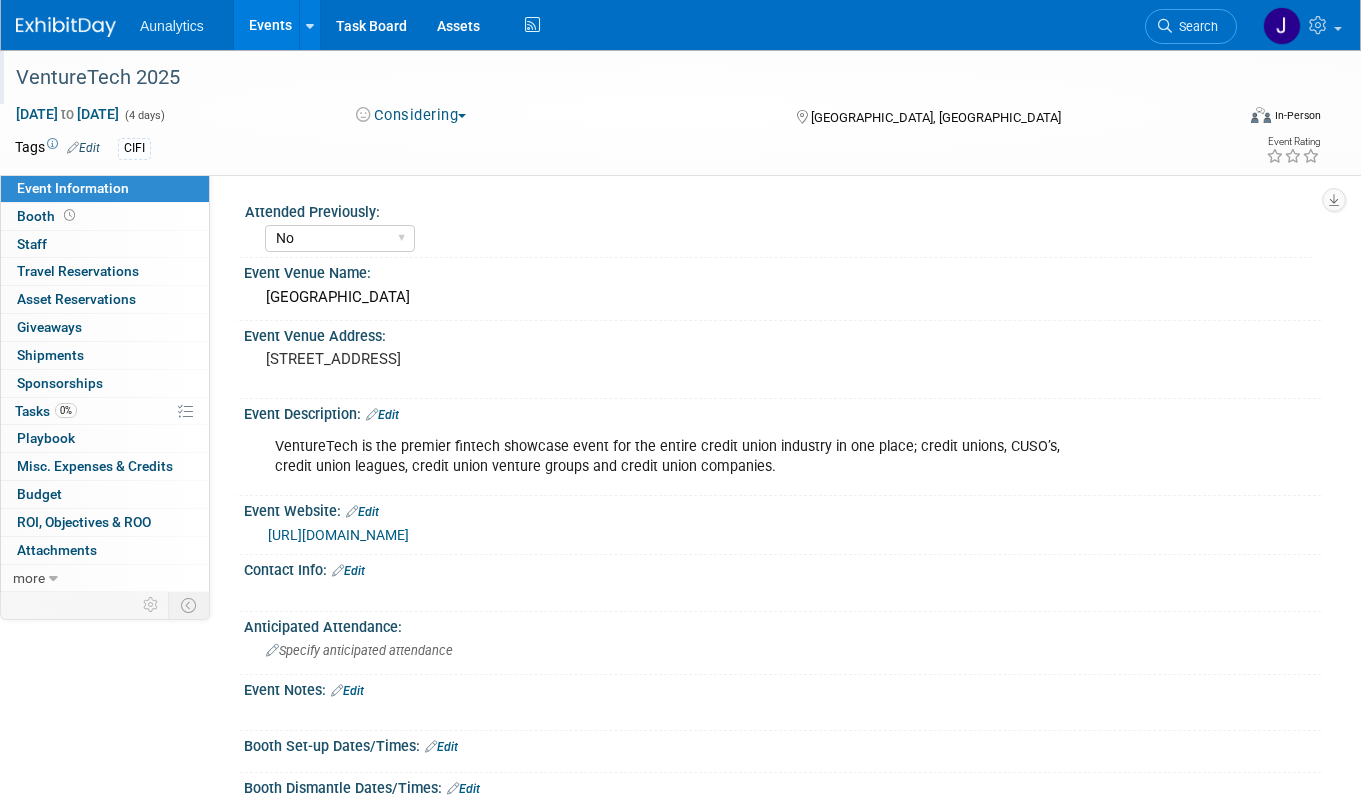 click on "VentureTech 2025" at bounding box center [609, 78] 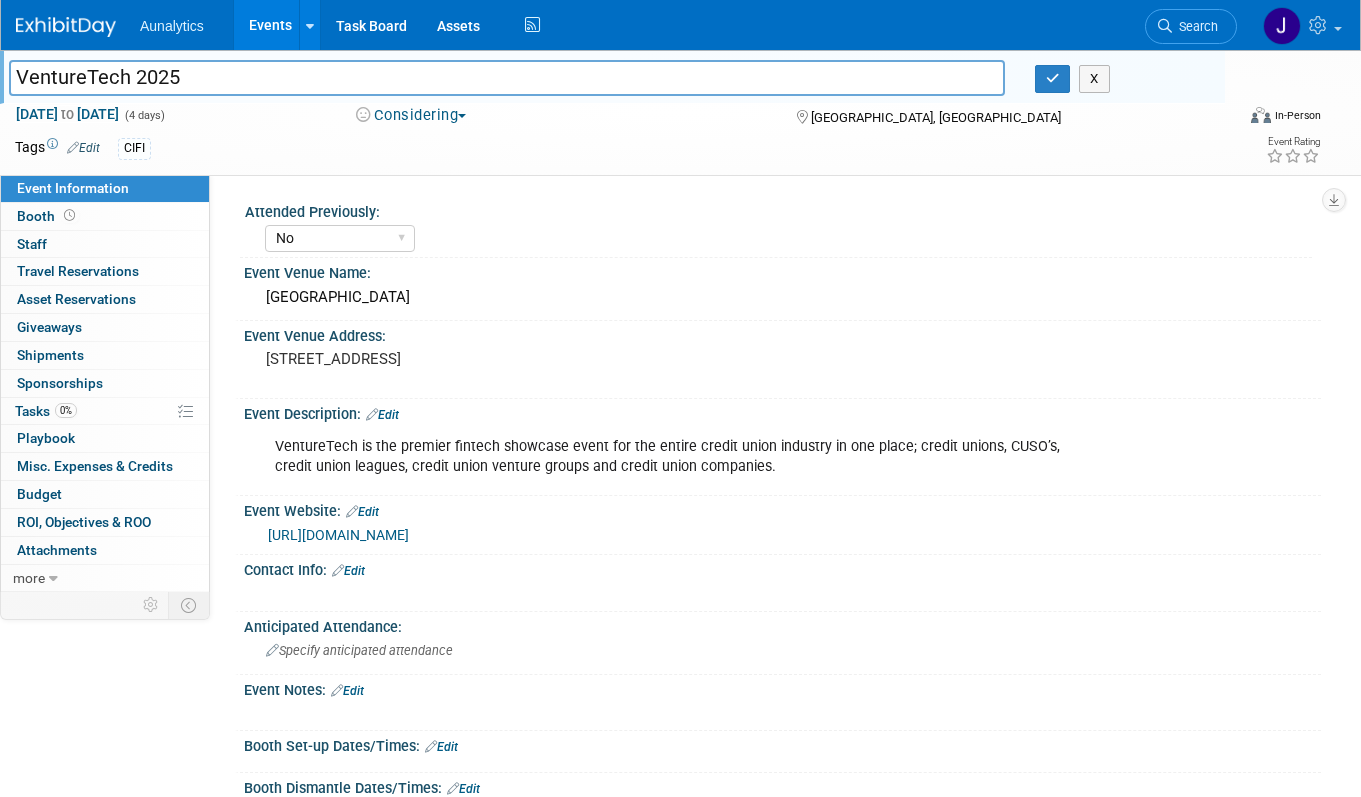 click on "VentureTech 2025" at bounding box center [507, 77] 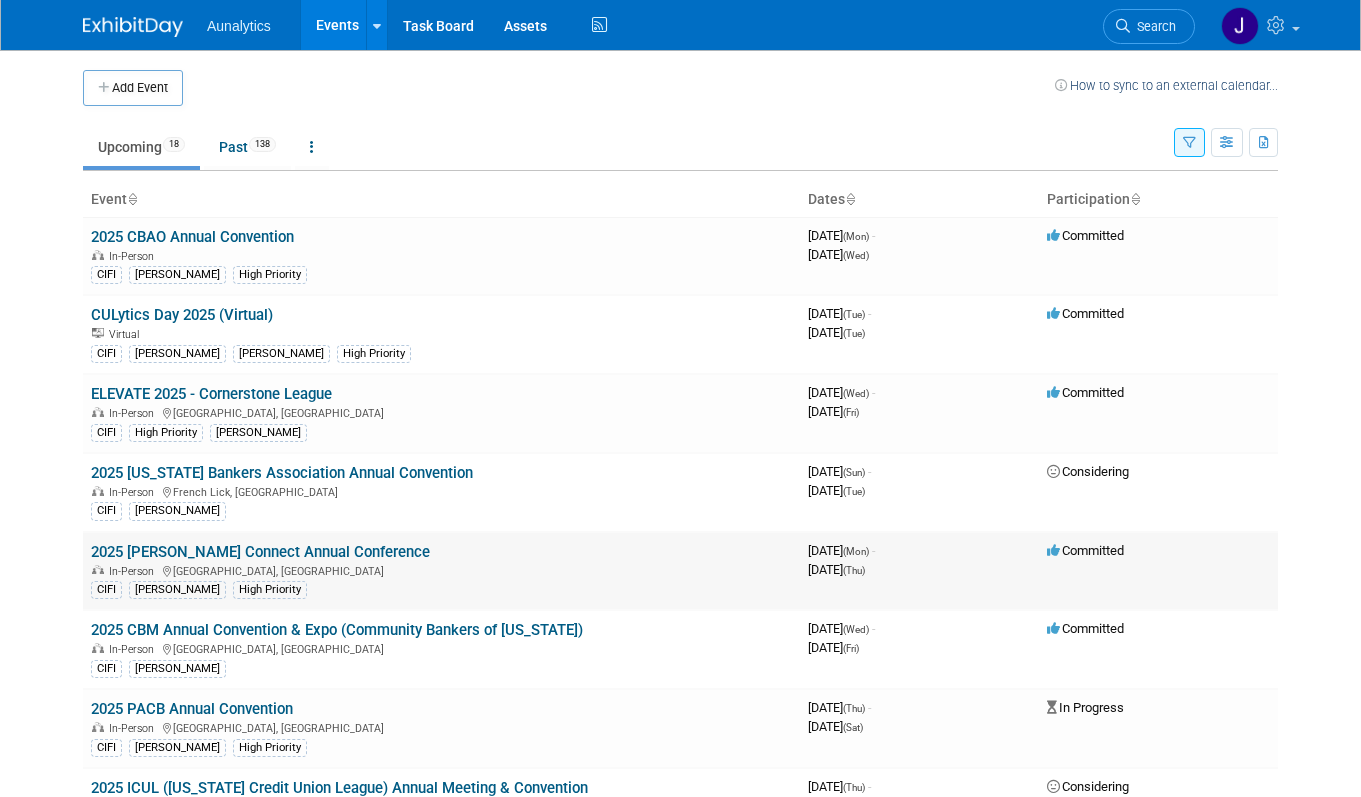 scroll, scrollTop: 0, scrollLeft: 0, axis: both 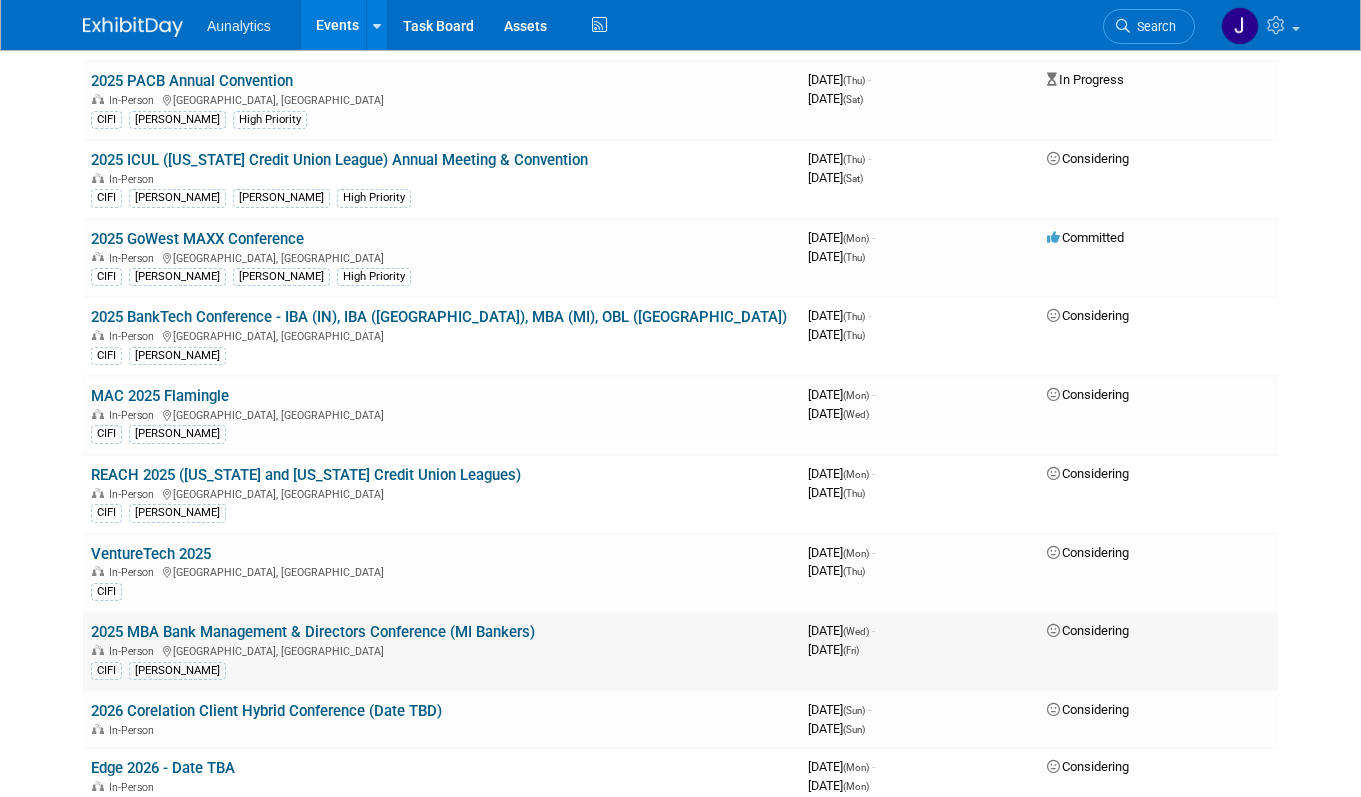 click on "2025 MBA Bank Management & Directors Conference (MI Bankers)" at bounding box center (313, 632) 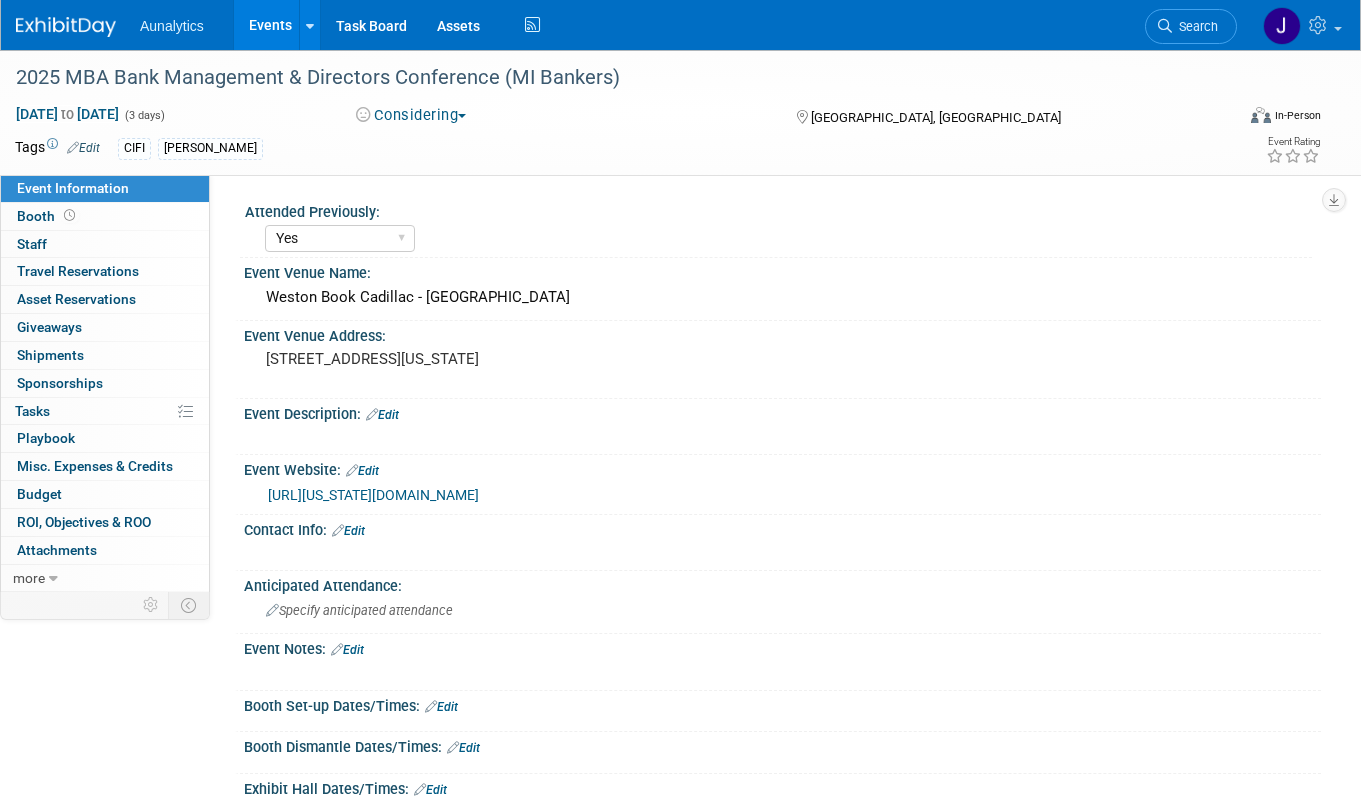 select on "Yes" 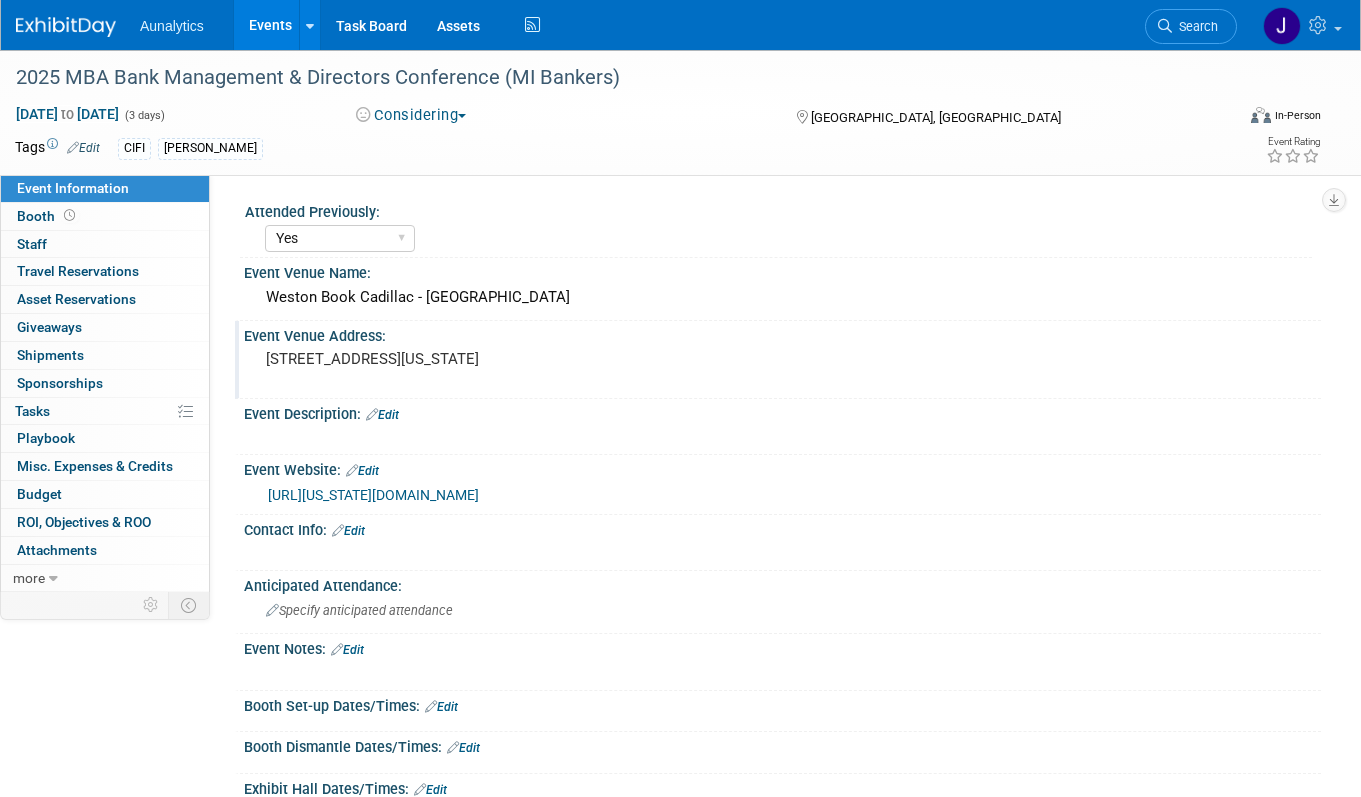 scroll, scrollTop: 0, scrollLeft: 0, axis: both 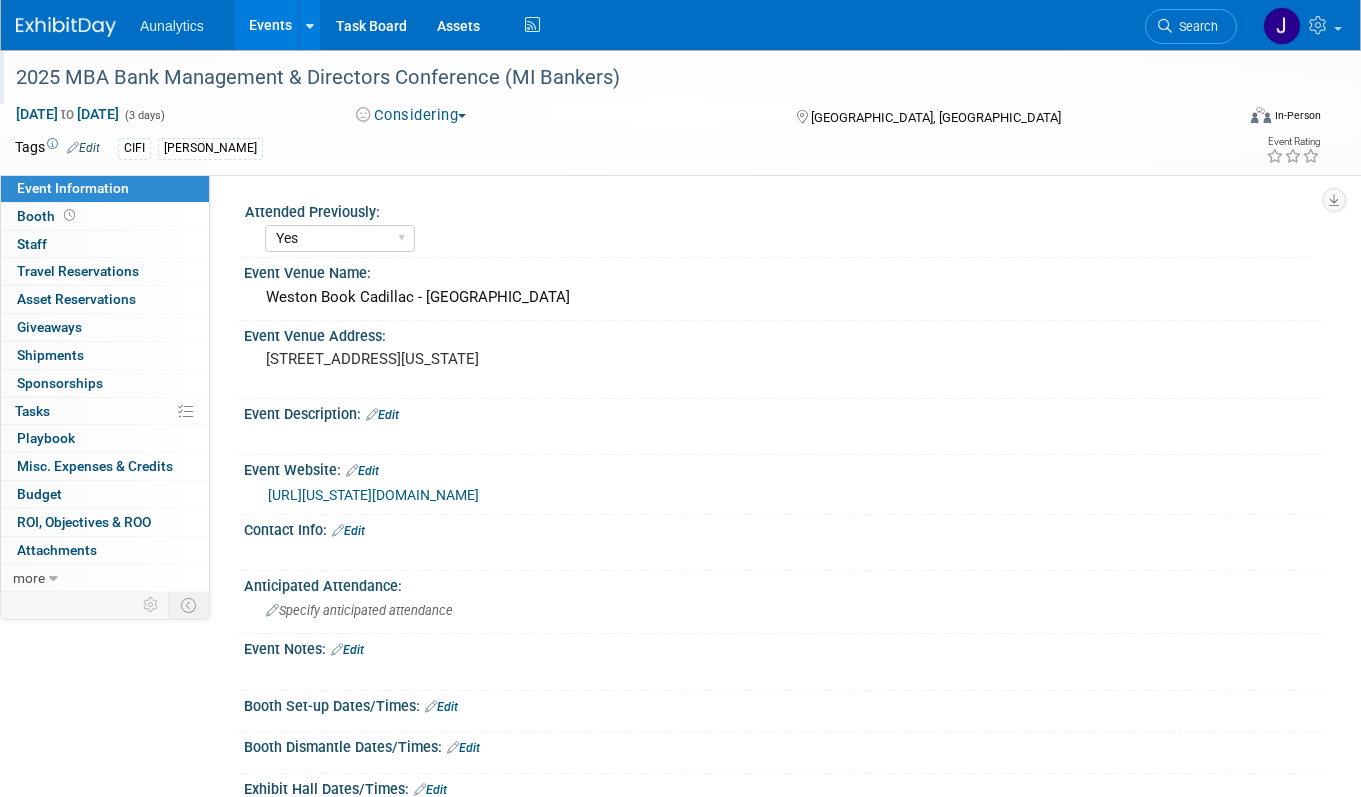 click on "2025 MBA Bank Management & Directors Conference (MI Bankers)" at bounding box center (609, 78) 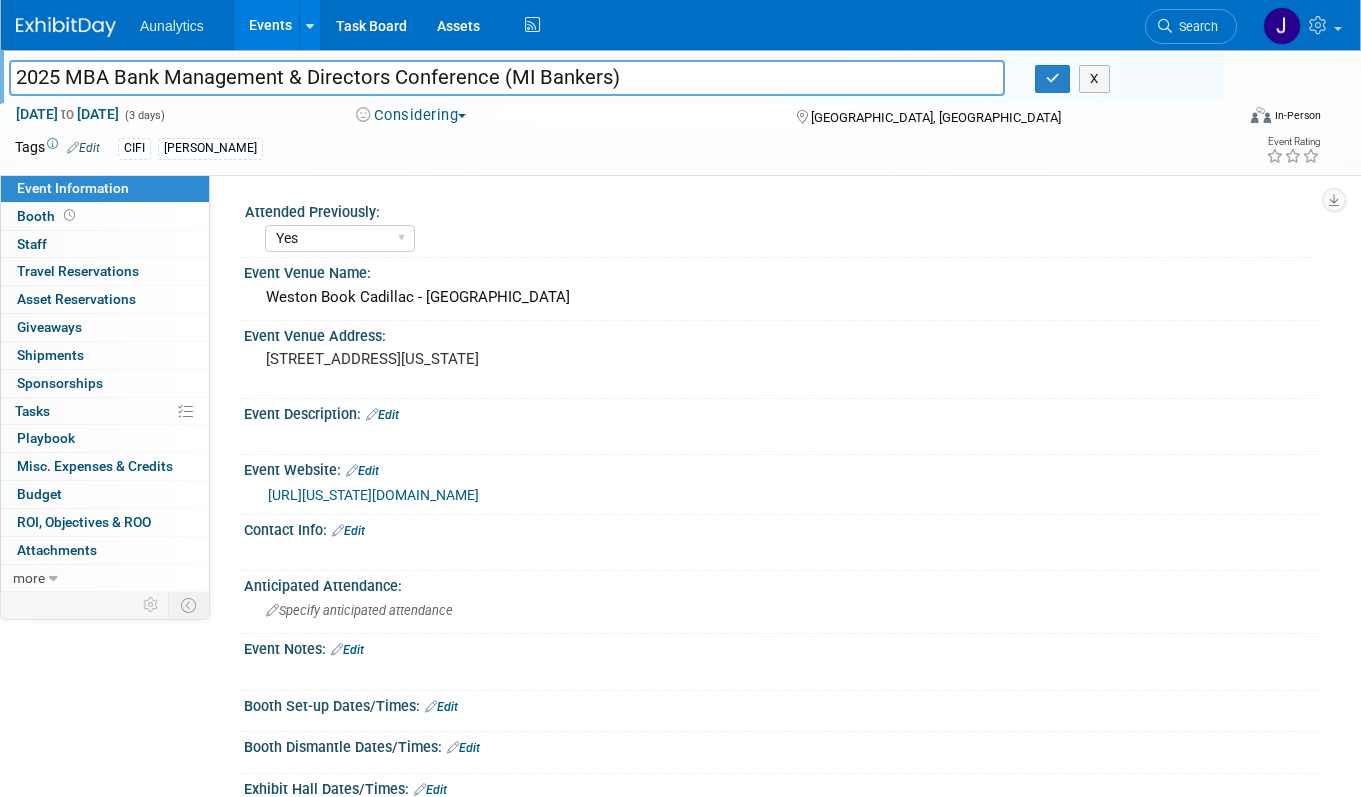 click on "2025 MBA Bank Management & Directors Conference (MI Bankers)" at bounding box center (507, 77) 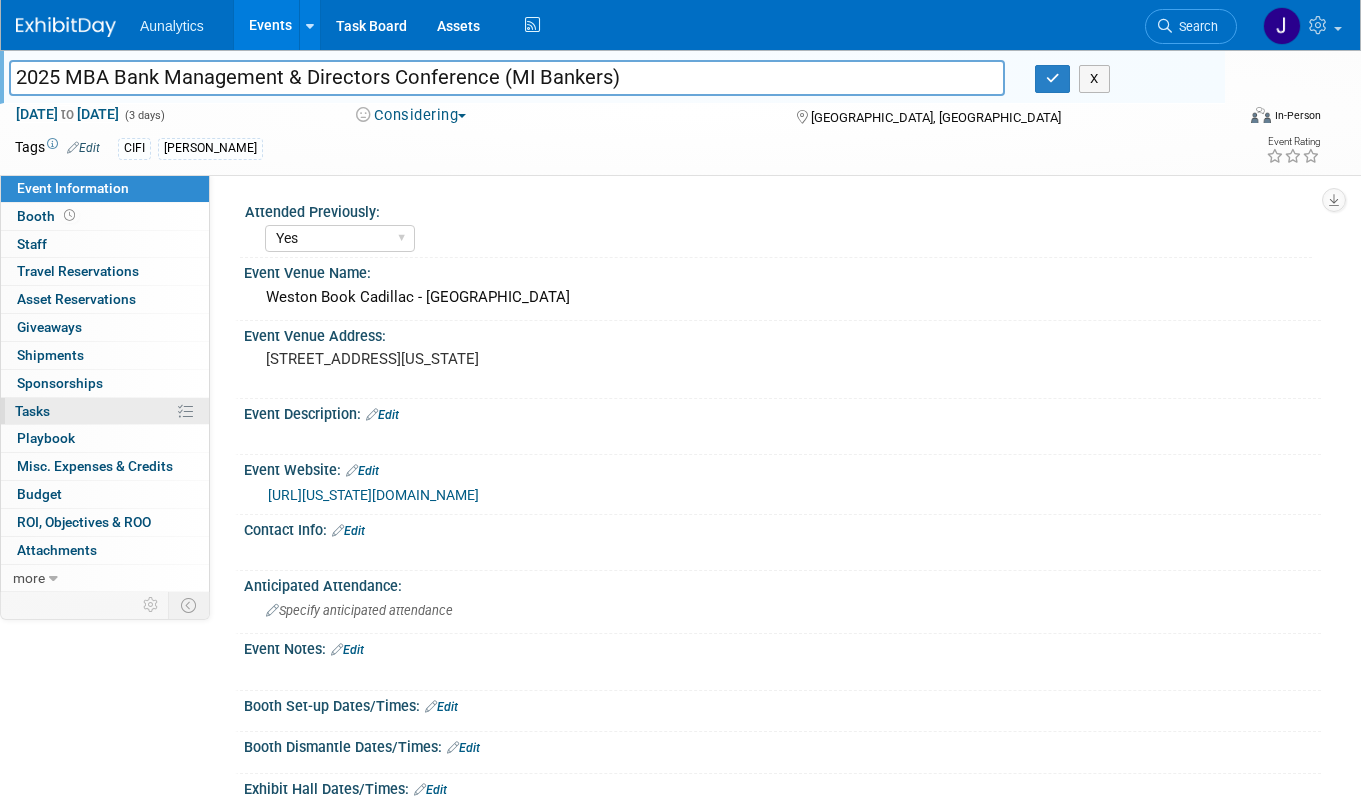 click on "0%
Tasks 0%" at bounding box center [105, 411] 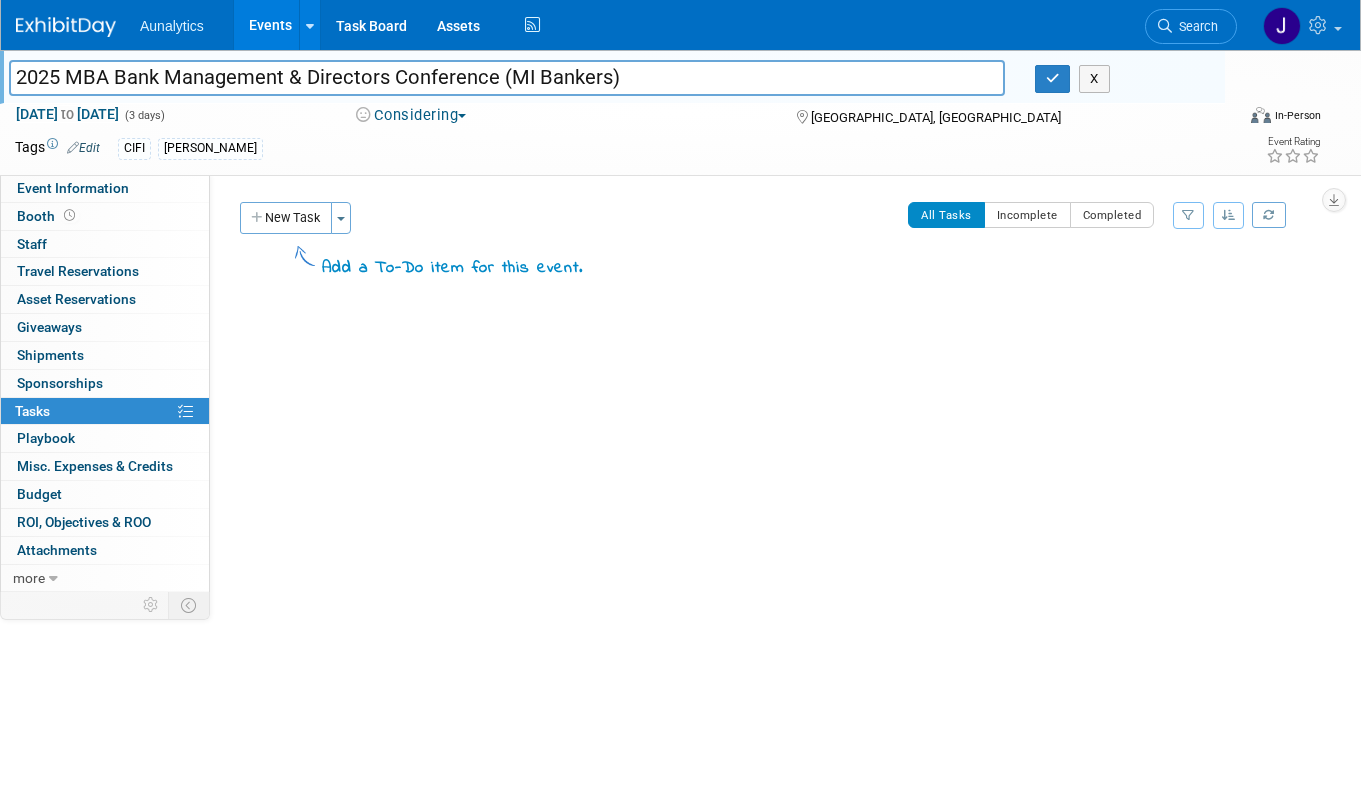 click on "Events" at bounding box center (270, 25) 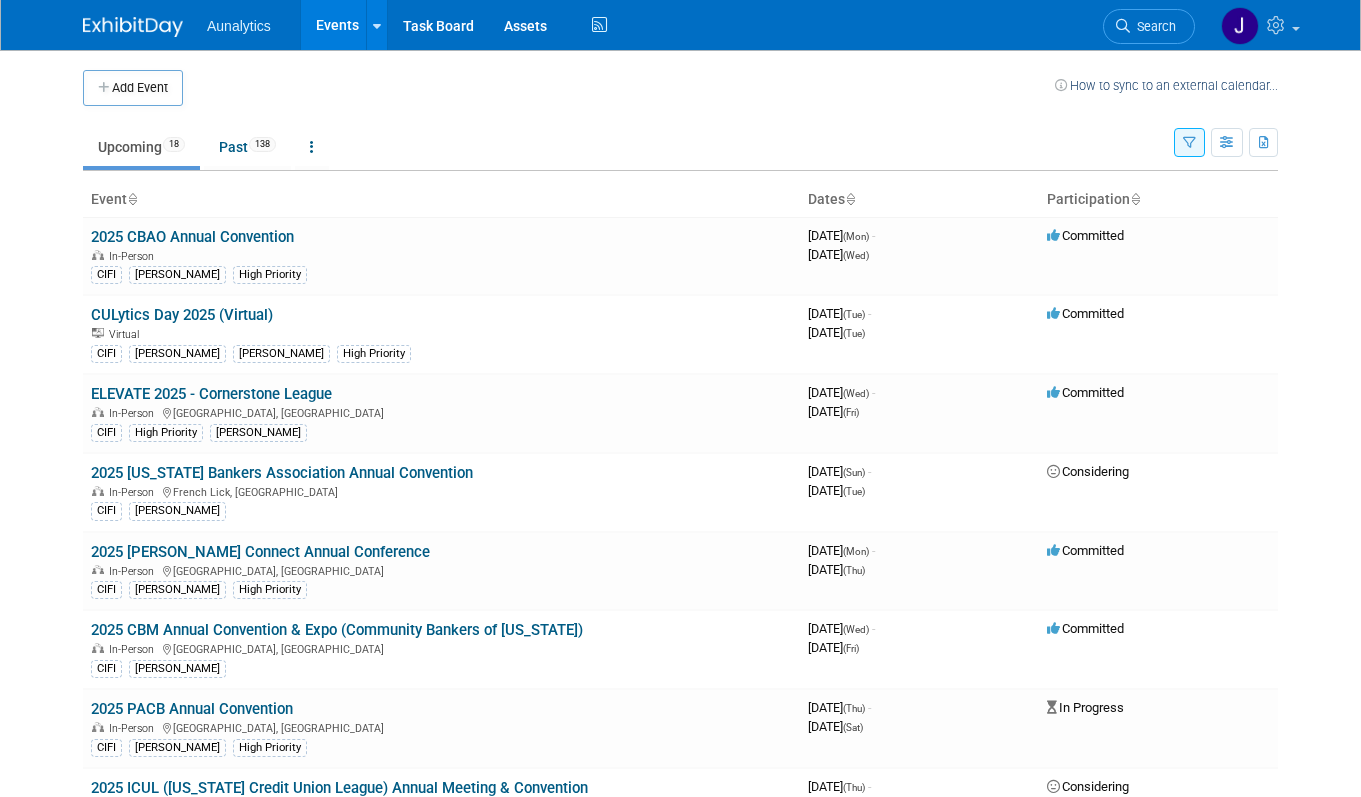 scroll, scrollTop: 0, scrollLeft: 0, axis: both 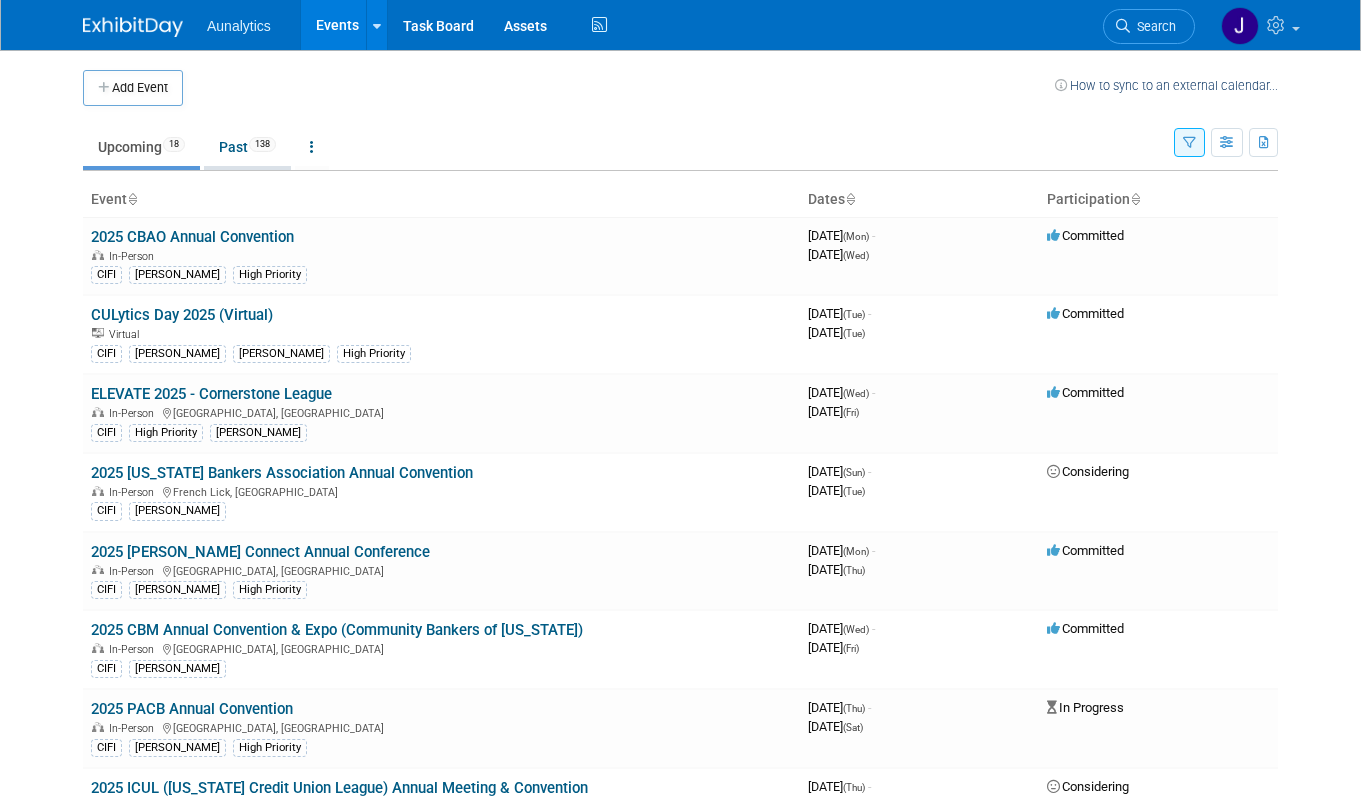 click on "Past
138" at bounding box center [247, 147] 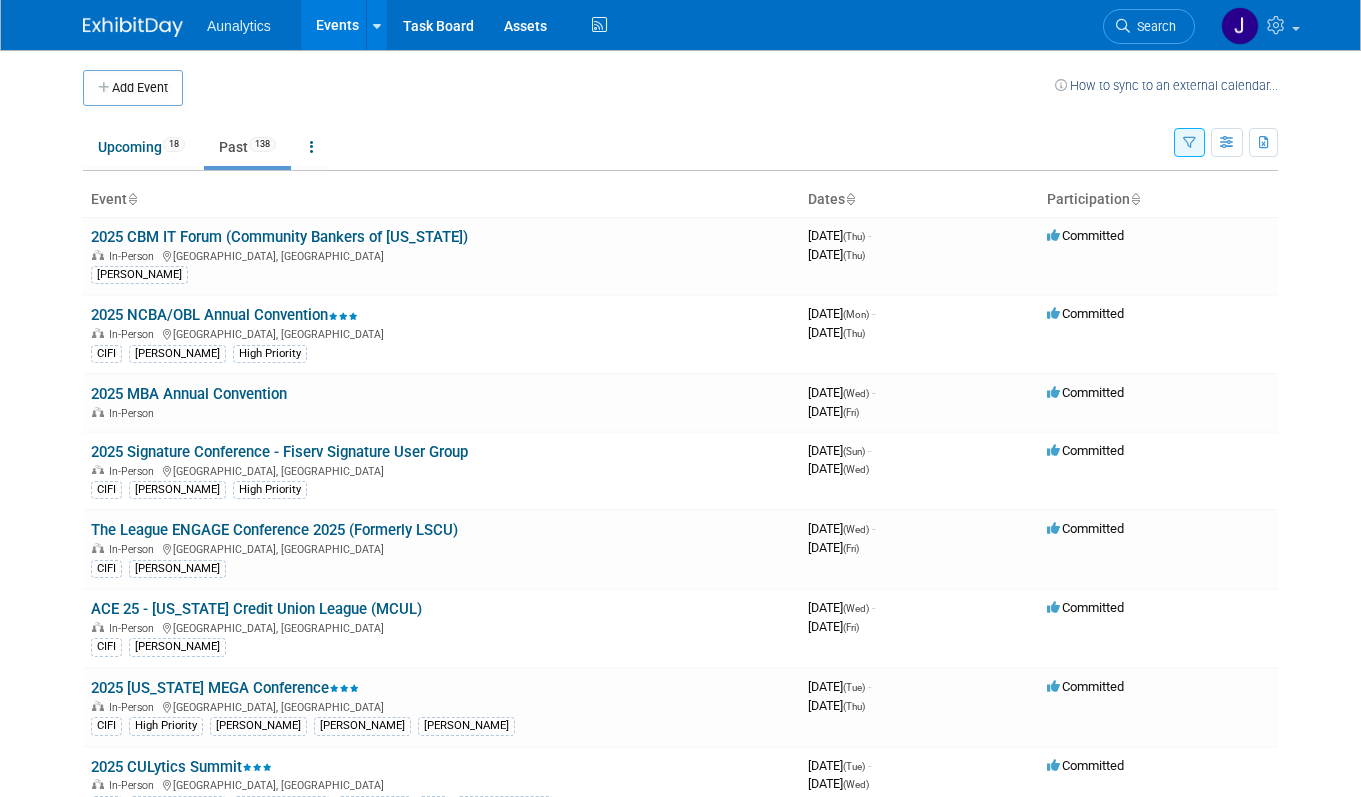 scroll, scrollTop: 0, scrollLeft: 0, axis: both 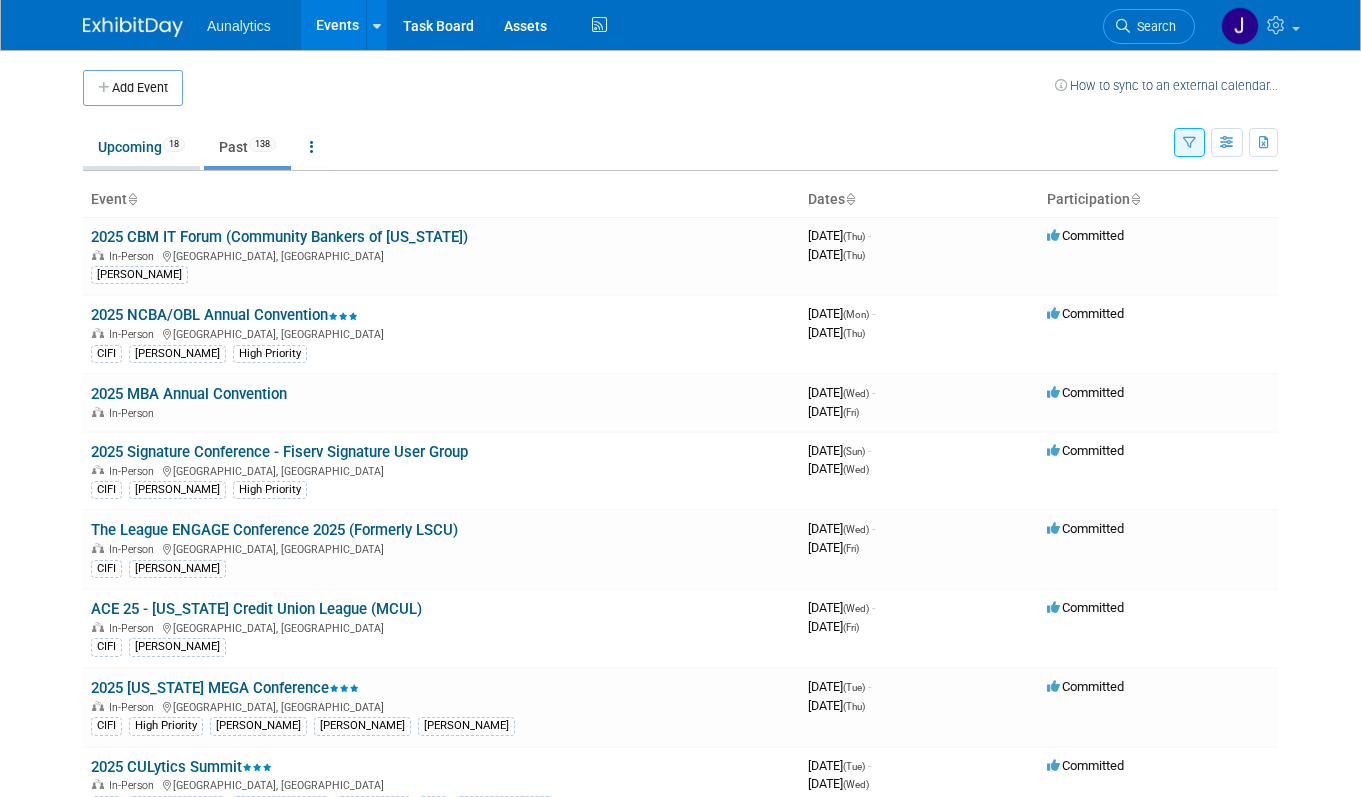 click on "Upcoming
18" at bounding box center [141, 147] 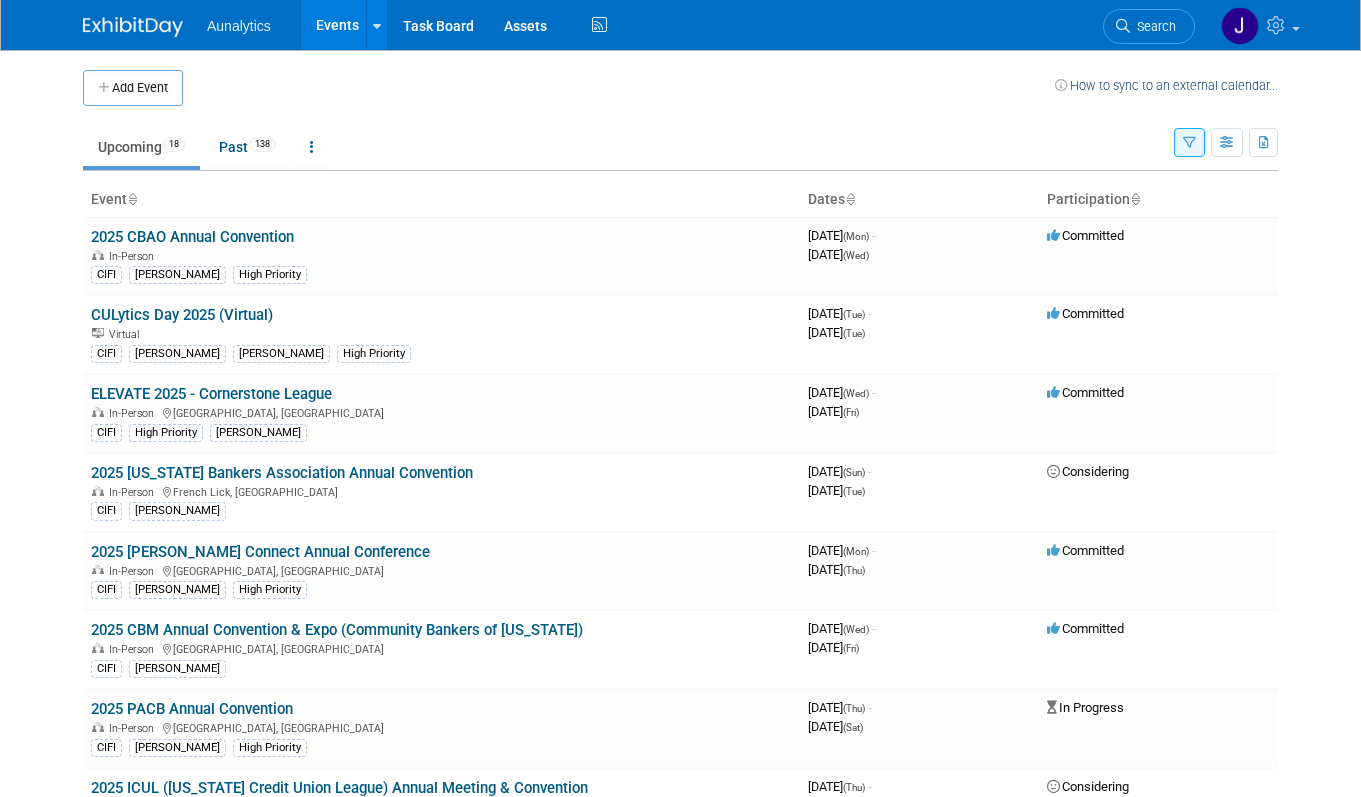 scroll, scrollTop: 0, scrollLeft: 0, axis: both 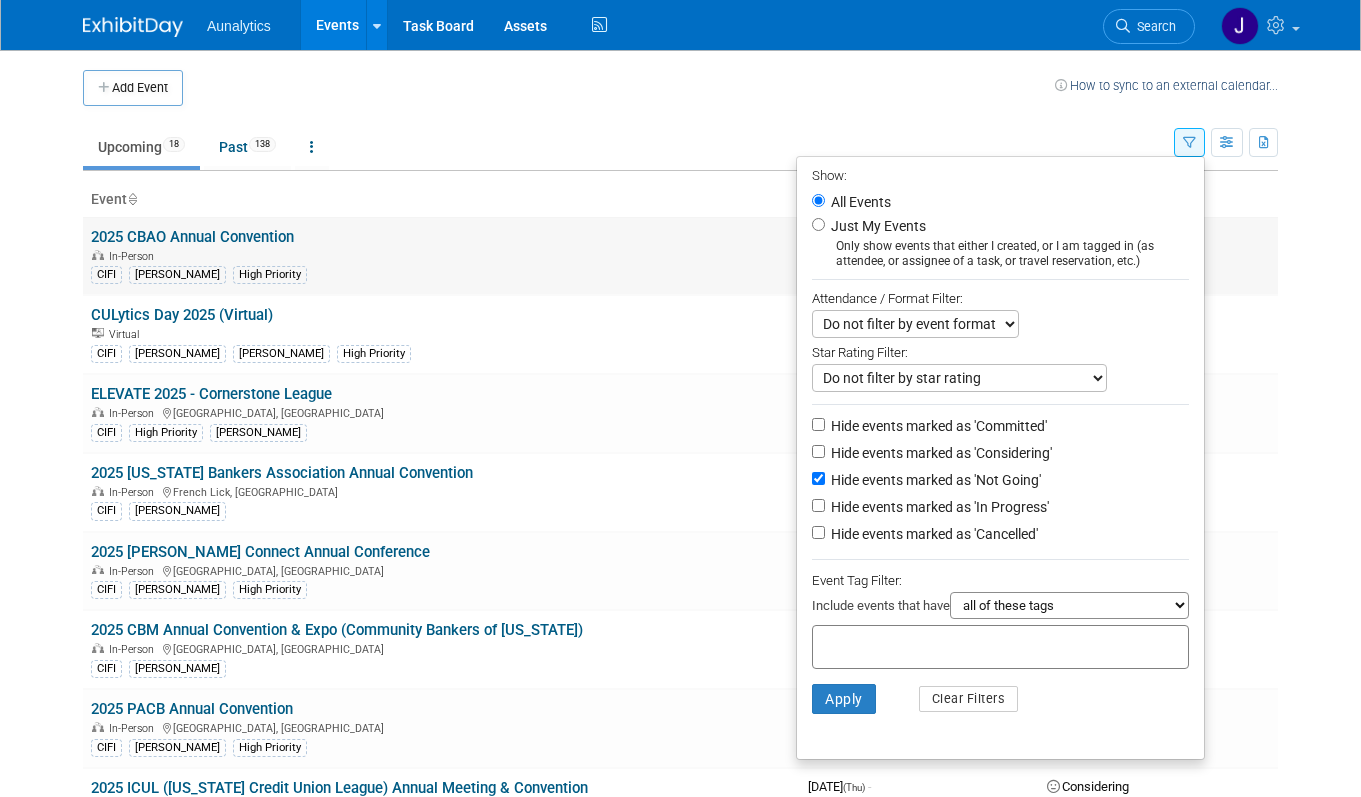 click on "2025 CBAO Annual Convention
In-Person
CIFI
[PERSON_NAME]
High Priority" at bounding box center (441, 256) 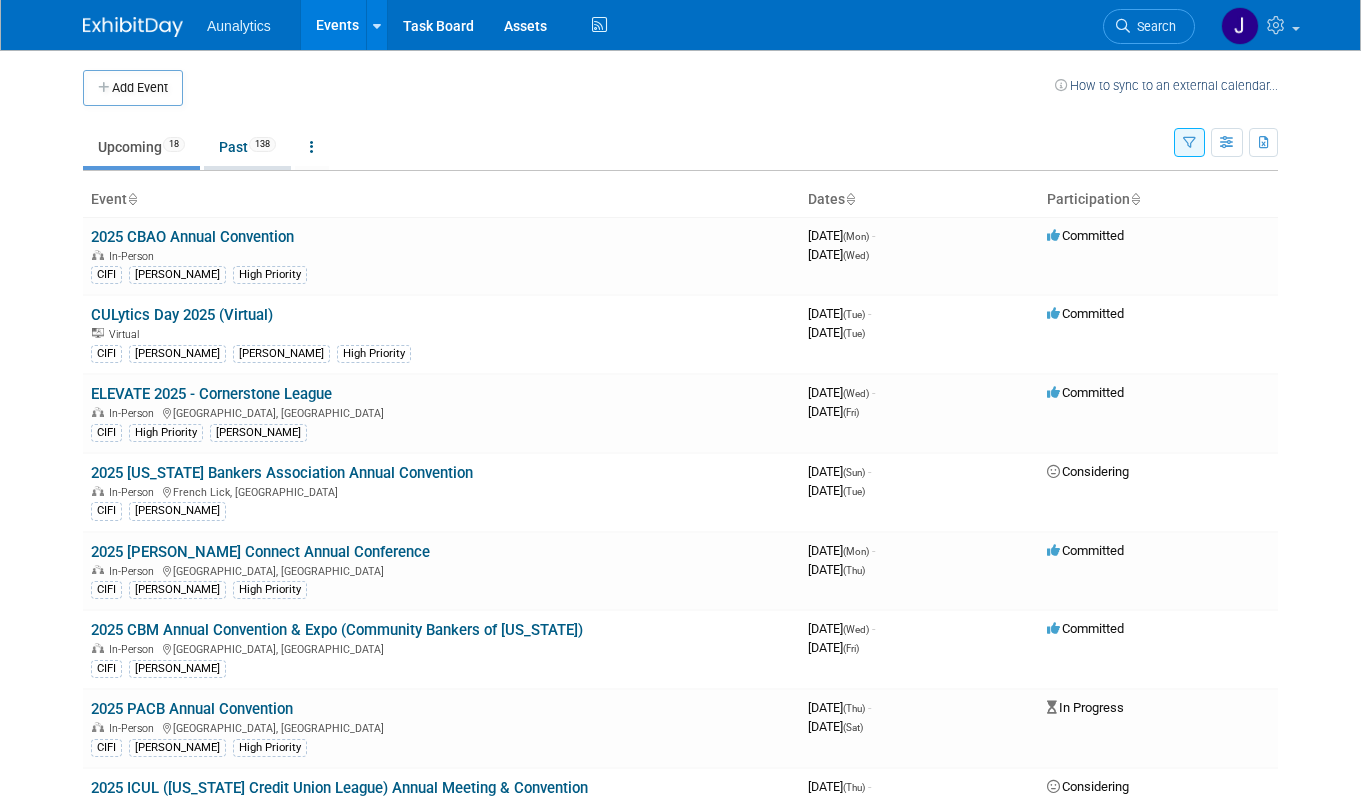 click on "138" at bounding box center [262, 144] 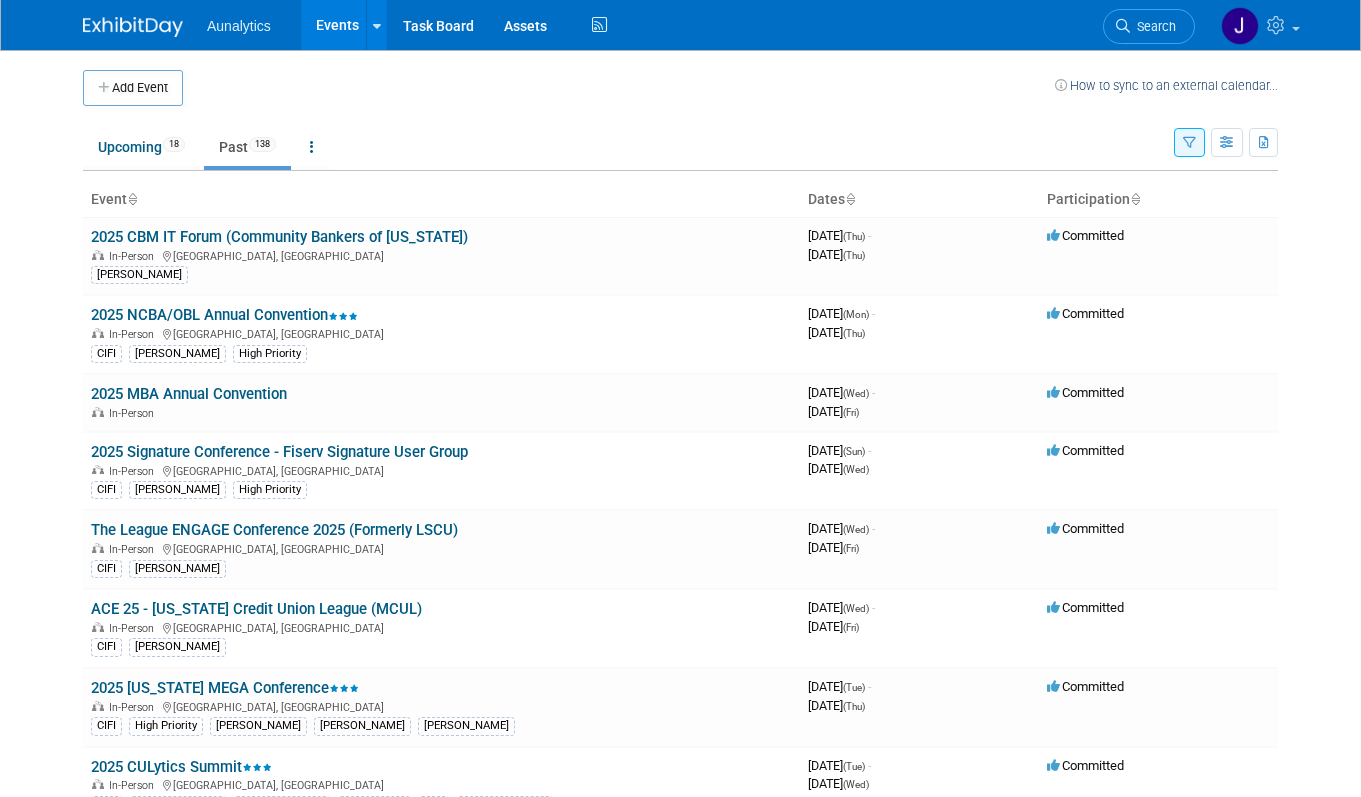 scroll, scrollTop: 0, scrollLeft: 0, axis: both 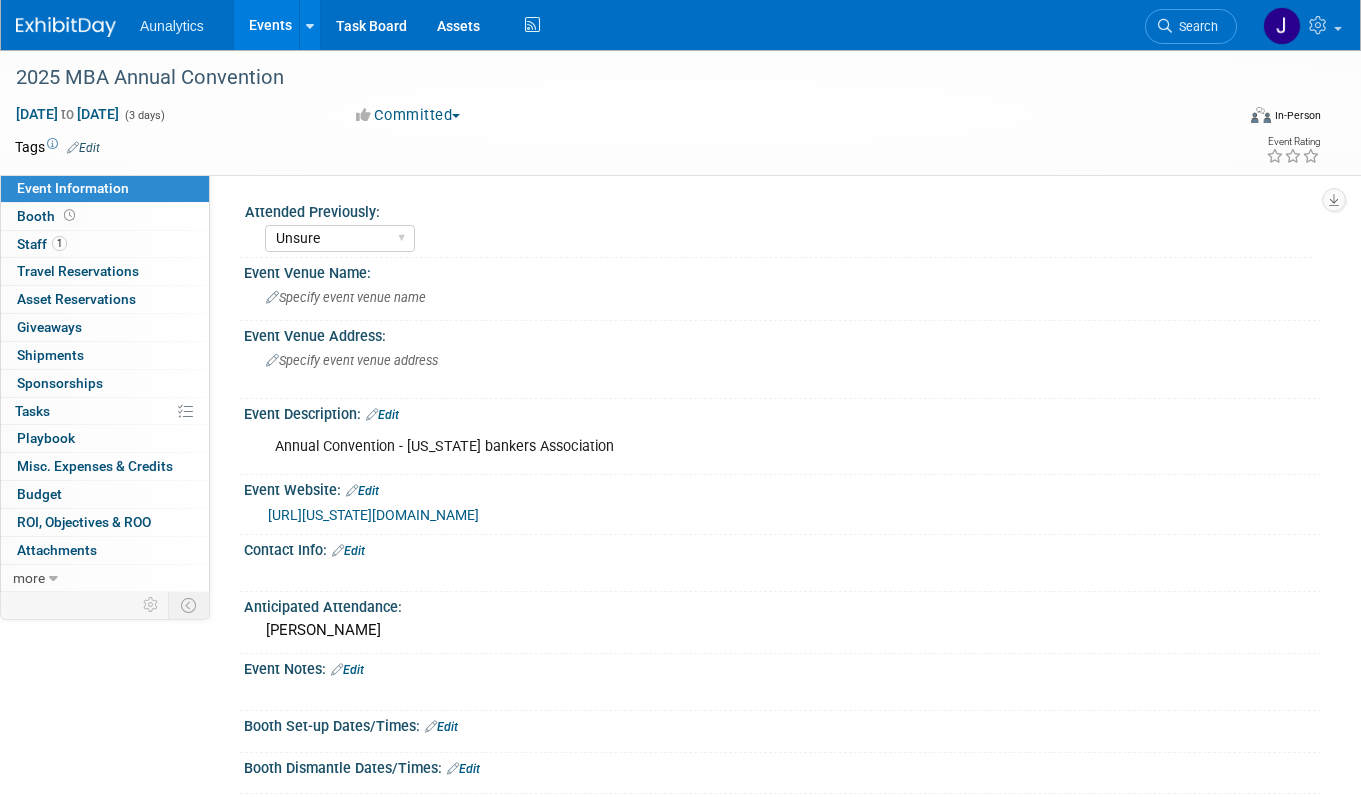 select on "Unsure" 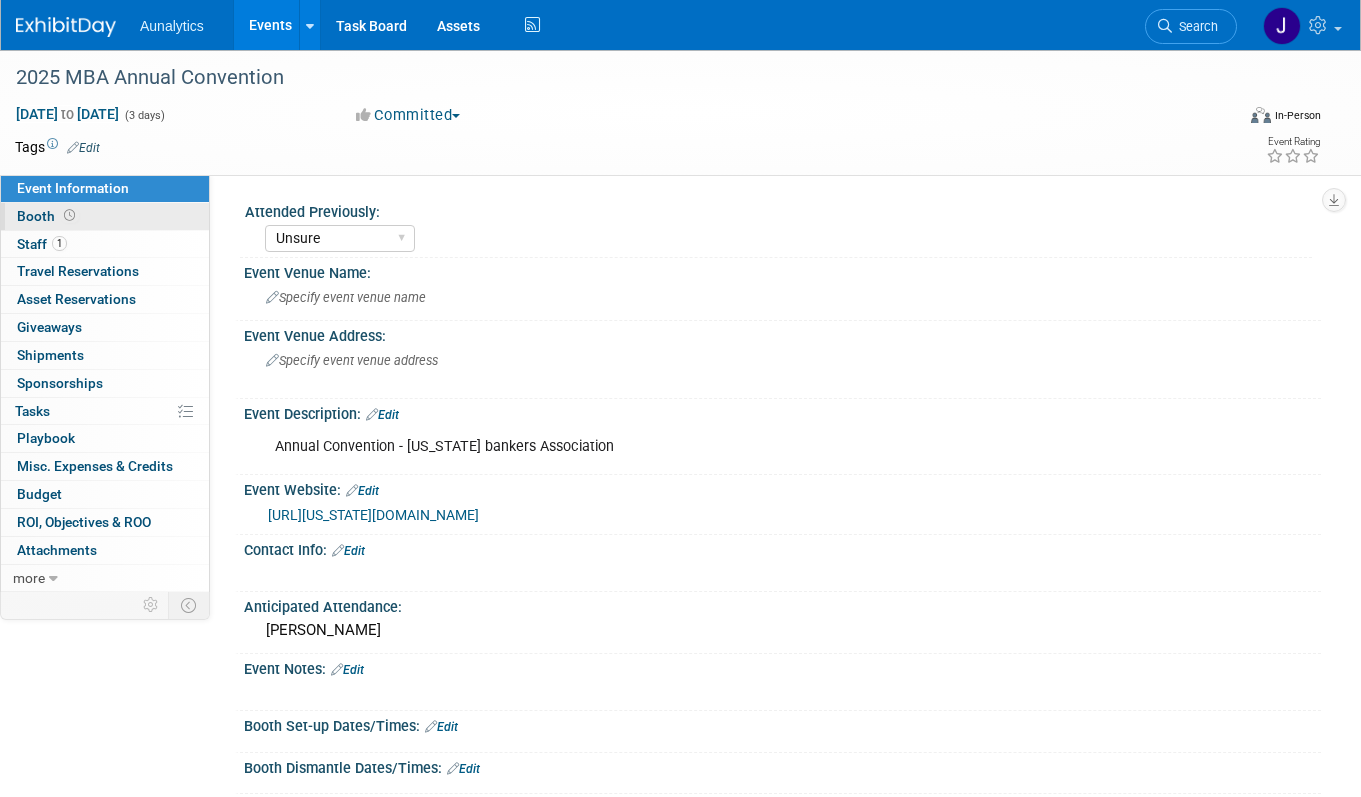click on "Booth" at bounding box center [105, 216] 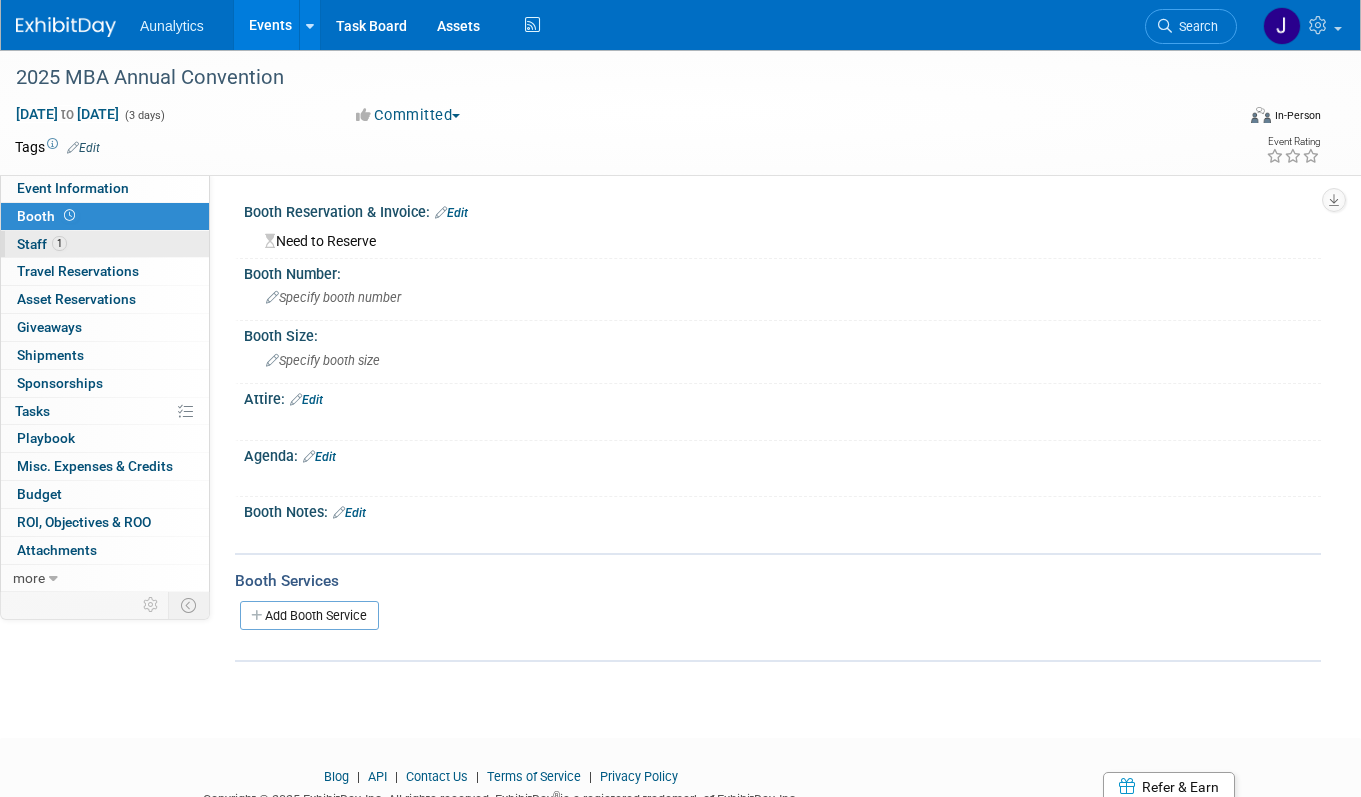 click on "1
Staff 1" at bounding box center (105, 244) 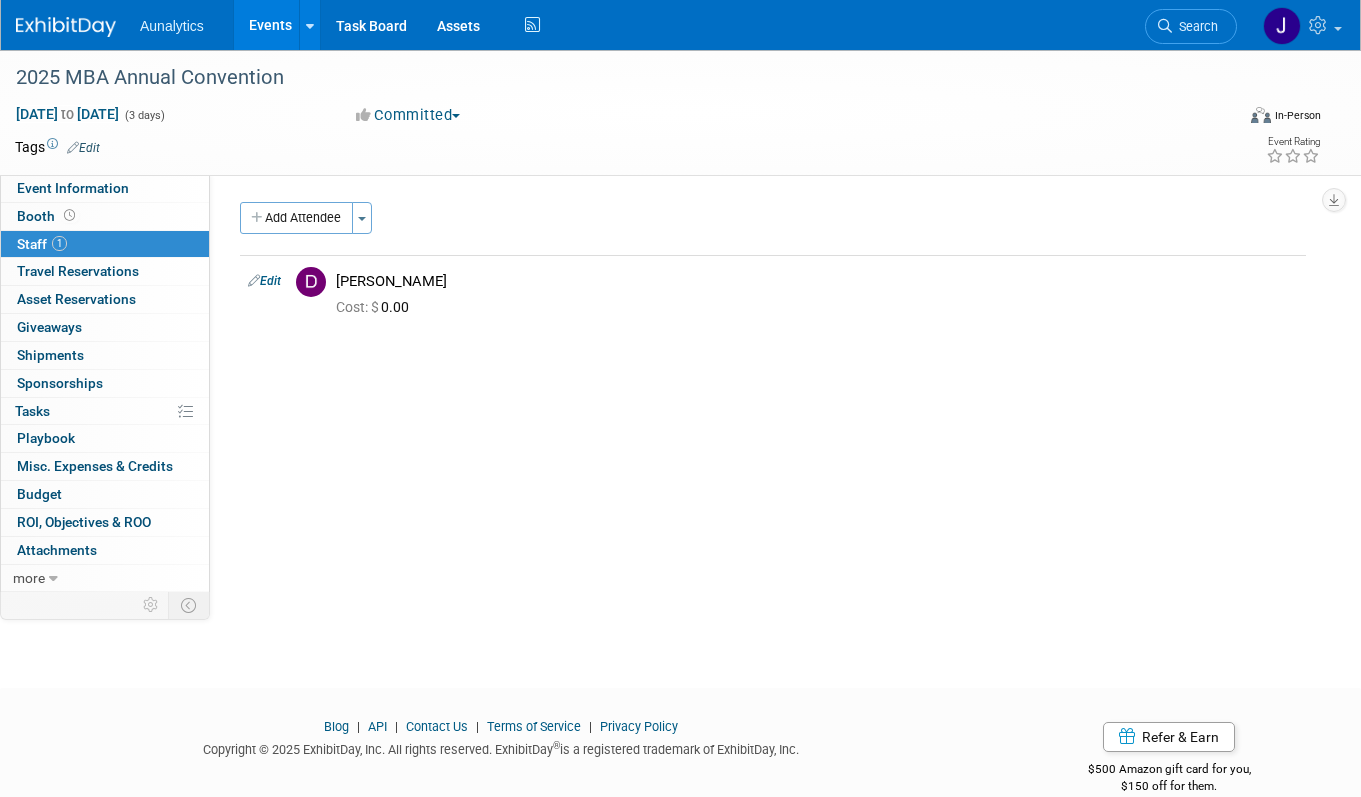 click on "Events" at bounding box center [270, 25] 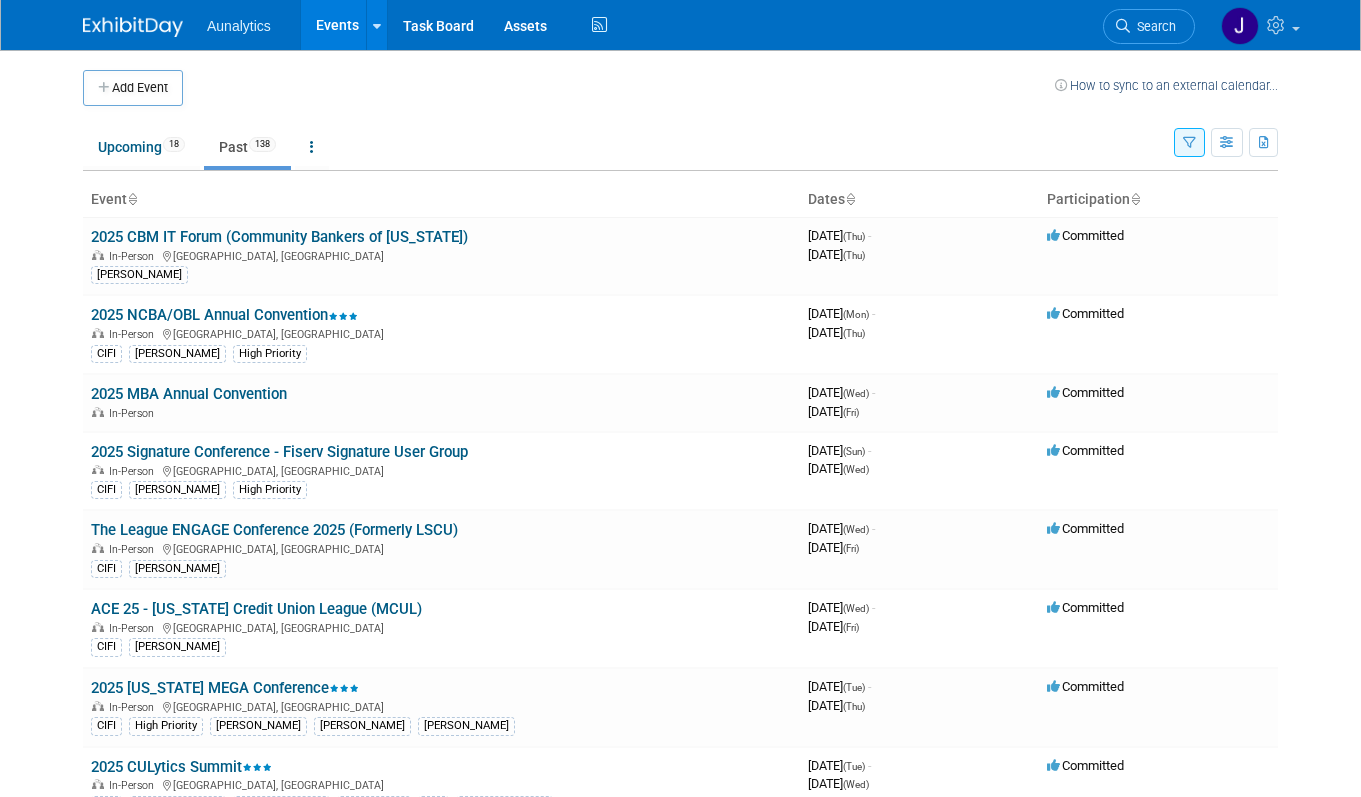scroll, scrollTop: 0, scrollLeft: 0, axis: both 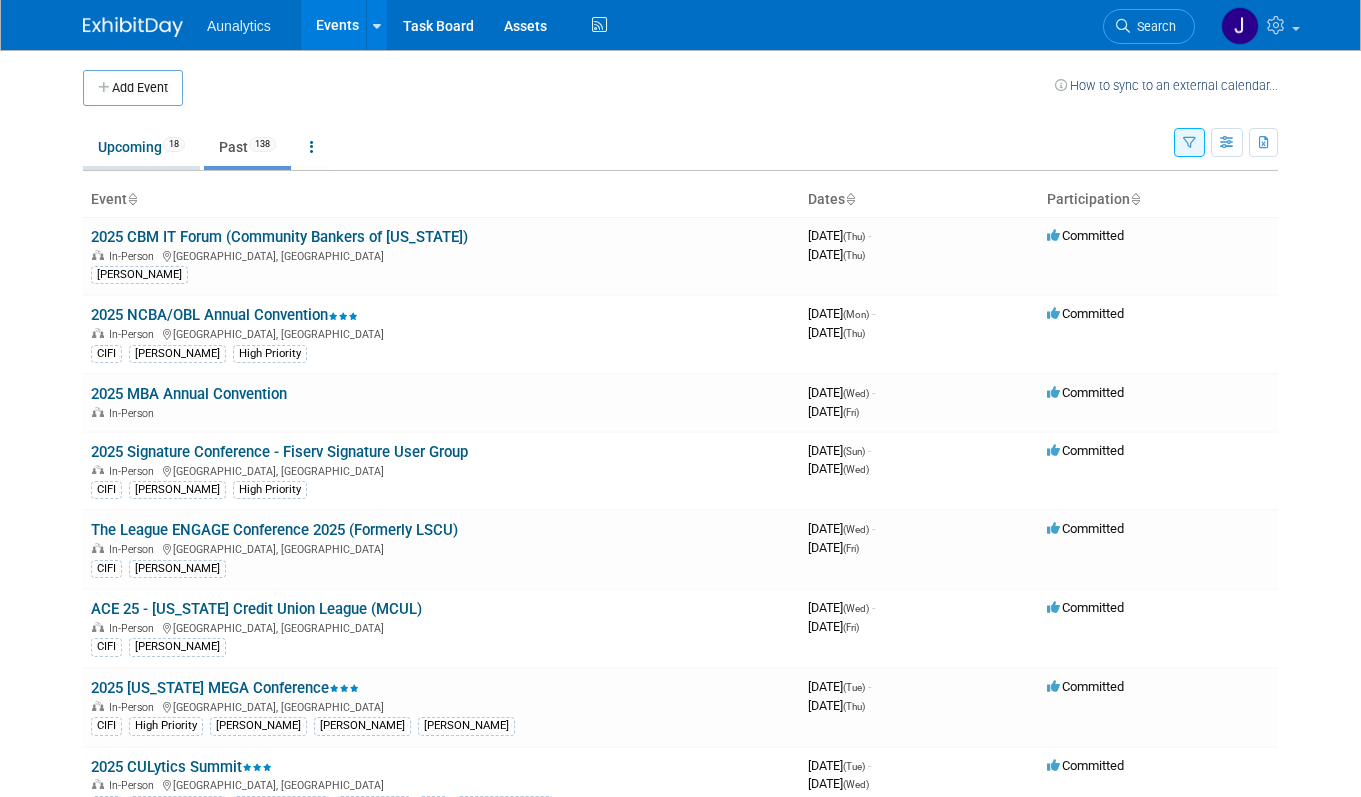 click on "Upcoming
18" at bounding box center [141, 147] 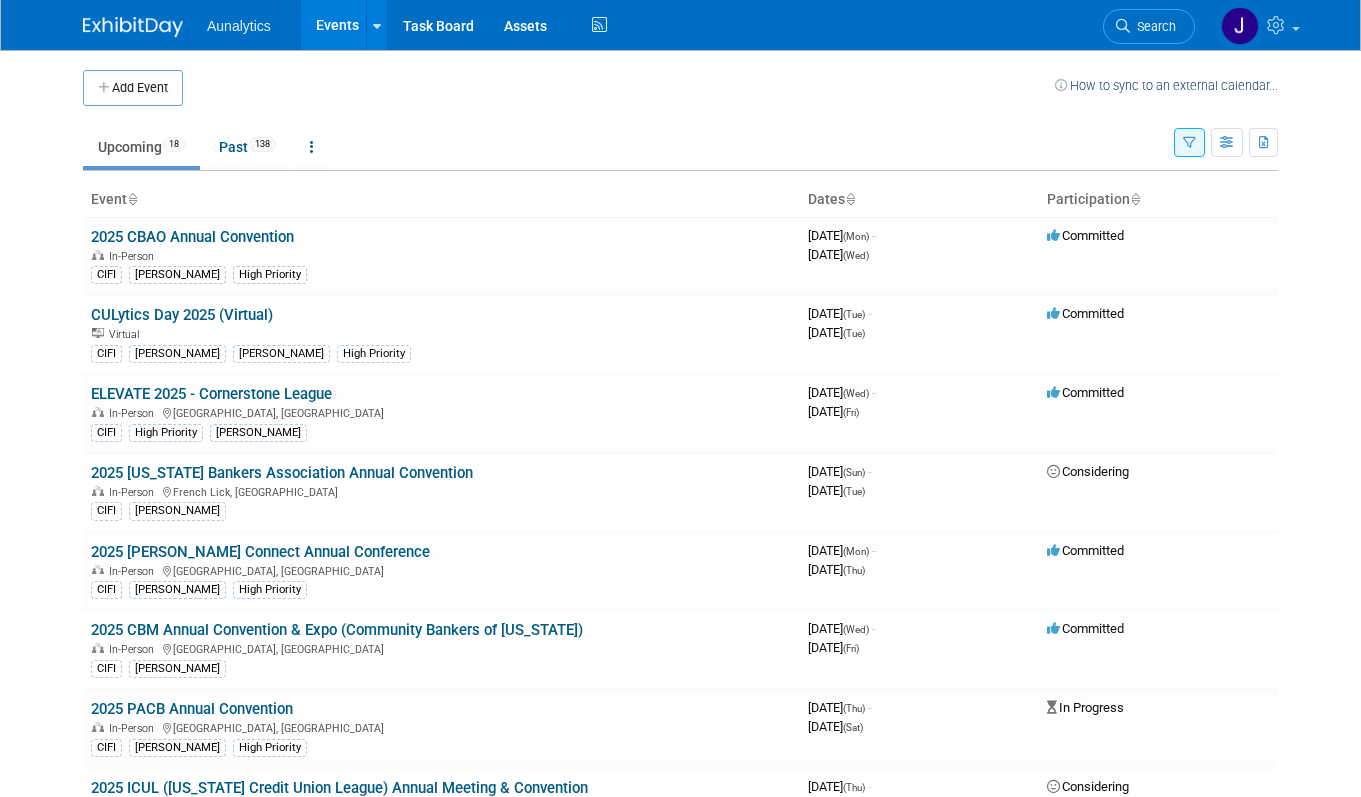 scroll, scrollTop: 0, scrollLeft: 0, axis: both 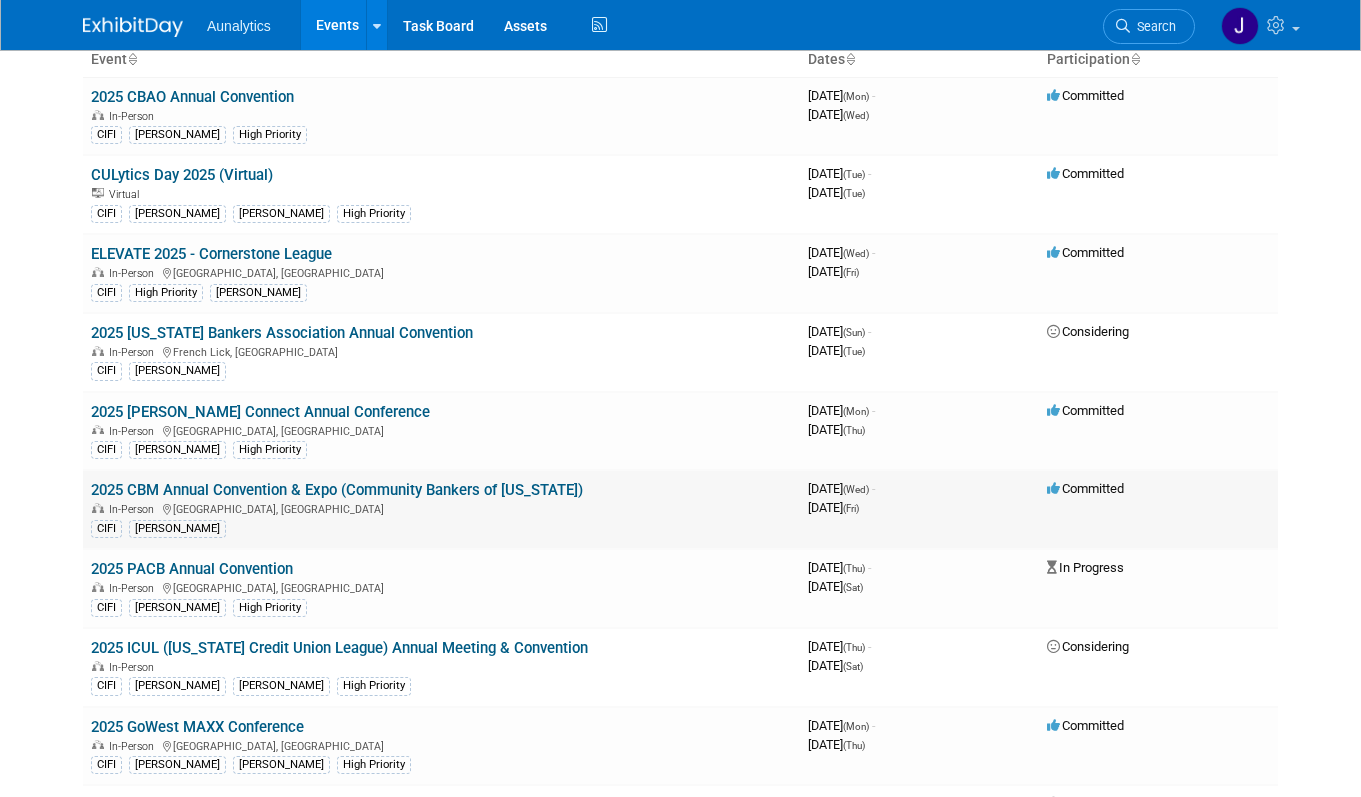 click on "2025 CBM Annual Convention & Expo (Community Bankers of [US_STATE])" at bounding box center [337, 490] 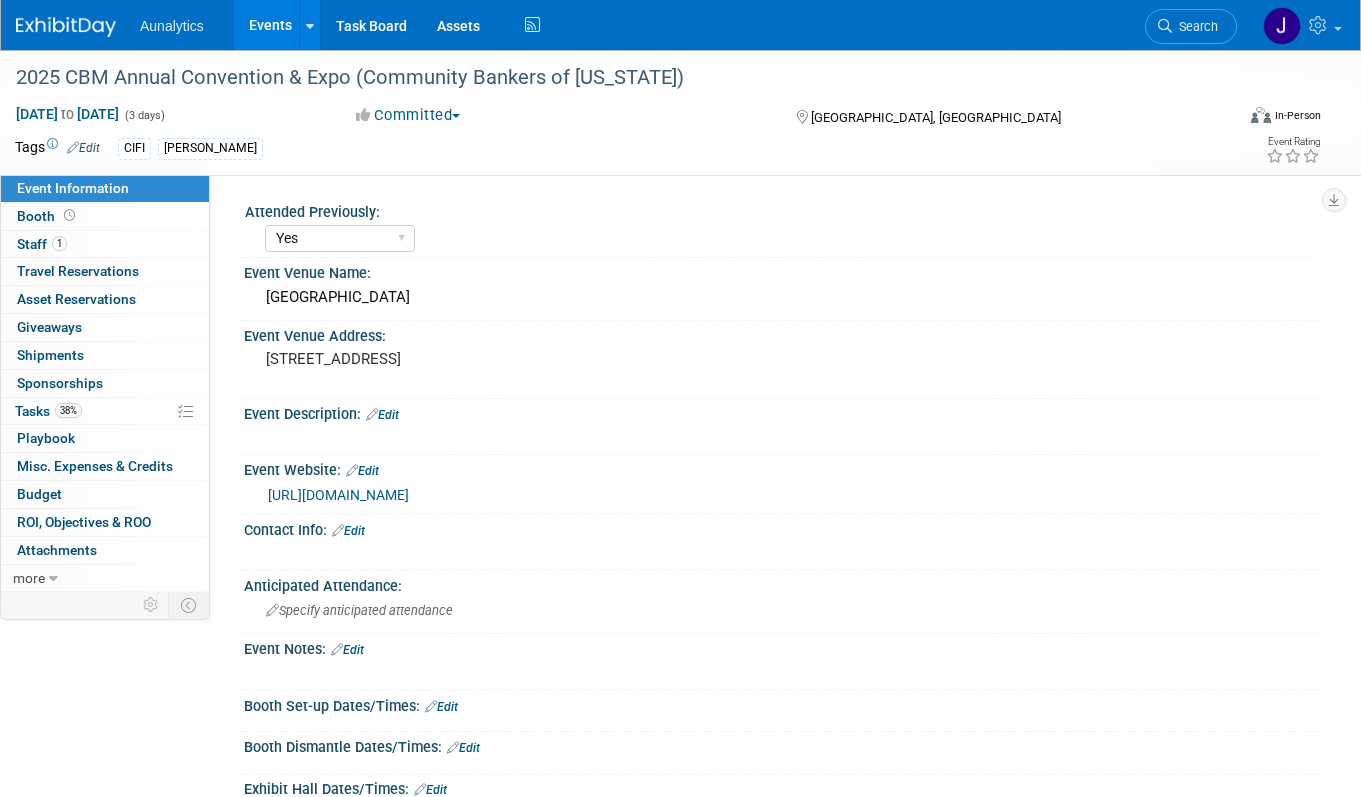 select on "Yes" 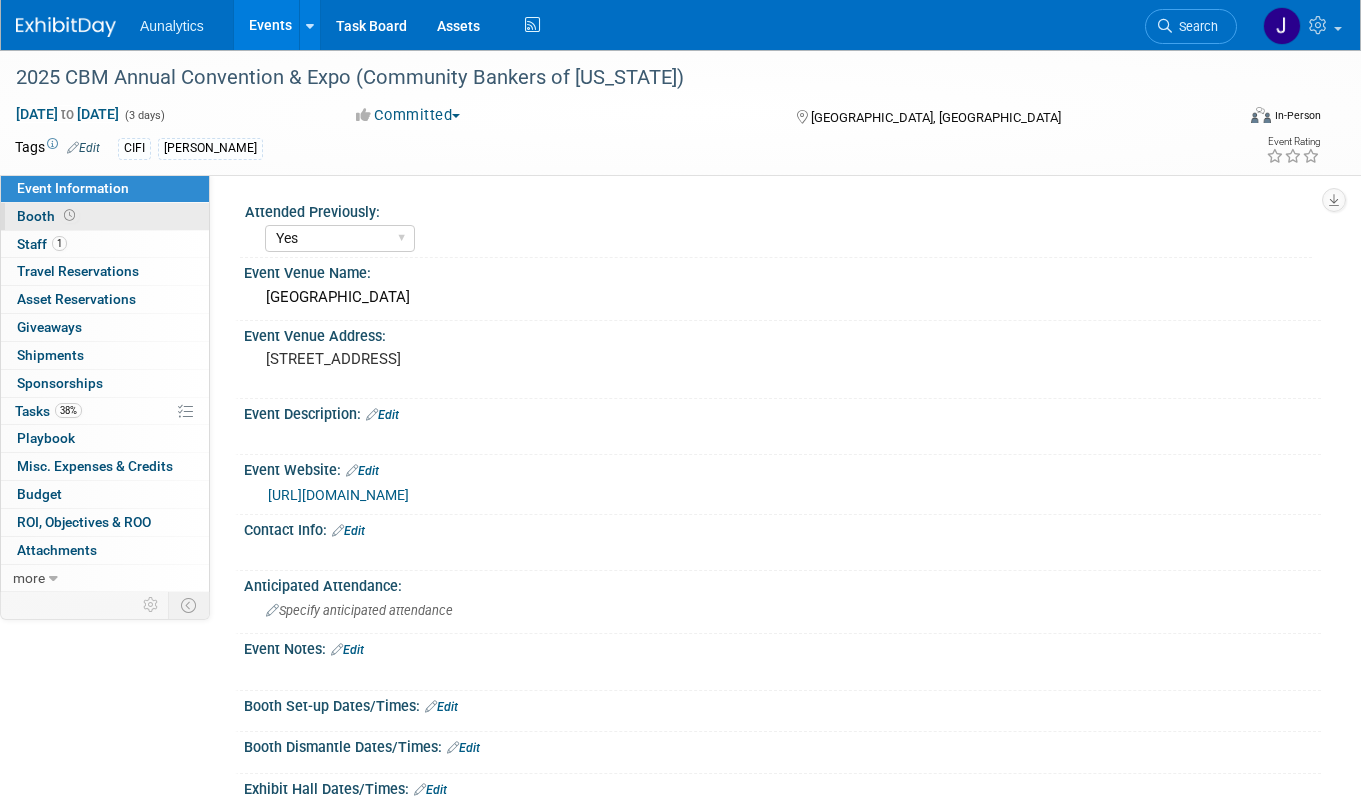 click at bounding box center [69, 215] 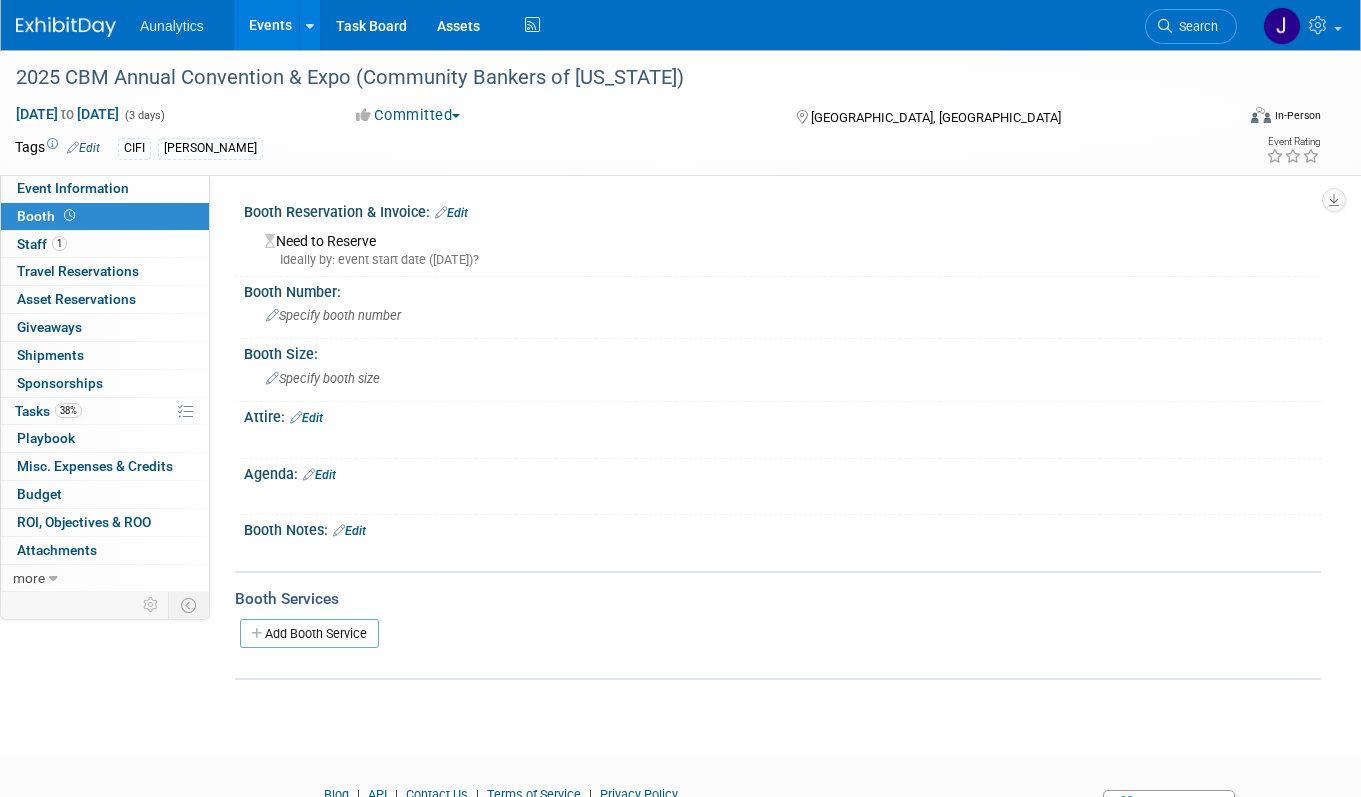 click on "Edit" at bounding box center [451, 213] 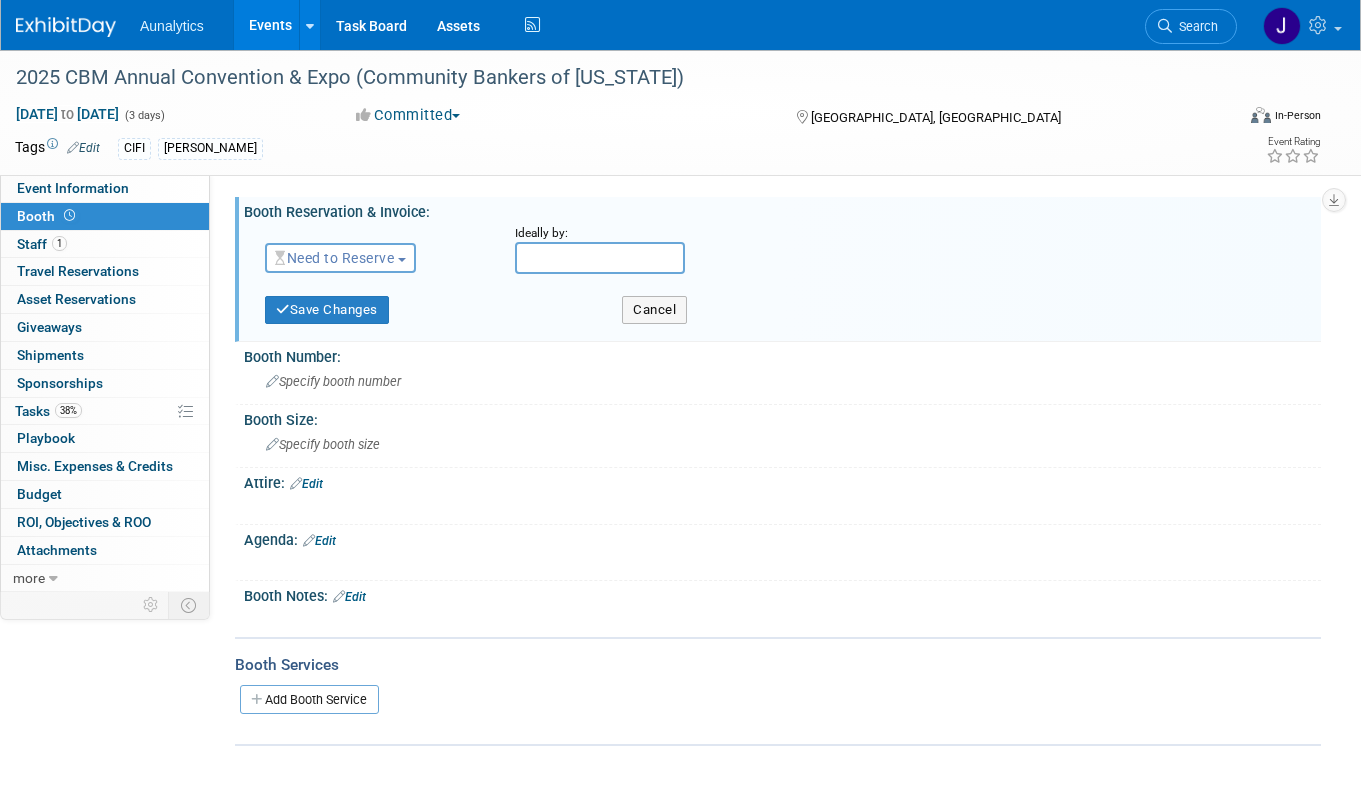 click on "Need to Reserve" at bounding box center (340, 258) 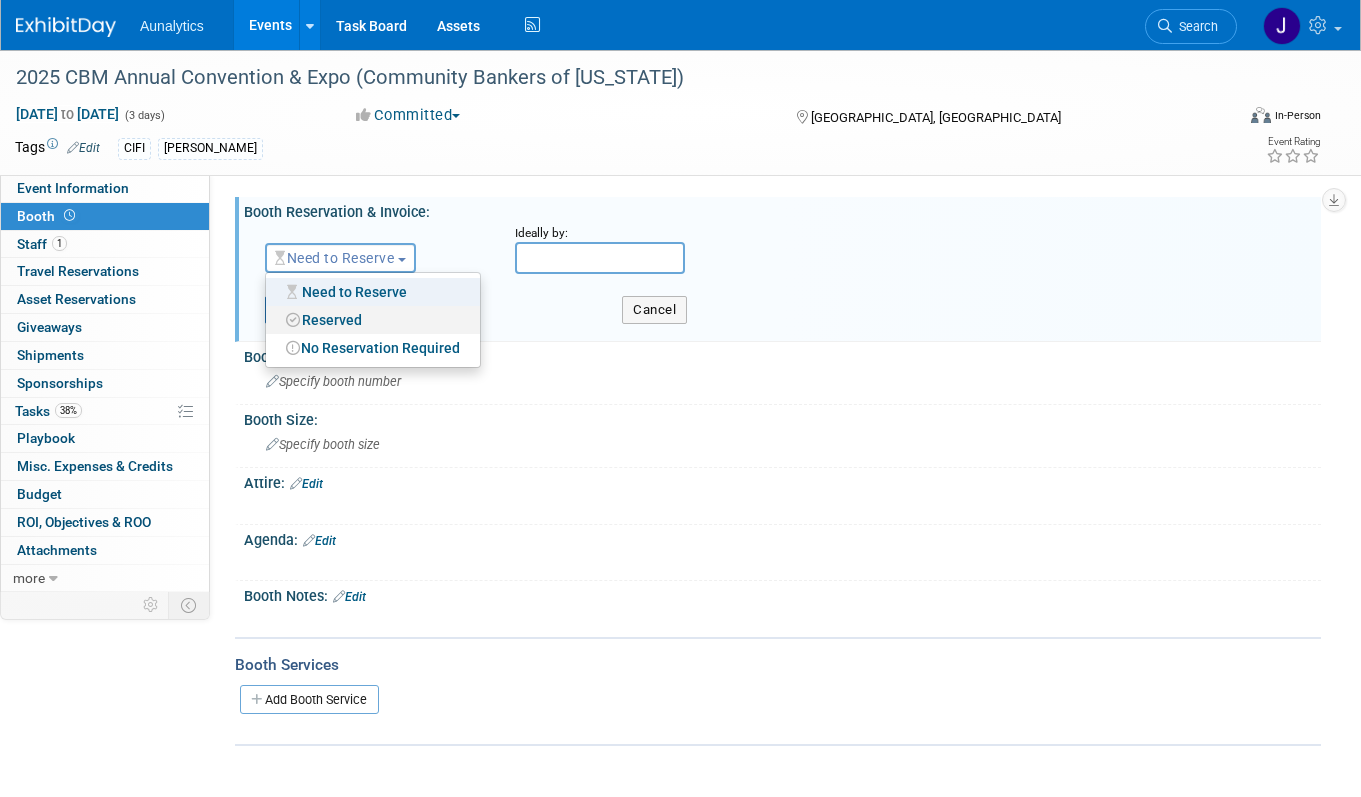 click on "Reserved" at bounding box center (373, 320) 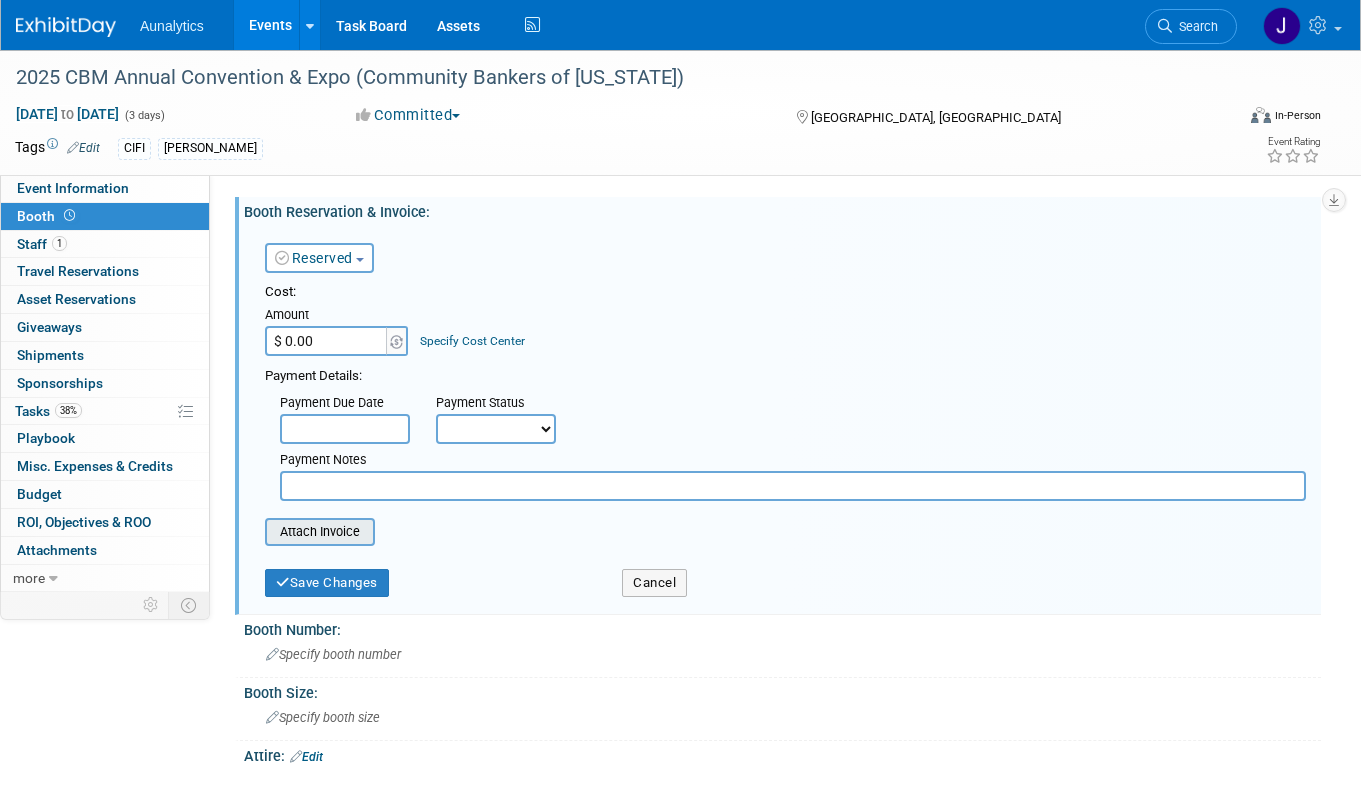 click at bounding box center (254, 532) 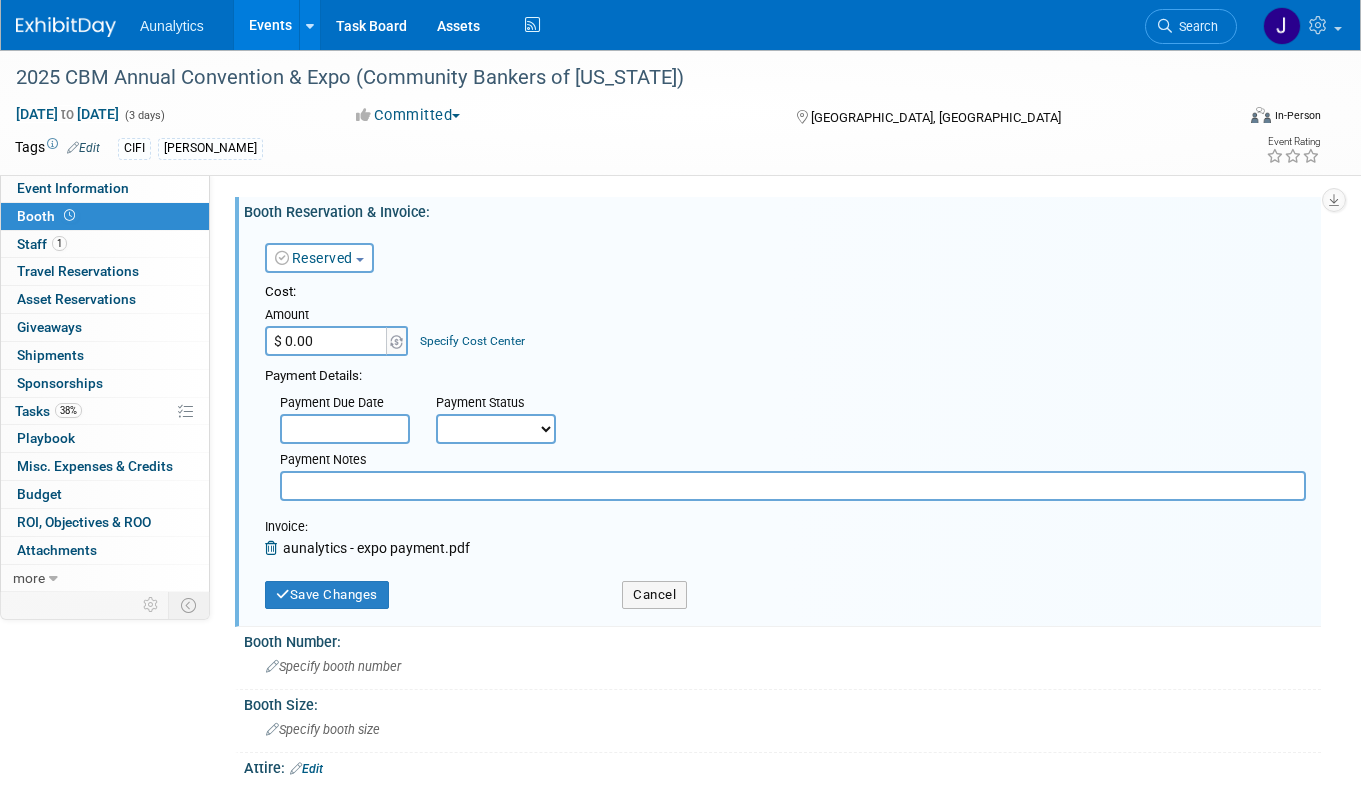 click on "$ 0.00" at bounding box center (327, 341) 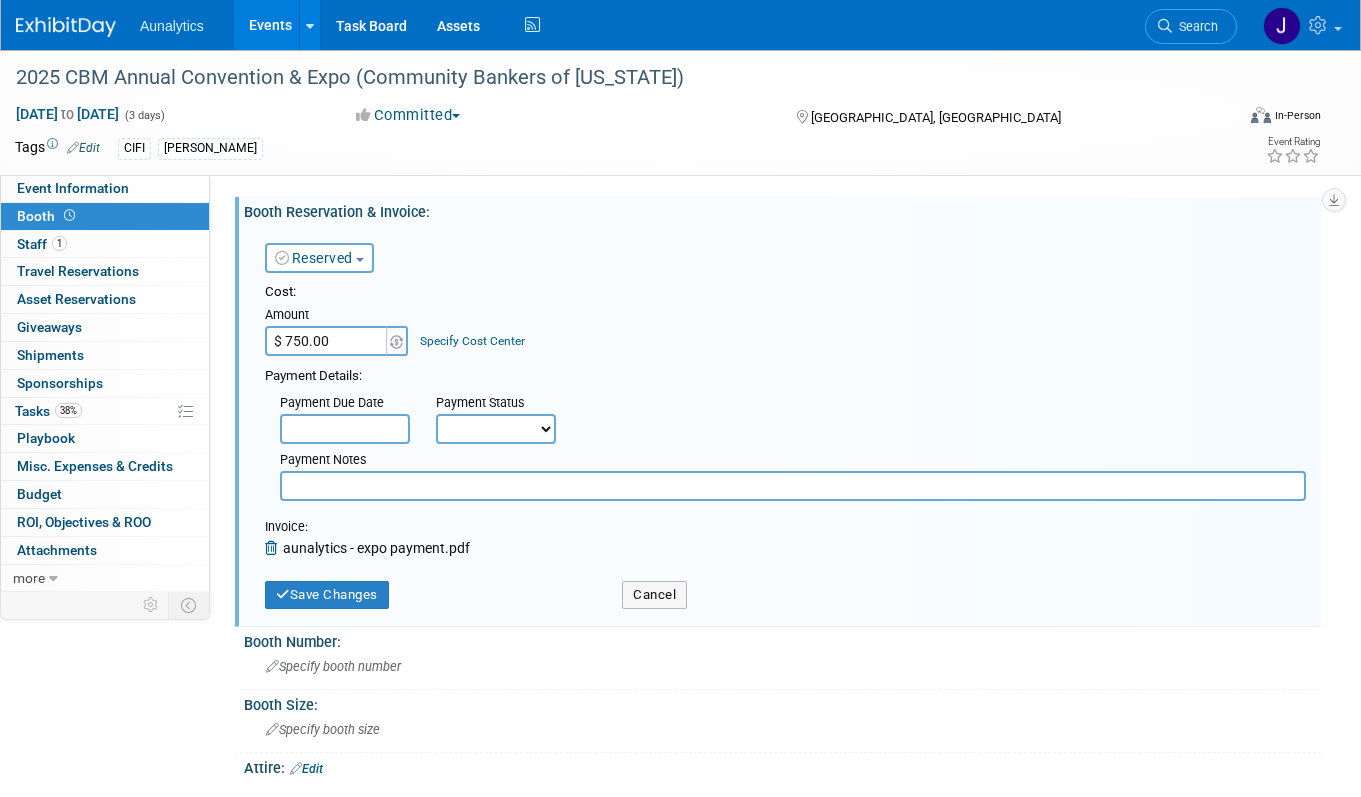 click on "Not Paid Yet
Partially Paid
Paid in Full" at bounding box center [496, 429] 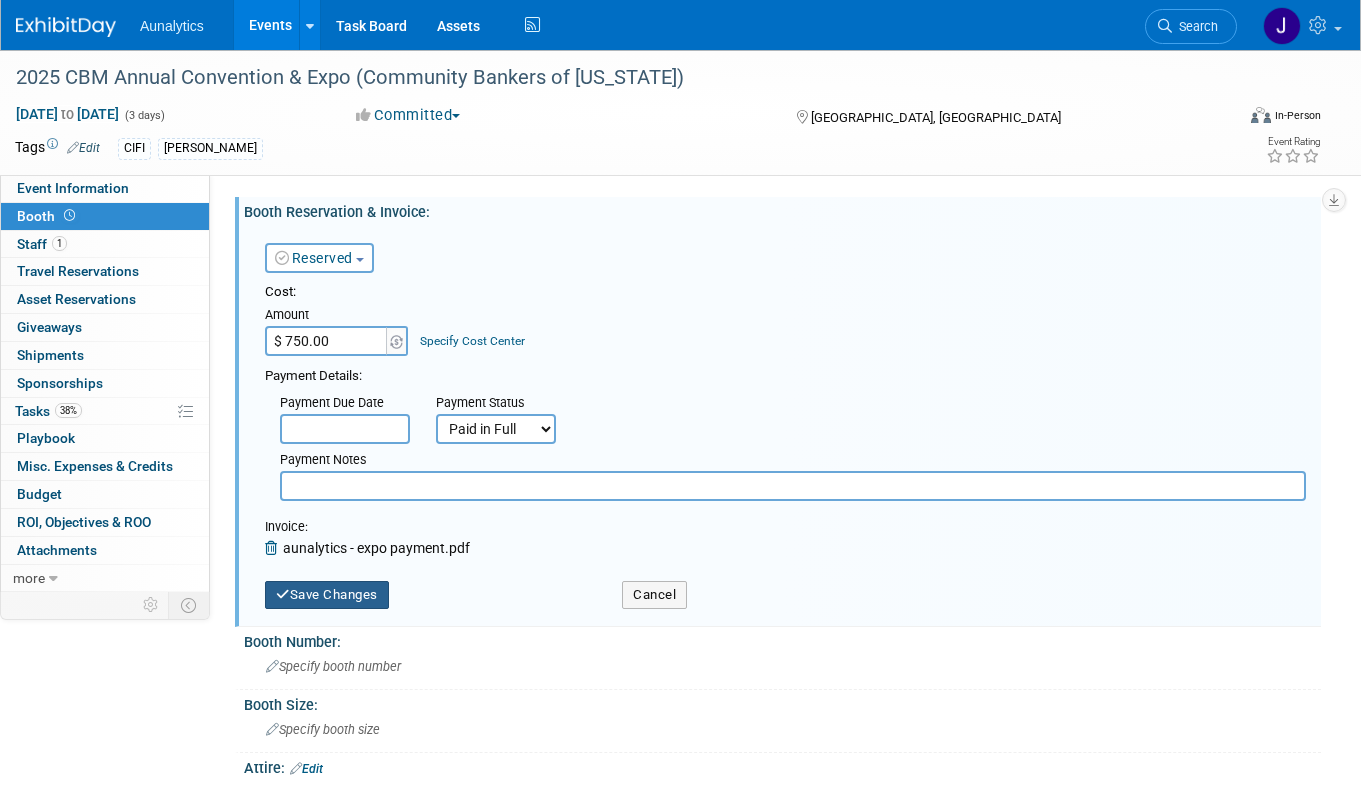 click on "Save Changes" at bounding box center (327, 595) 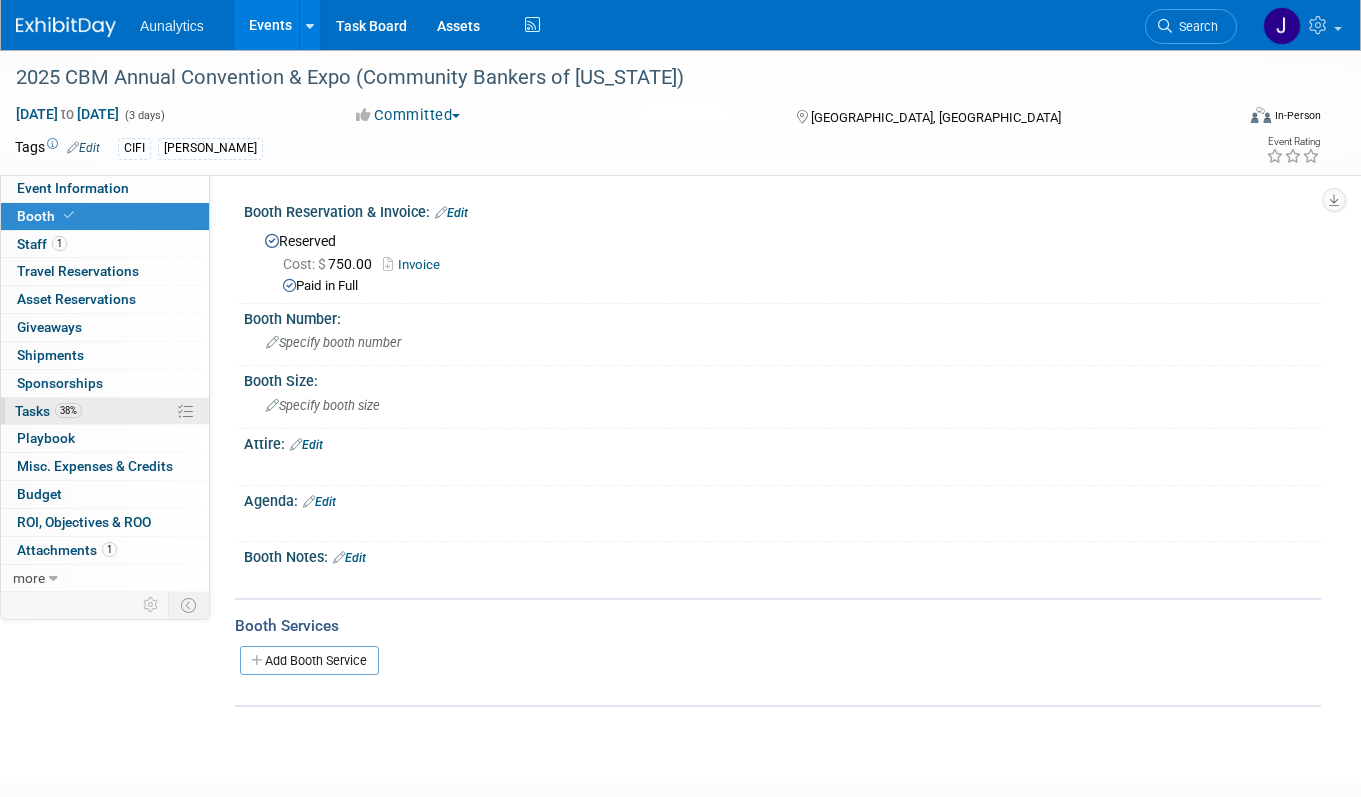 click on "38%
Tasks 38%" at bounding box center [105, 411] 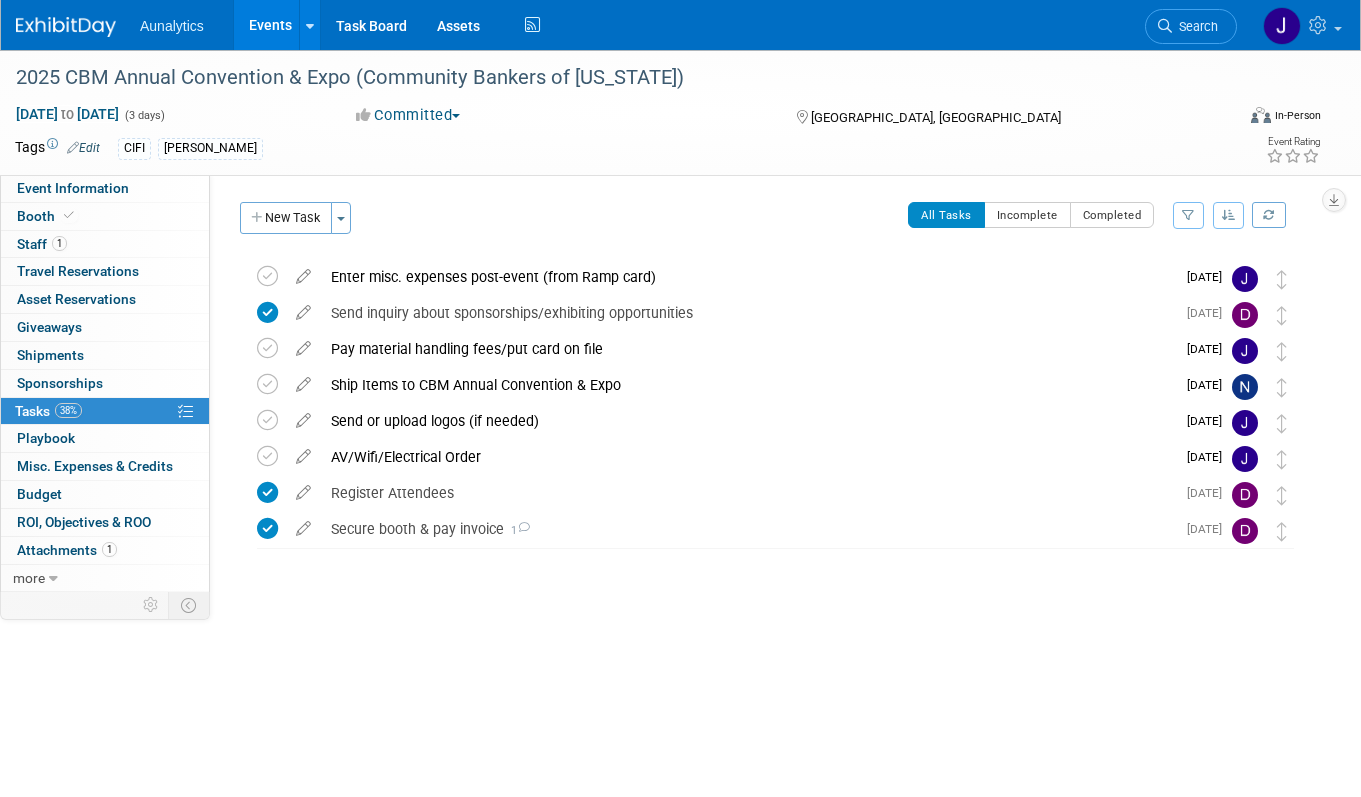 click on "Events" at bounding box center [270, 25] 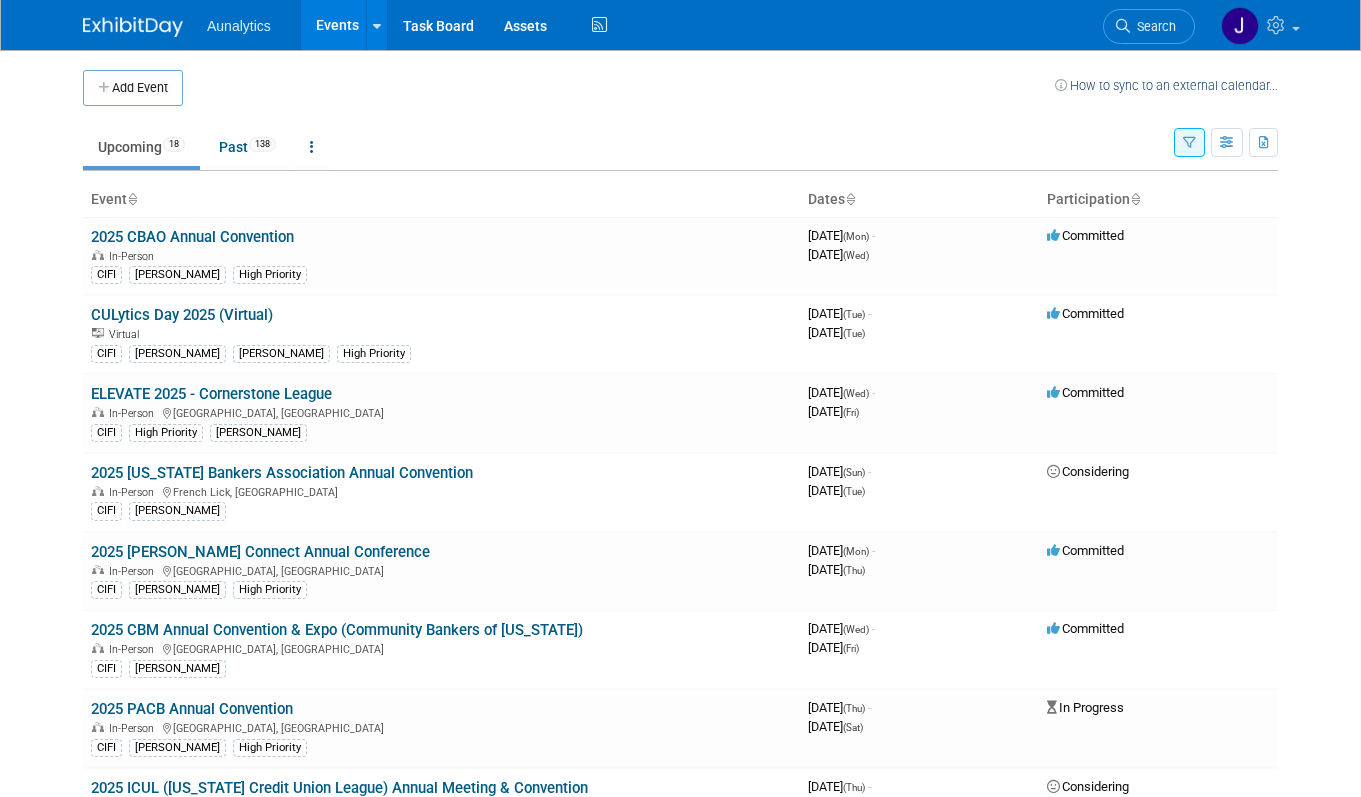 scroll, scrollTop: 0, scrollLeft: 0, axis: both 